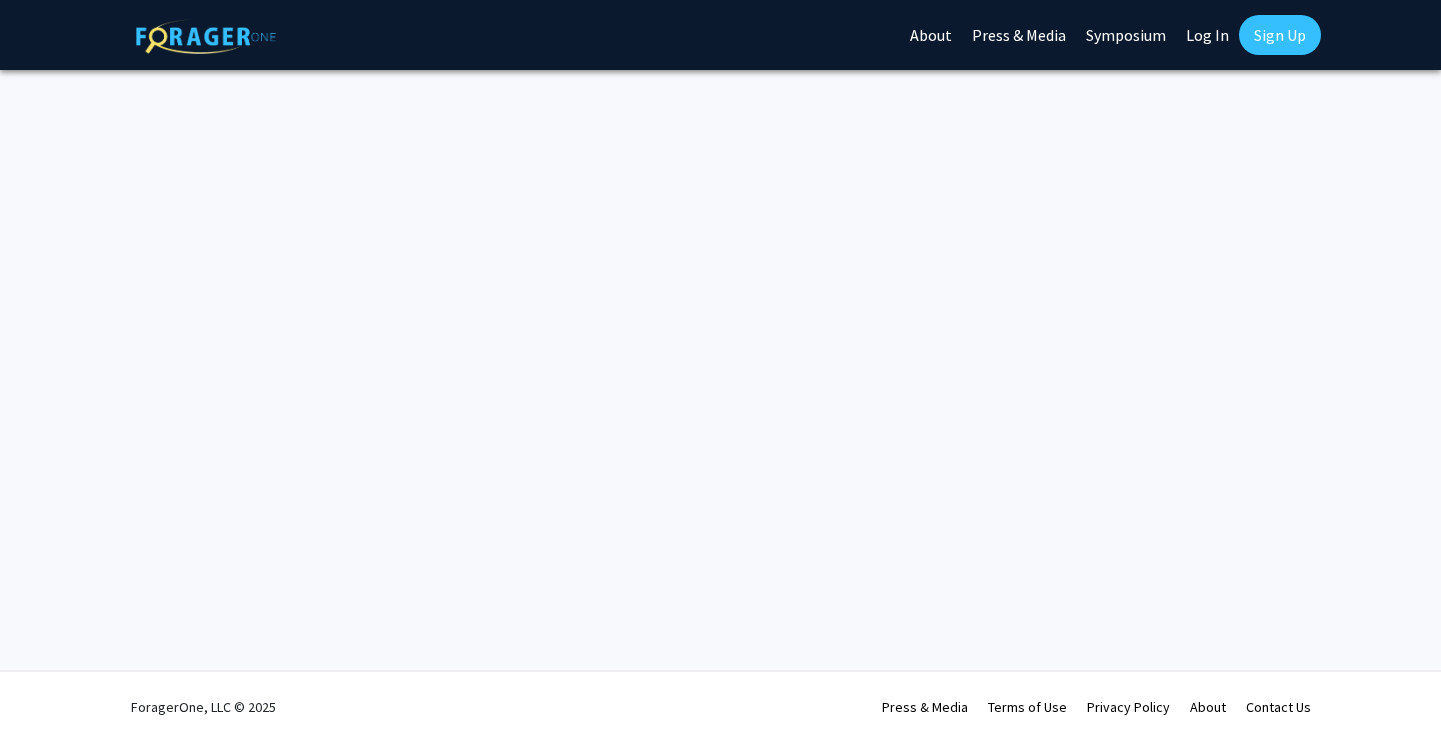 scroll, scrollTop: 0, scrollLeft: 0, axis: both 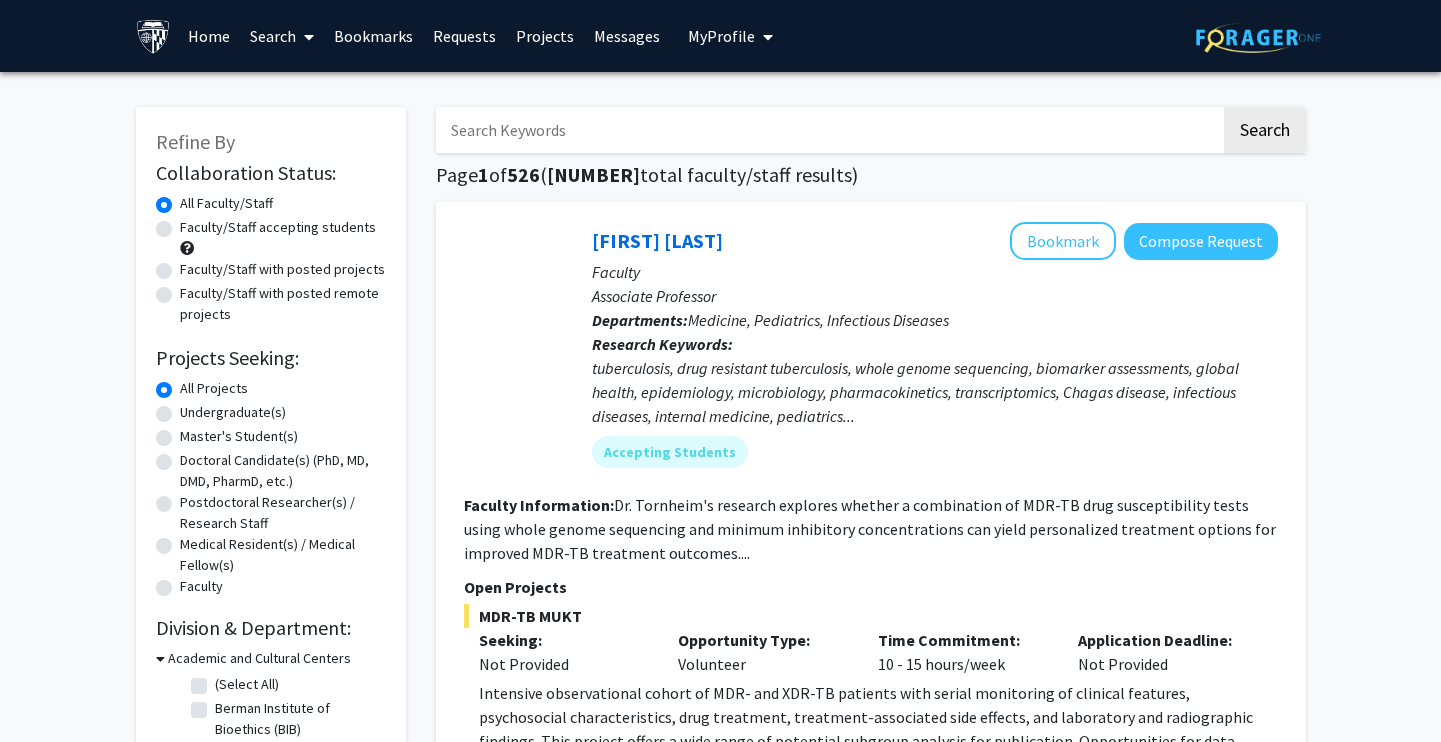 click on "Home" at bounding box center [209, 36] 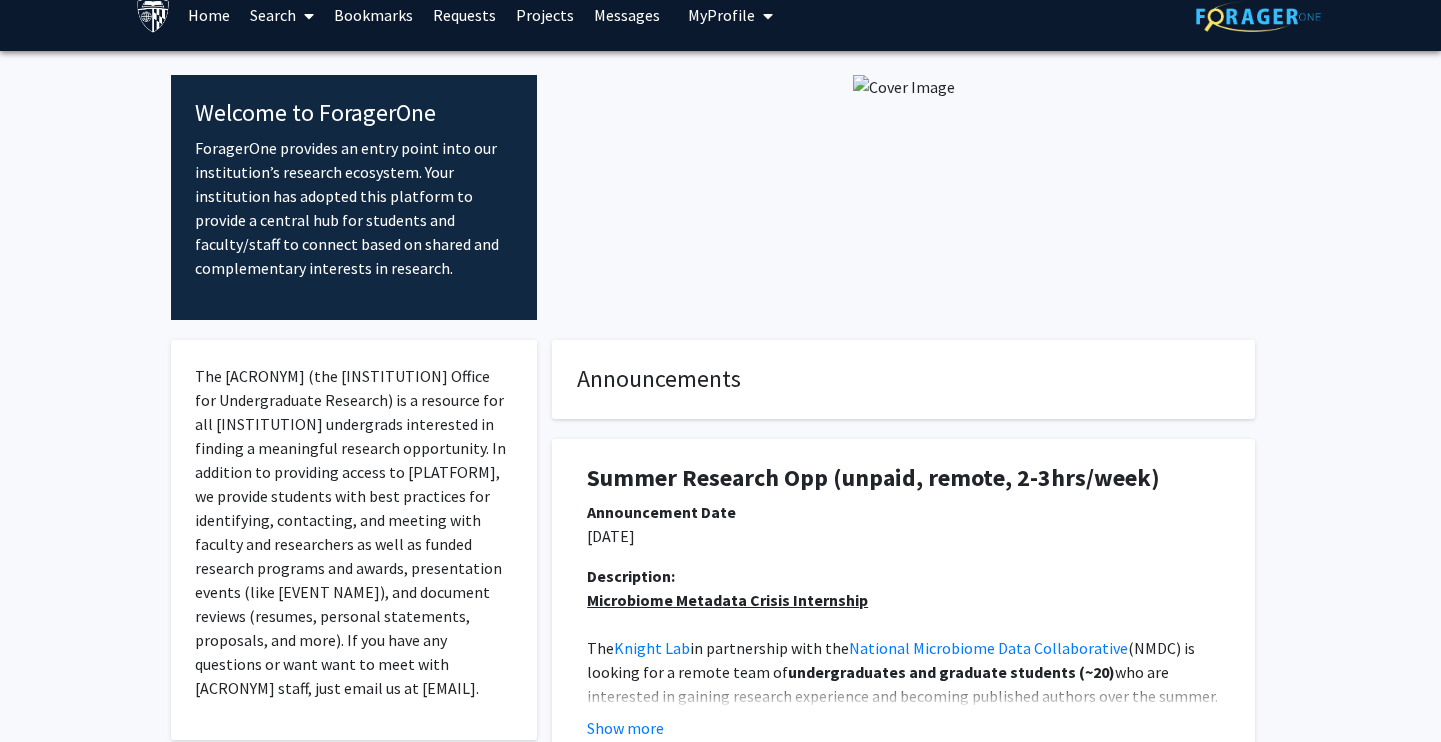 scroll, scrollTop: 0, scrollLeft: 0, axis: both 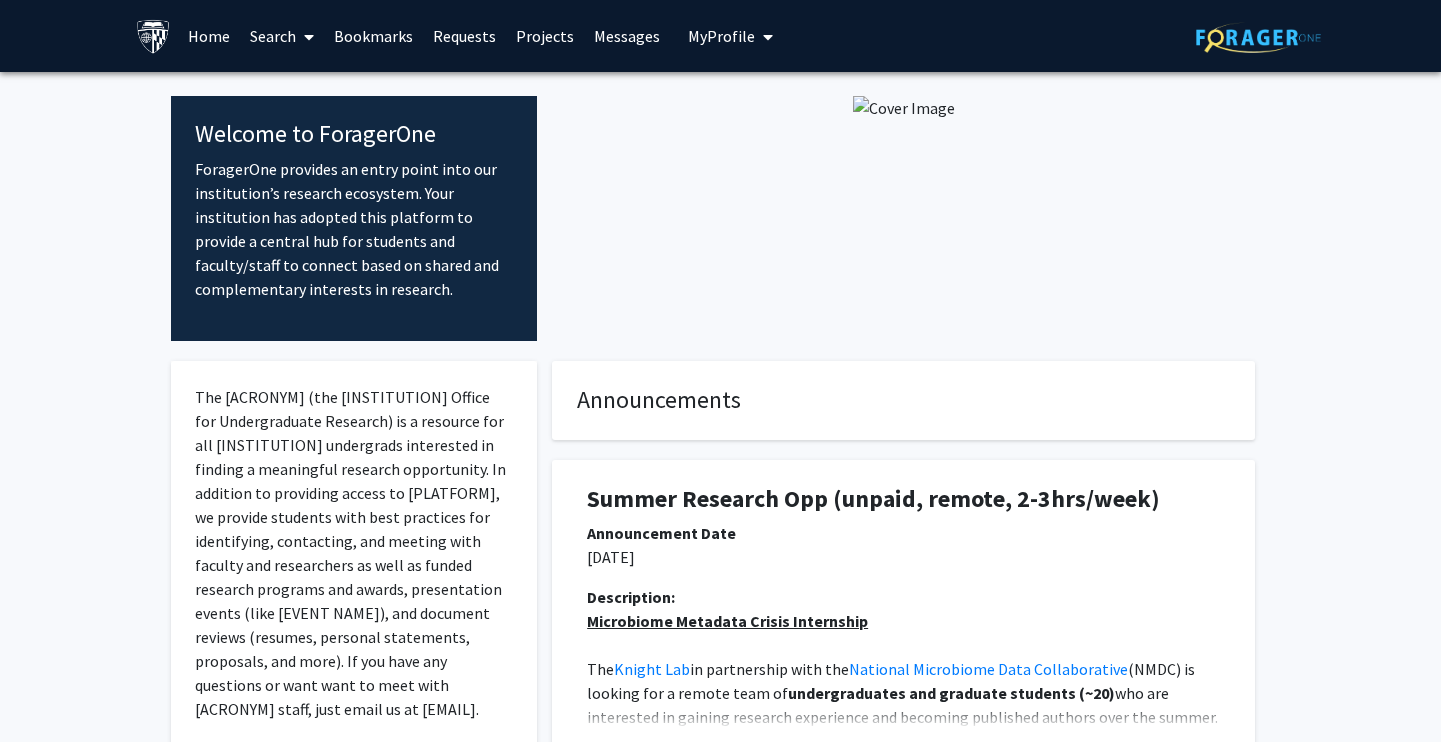 click on "Search" at bounding box center (282, 36) 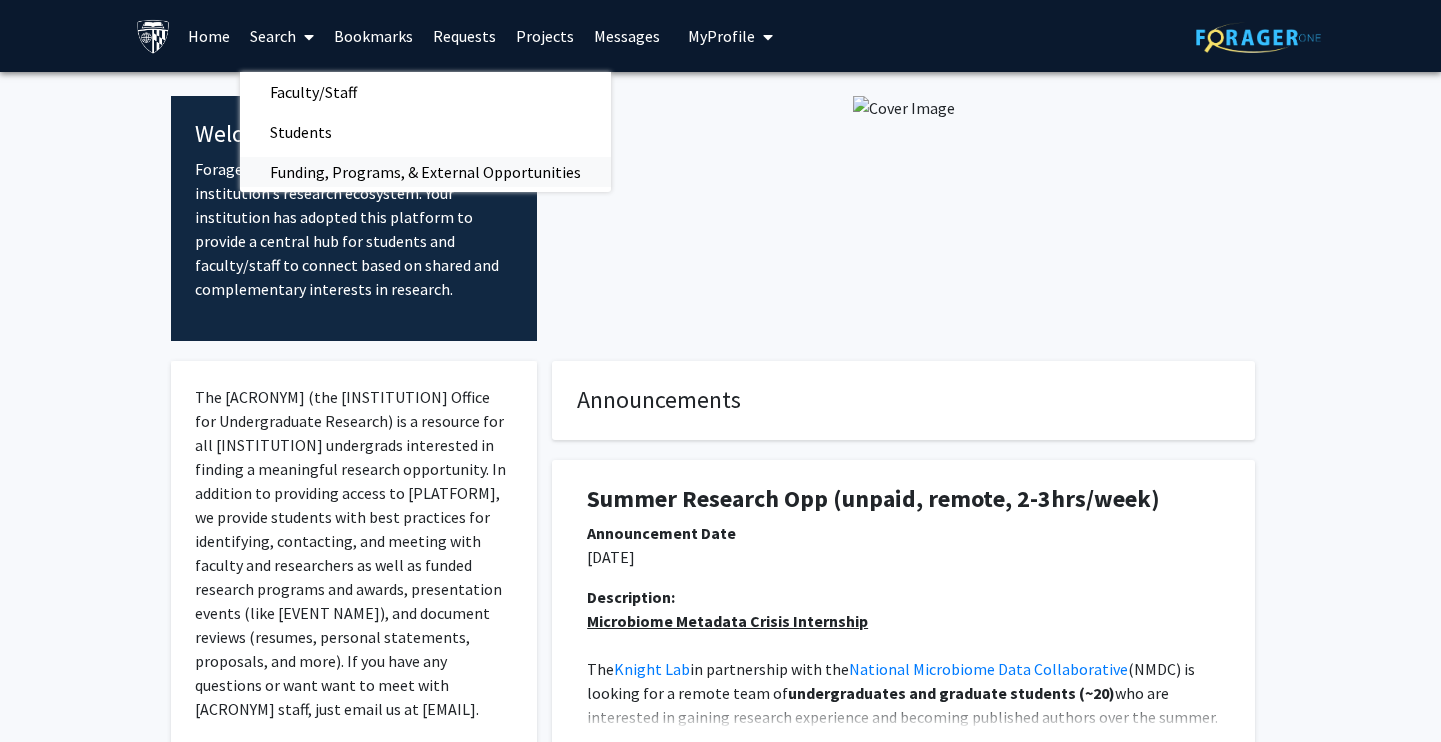 click on "Funding, Programs, & External Opportunities" at bounding box center (425, 172) 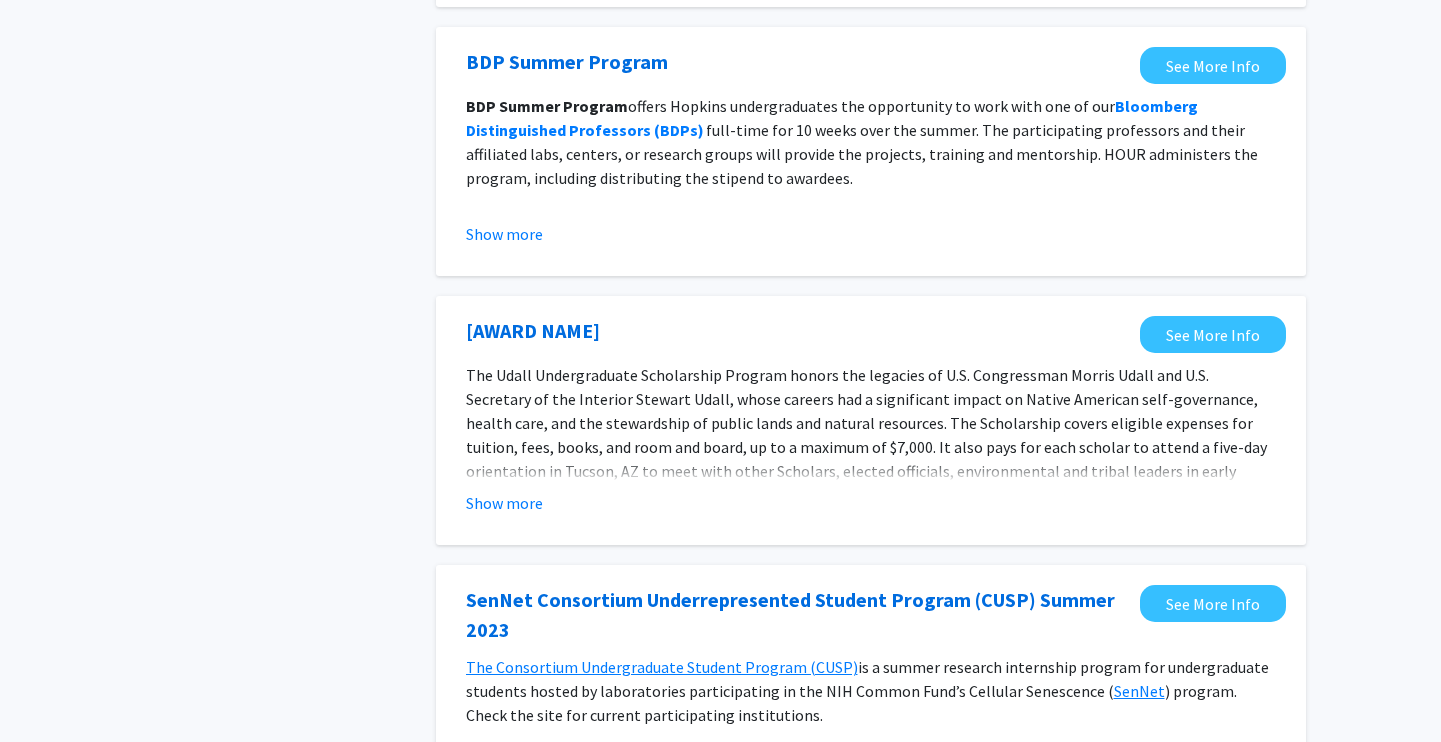 scroll, scrollTop: 0, scrollLeft: 0, axis: both 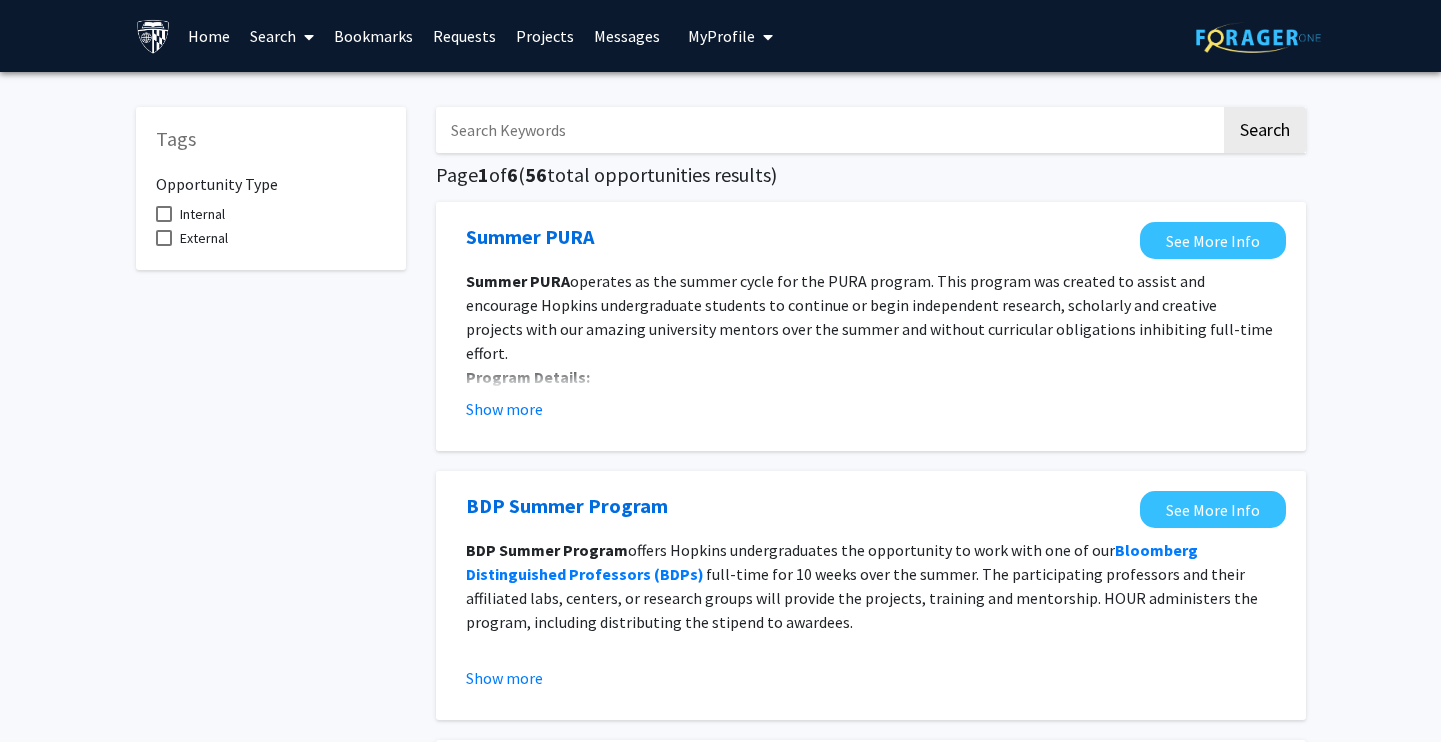 click on "Bookmarks" at bounding box center (373, 36) 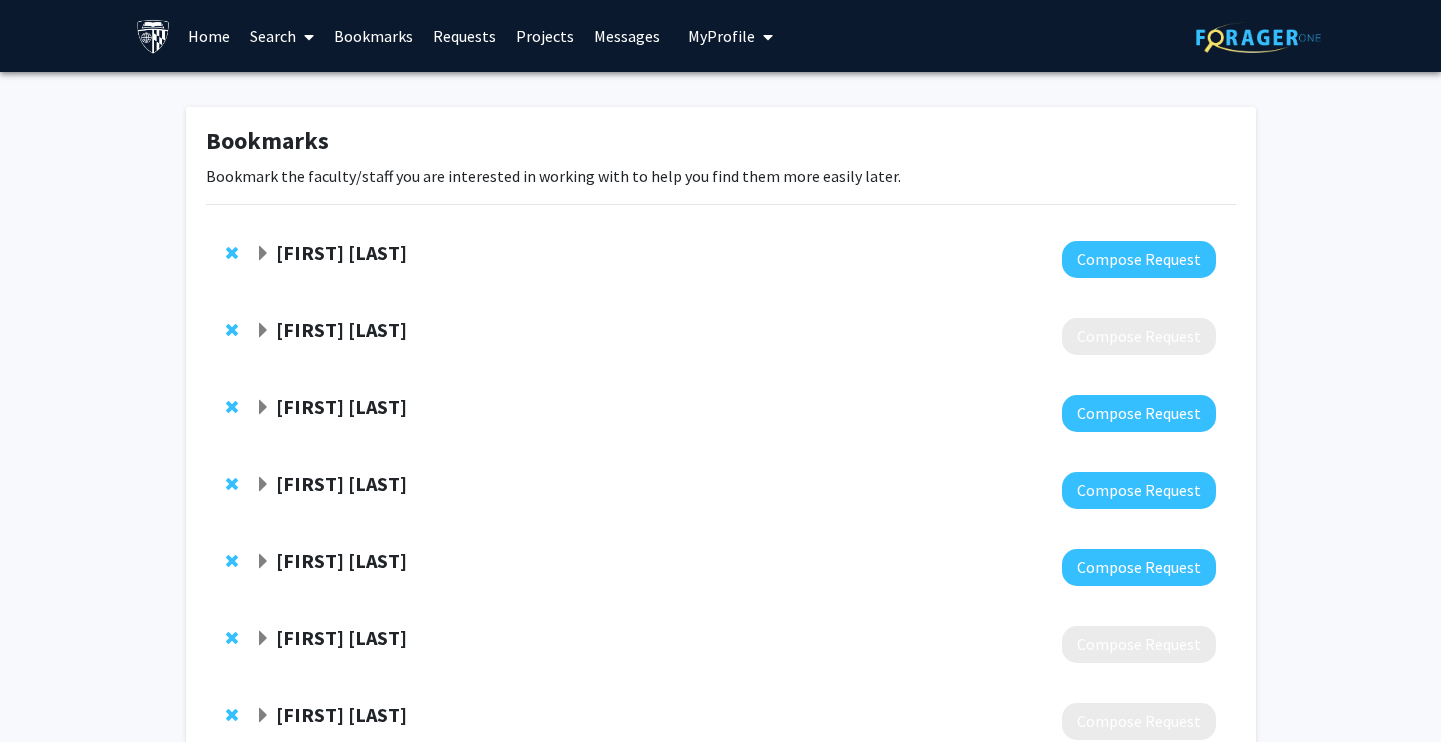 scroll, scrollTop: 143, scrollLeft: 0, axis: vertical 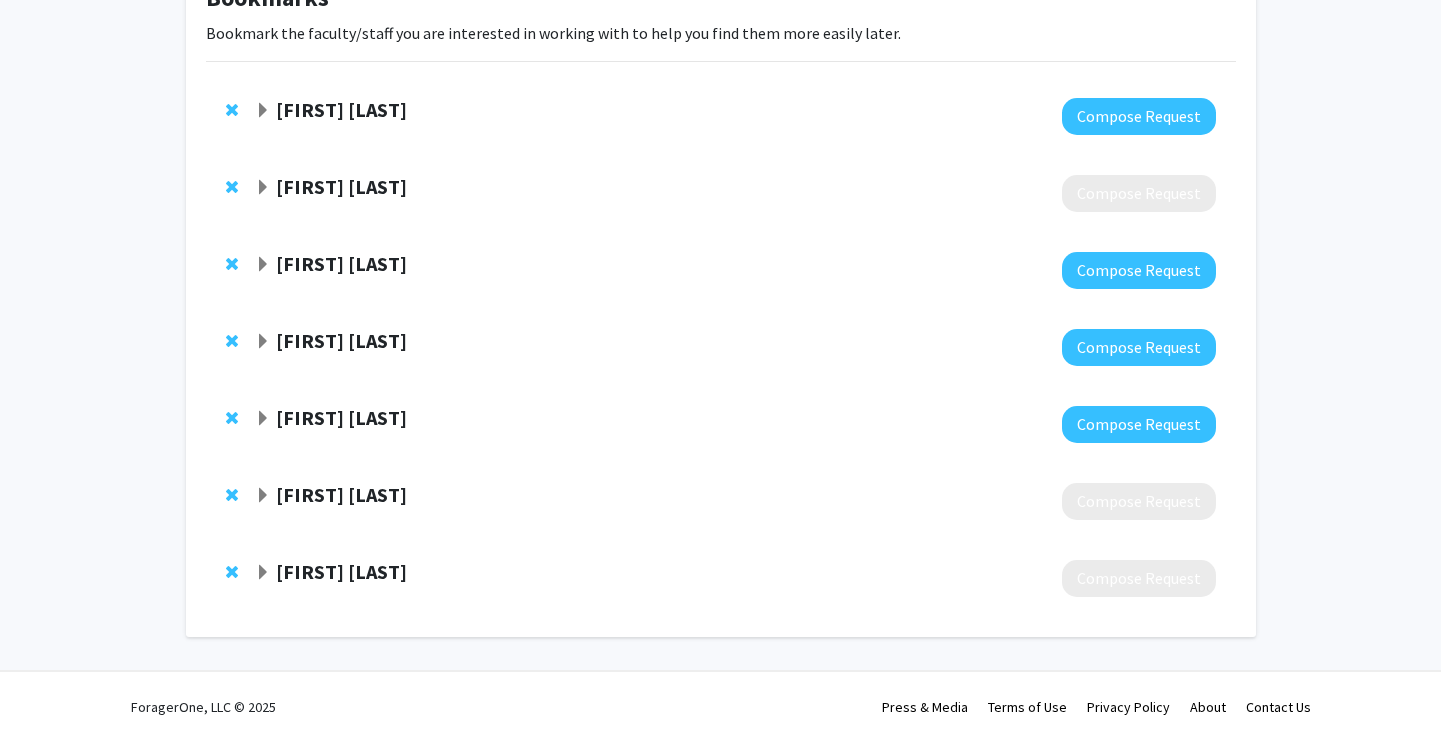 click at bounding box center (263, 496) 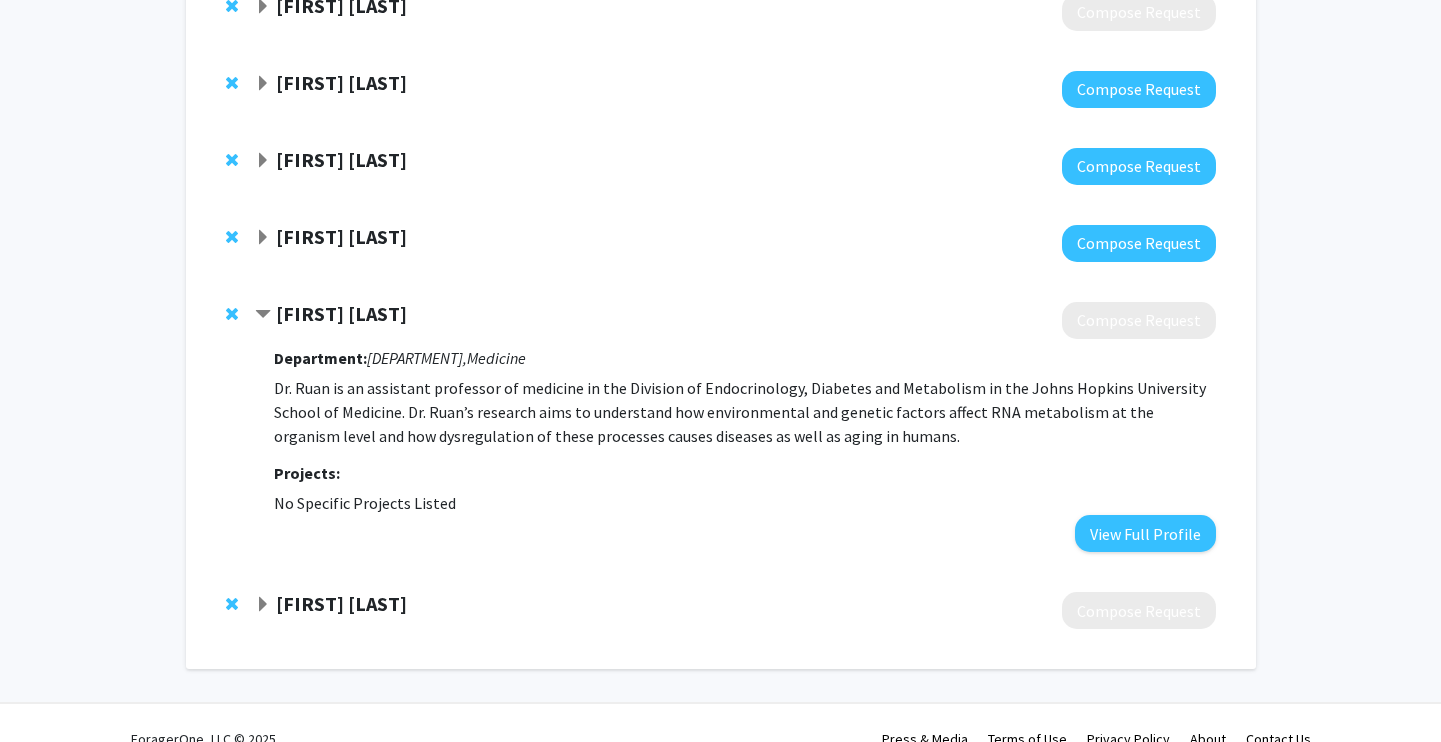 scroll, scrollTop: 356, scrollLeft: 0, axis: vertical 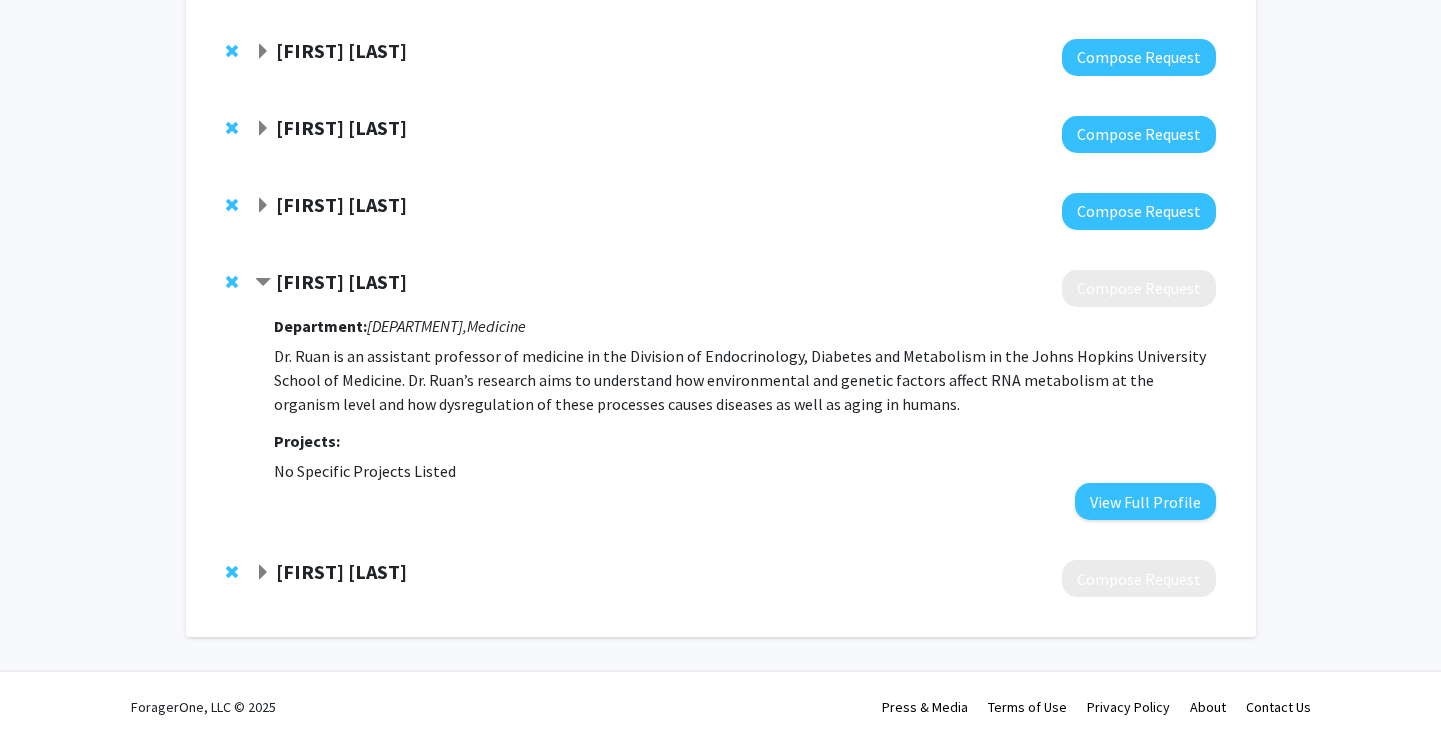 click at bounding box center (263, 573) 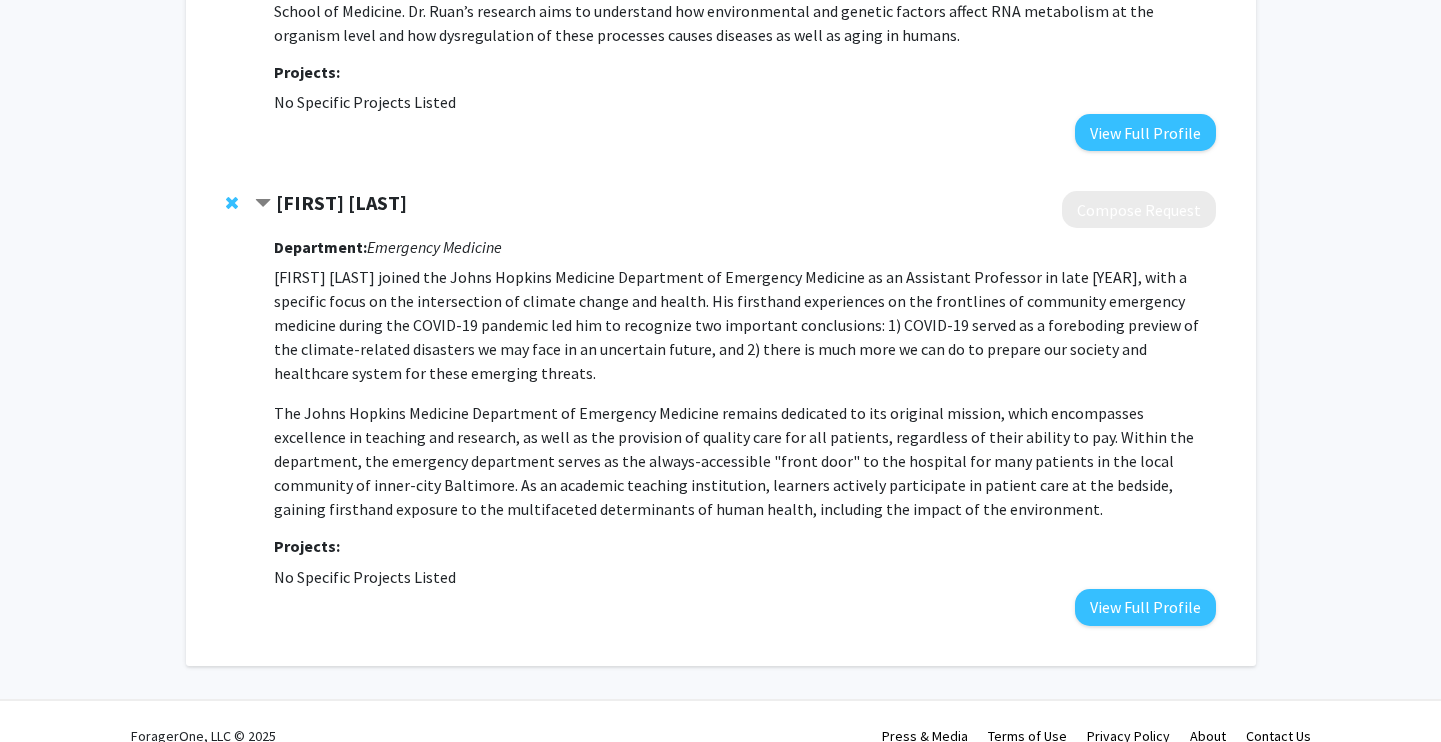 scroll, scrollTop: 753, scrollLeft: 0, axis: vertical 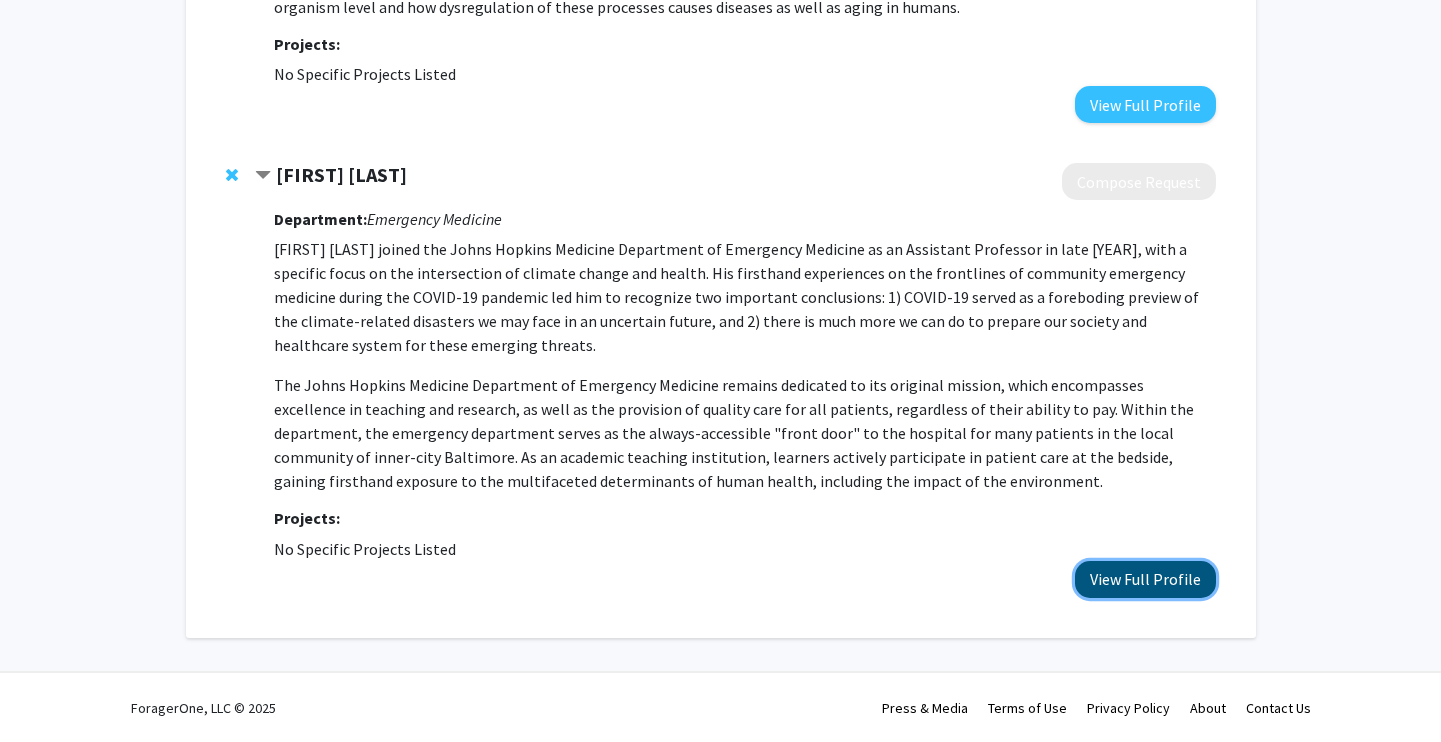 click on "View Full Profile" at bounding box center [1145, 579] 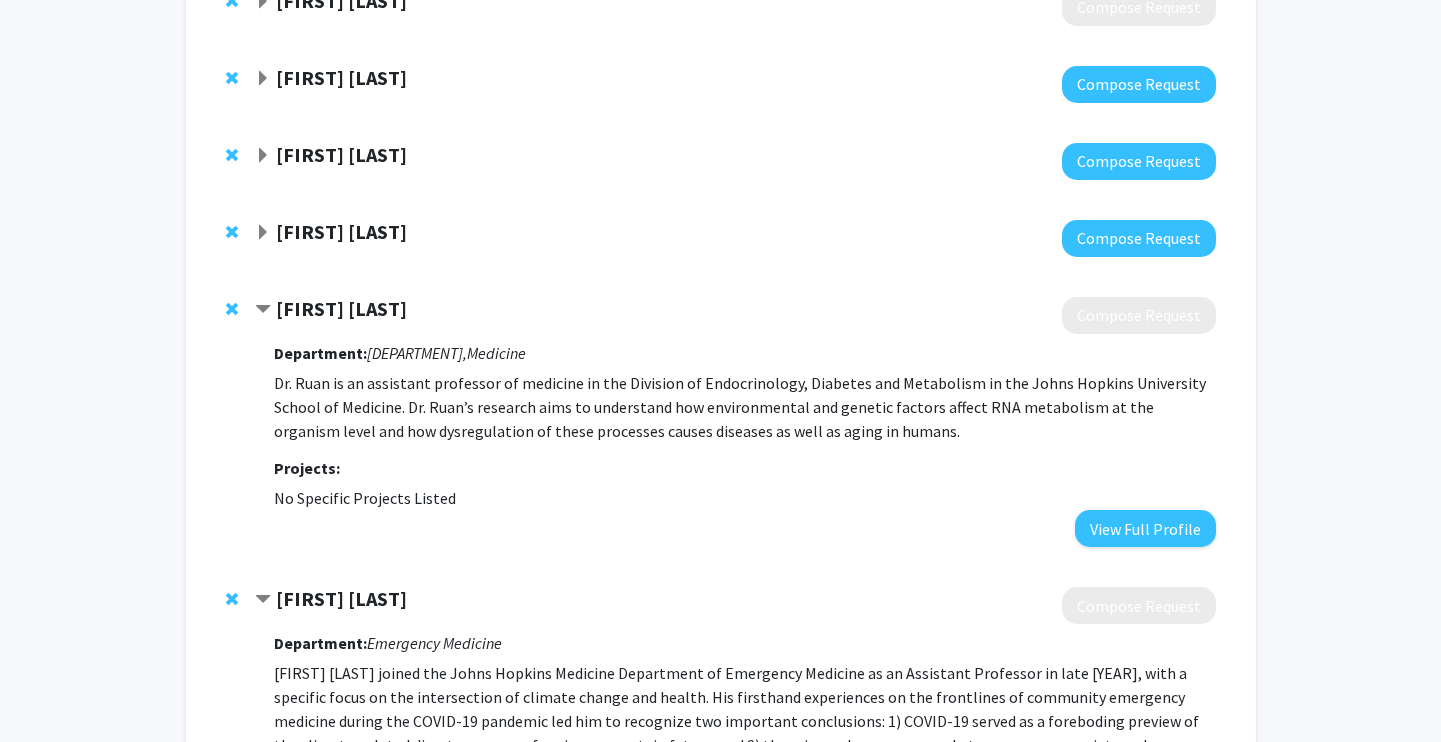 scroll, scrollTop: 228, scrollLeft: 0, axis: vertical 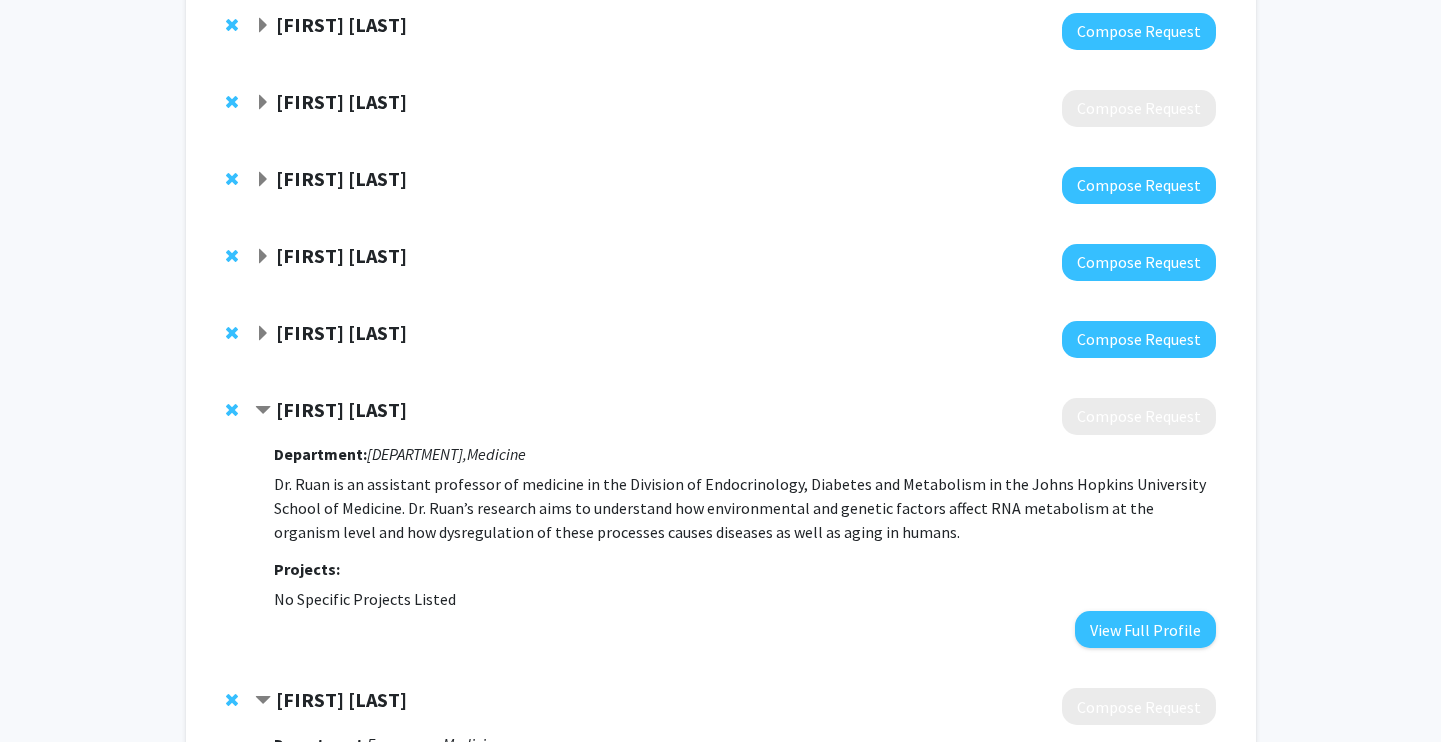 click at bounding box center (263, 334) 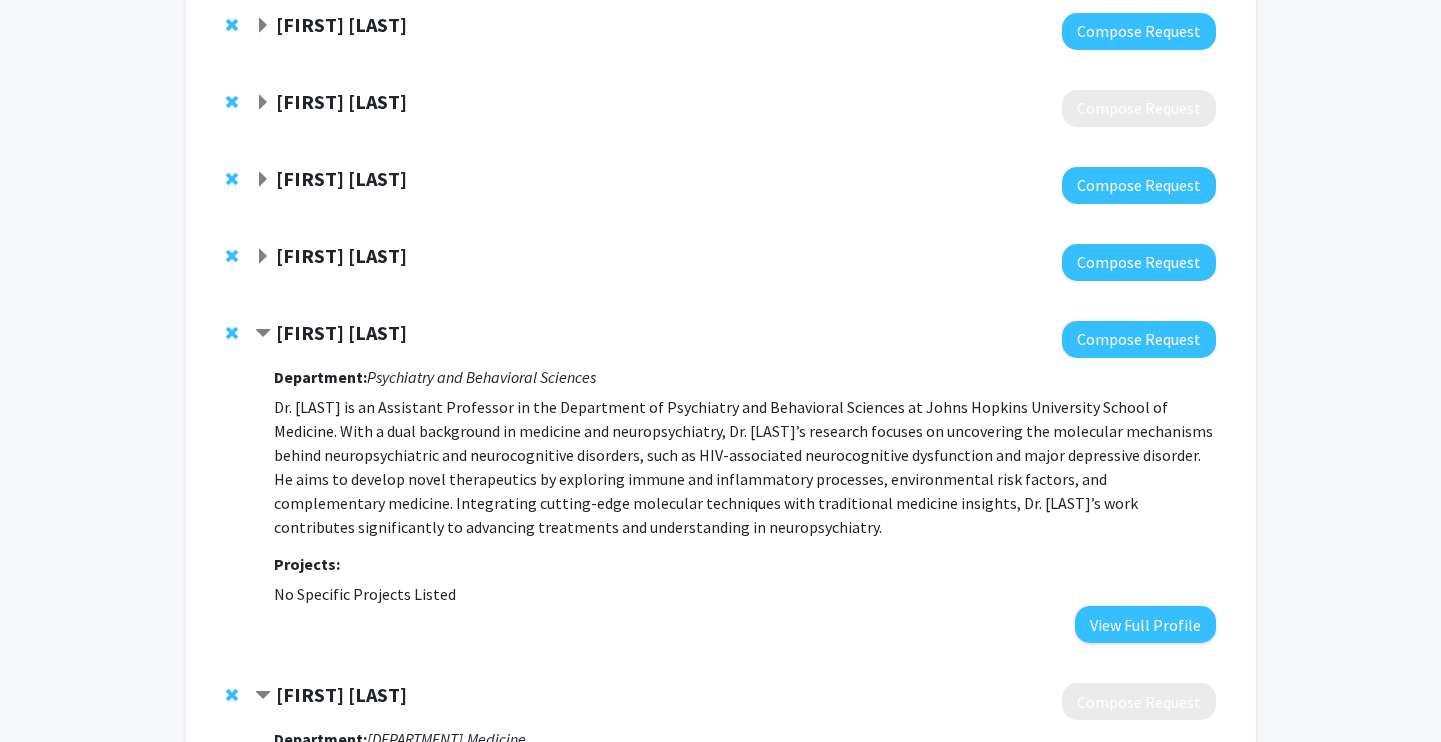 click at bounding box center (263, 257) 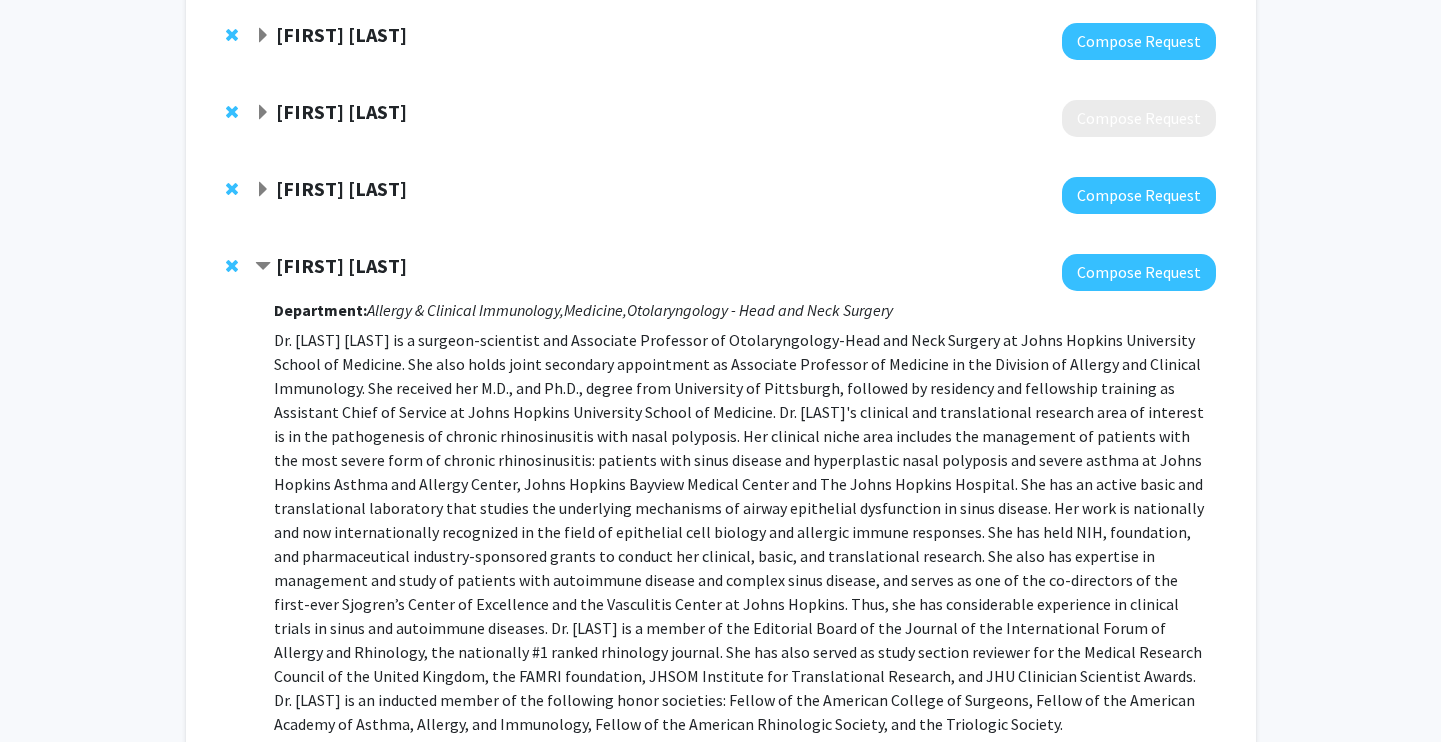 scroll, scrollTop: 214, scrollLeft: 0, axis: vertical 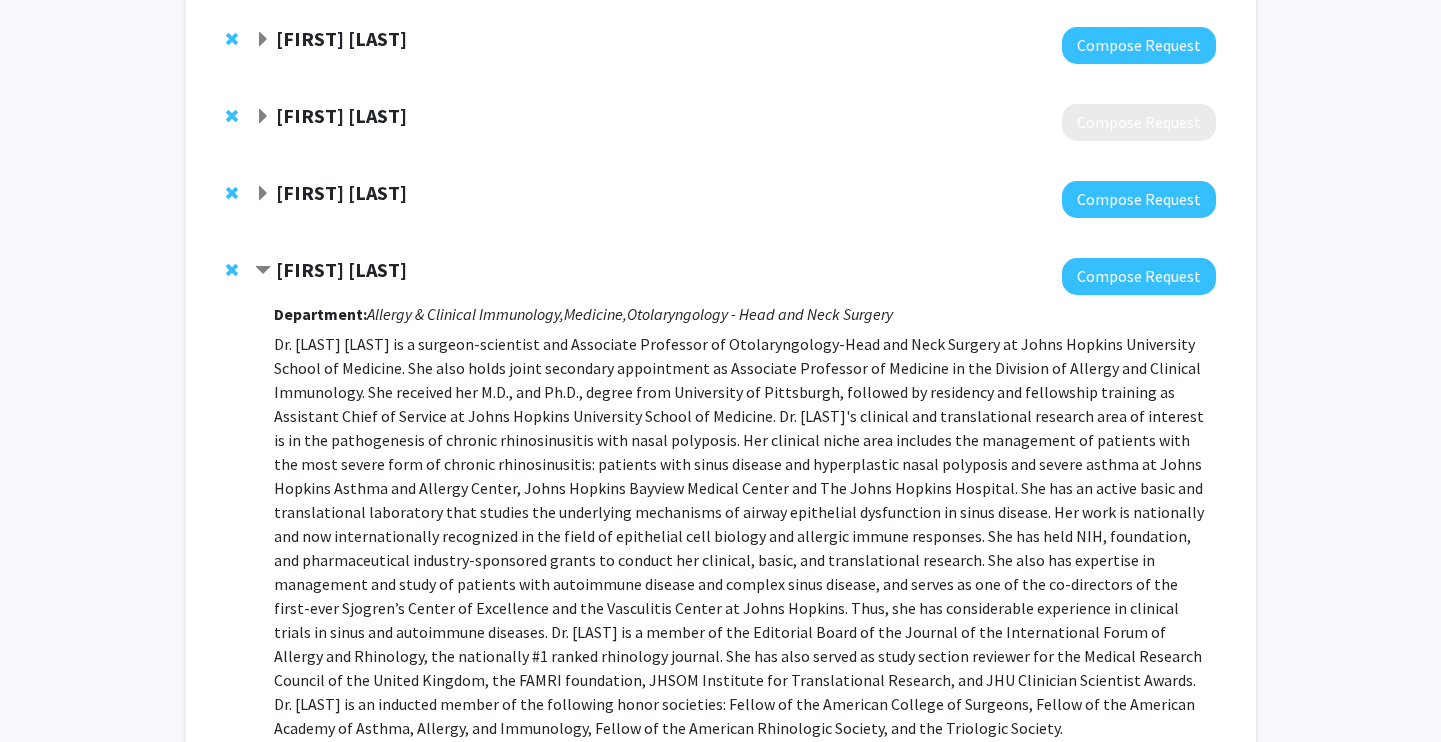 click at bounding box center [263, 194] 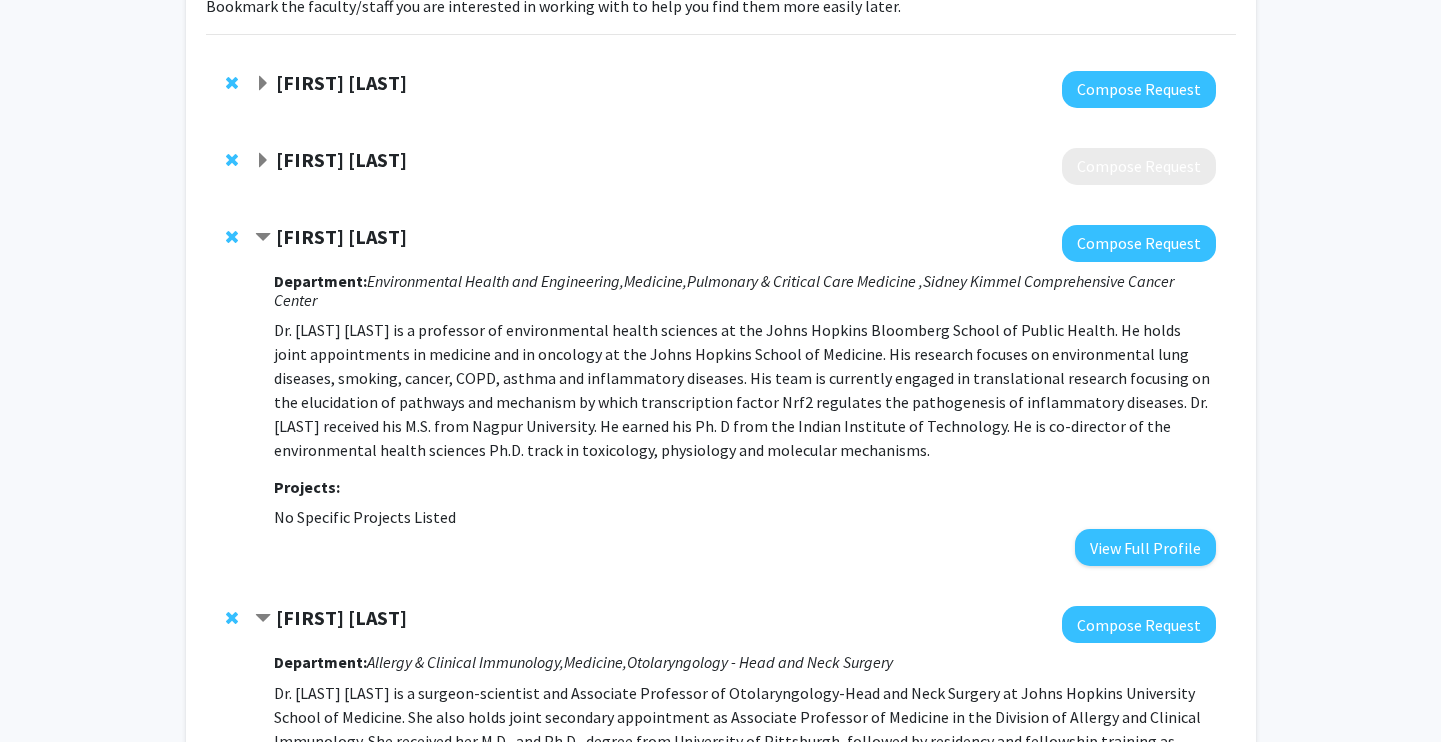 scroll, scrollTop: 142, scrollLeft: 0, axis: vertical 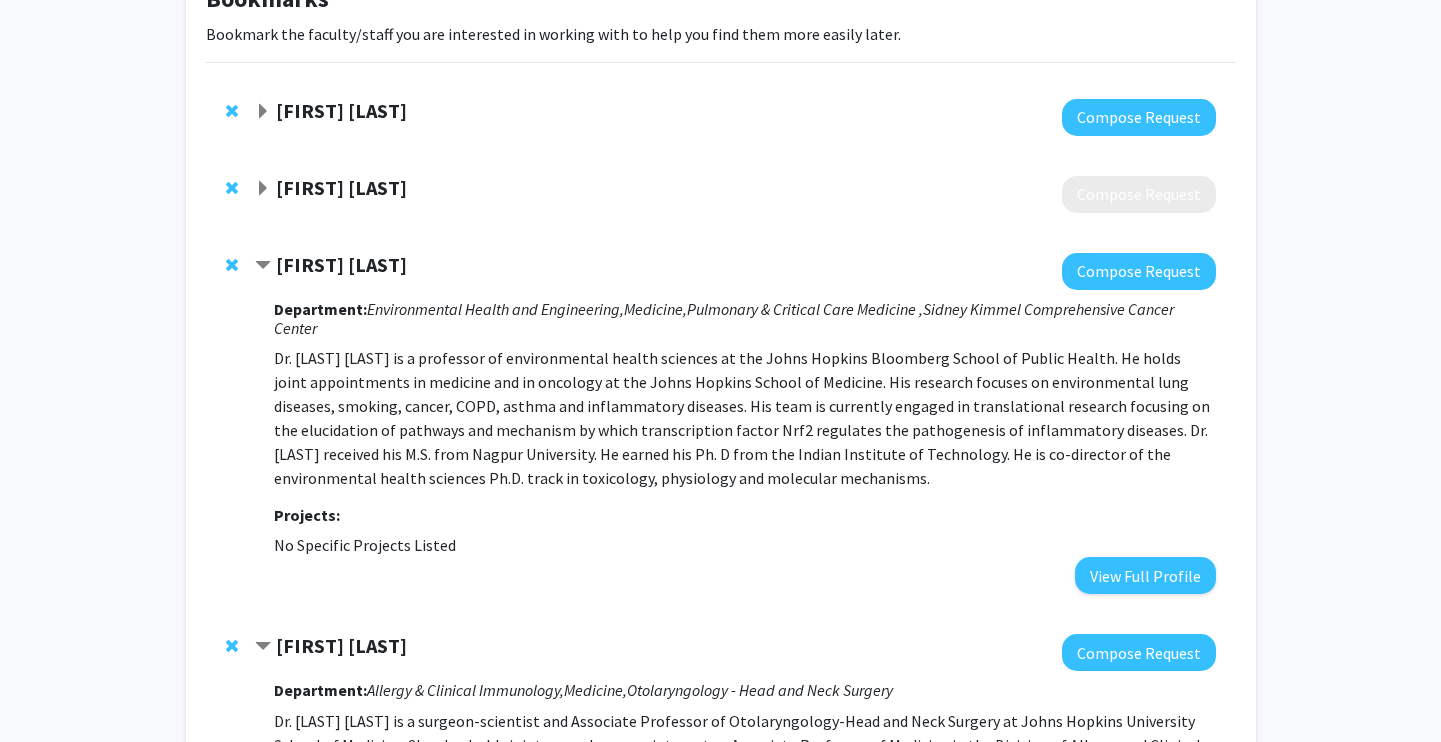 click at bounding box center [263, 189] 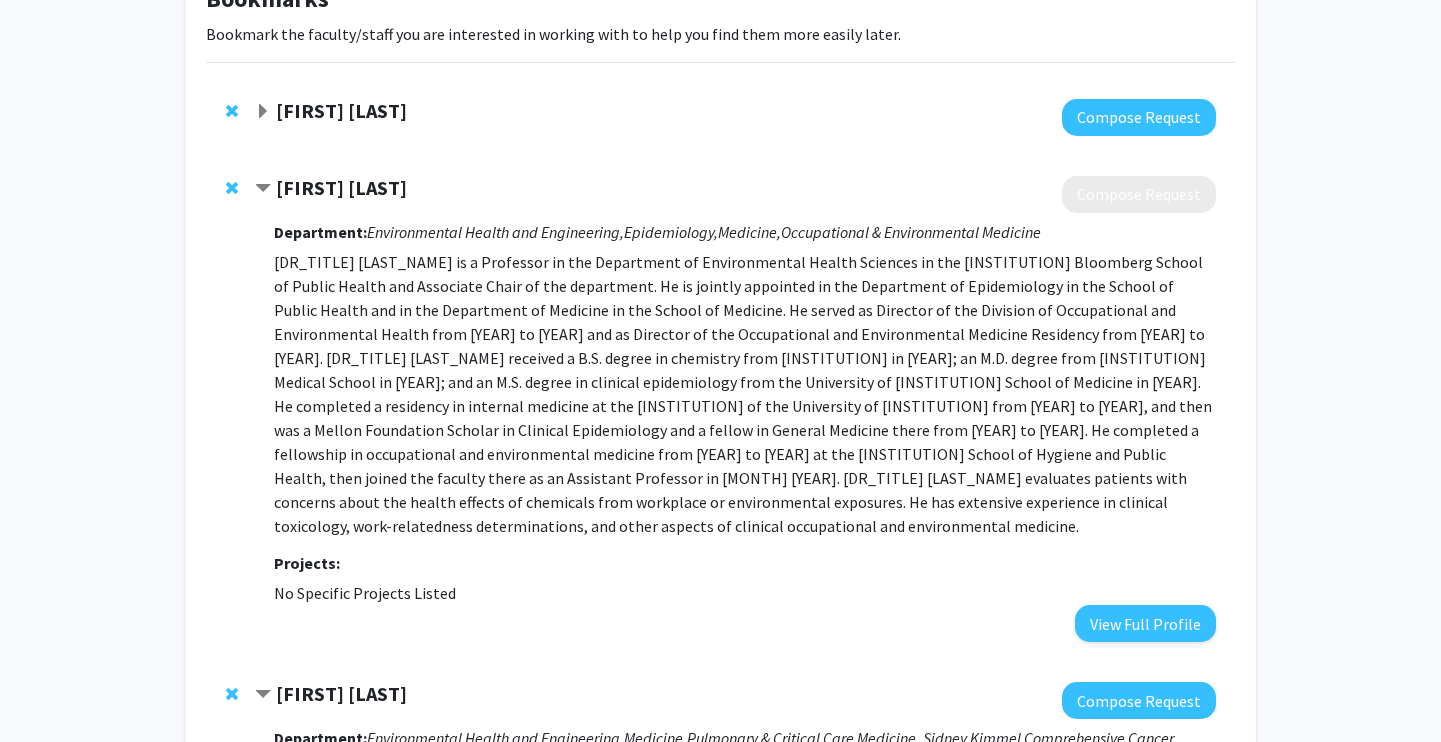 click at bounding box center (735, 117) 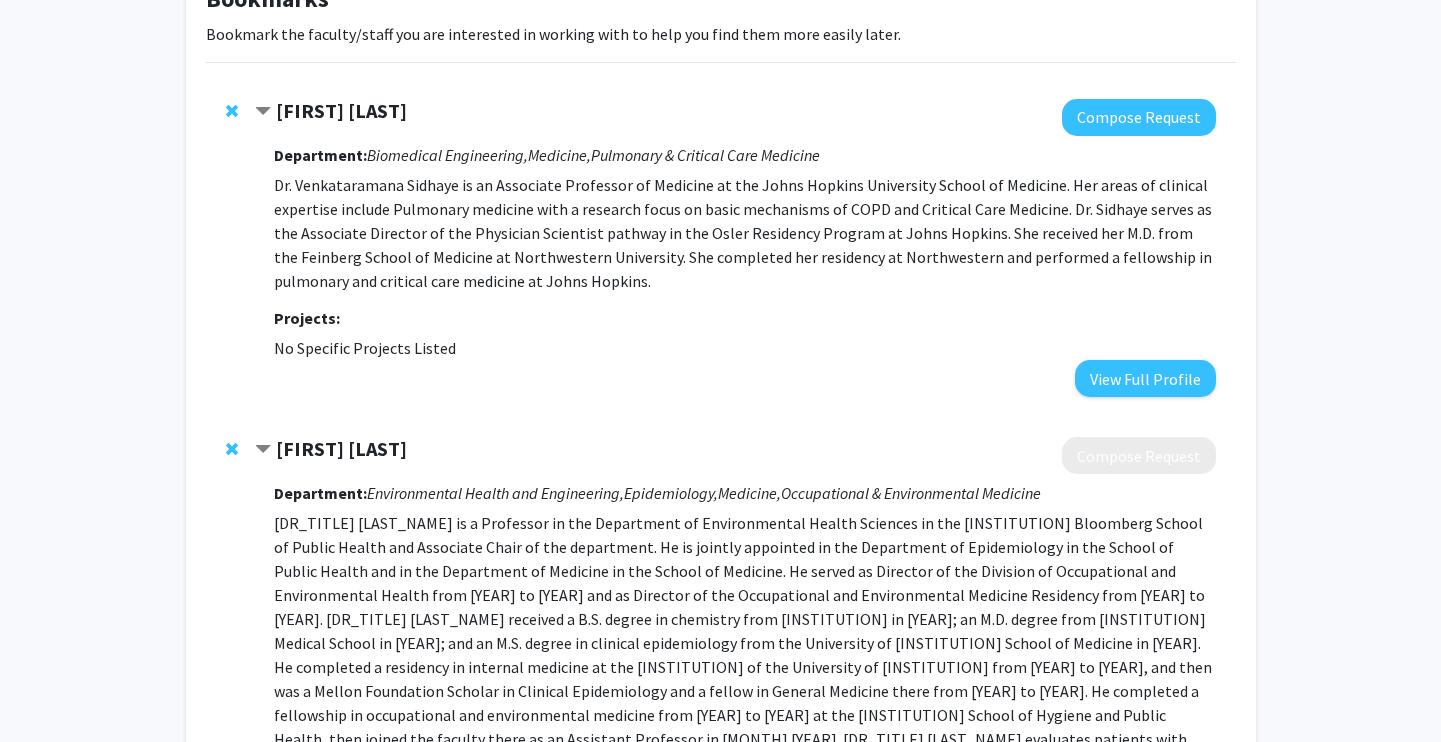 scroll, scrollTop: 0, scrollLeft: 0, axis: both 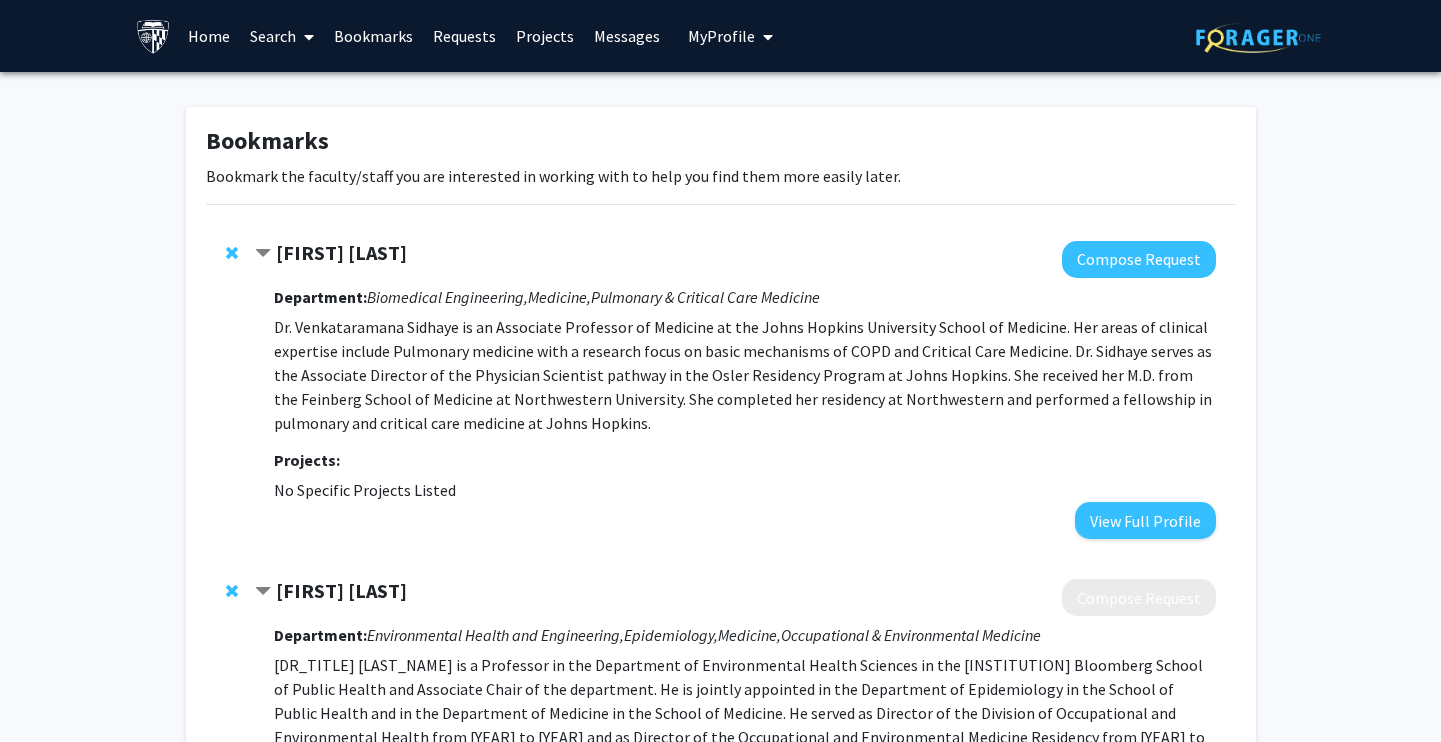 click on "Projects" at bounding box center (545, 36) 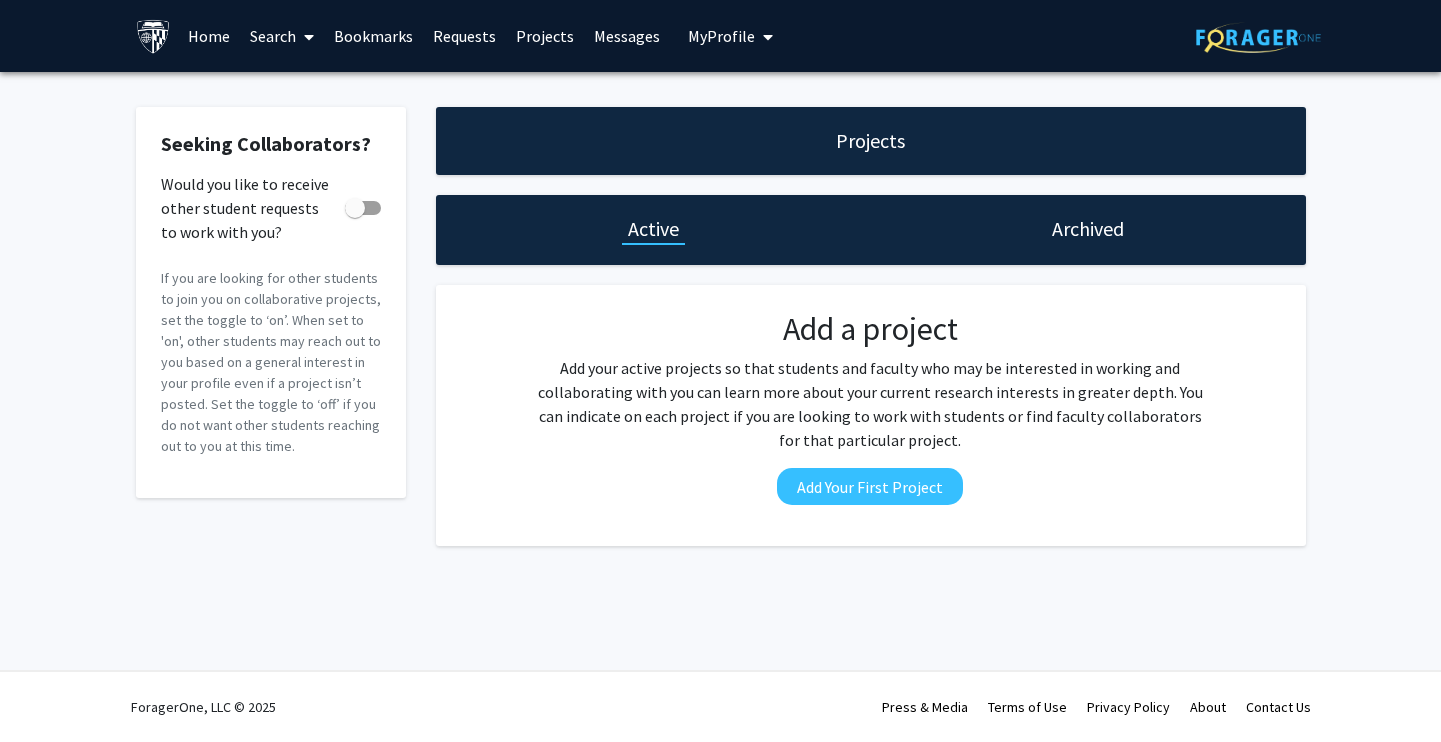 click on "Requests" at bounding box center (464, 36) 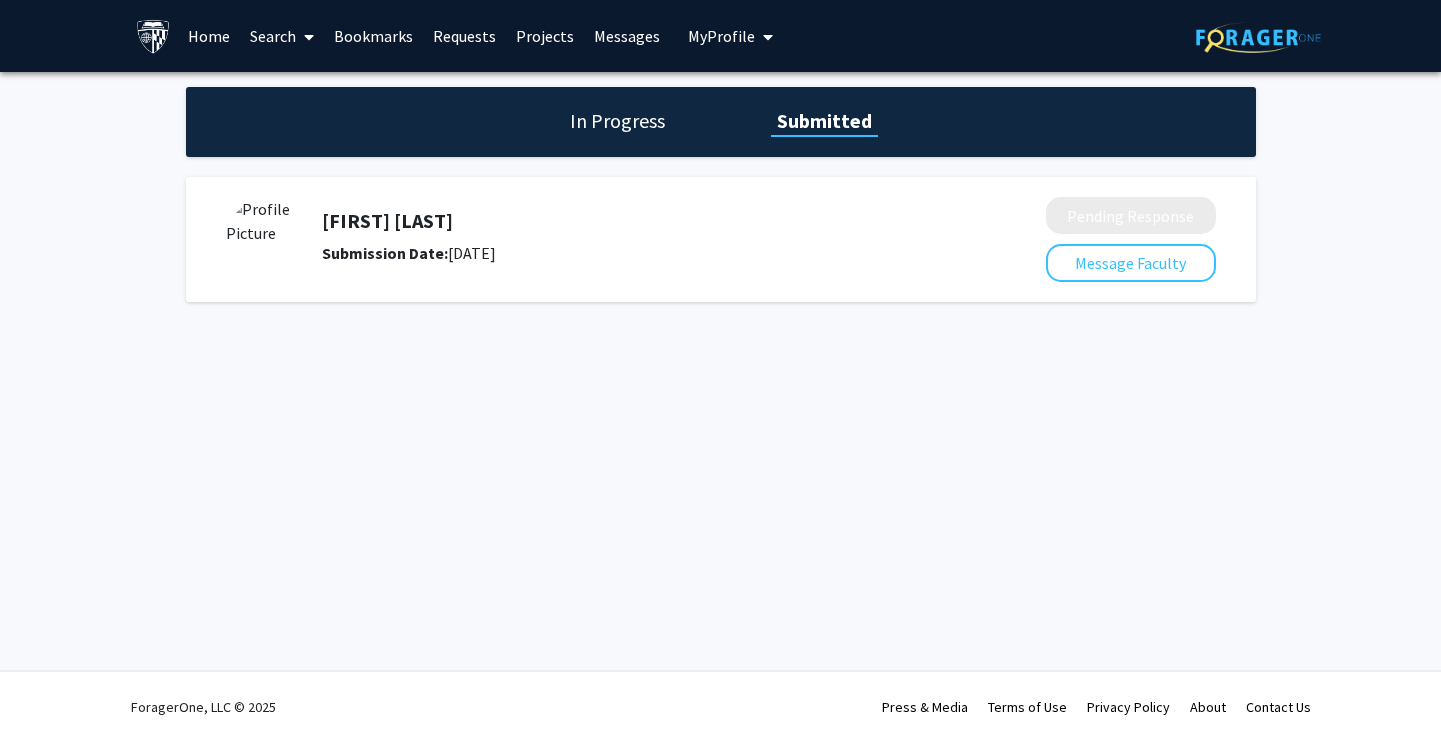 click on "Bookmarks" at bounding box center [373, 36] 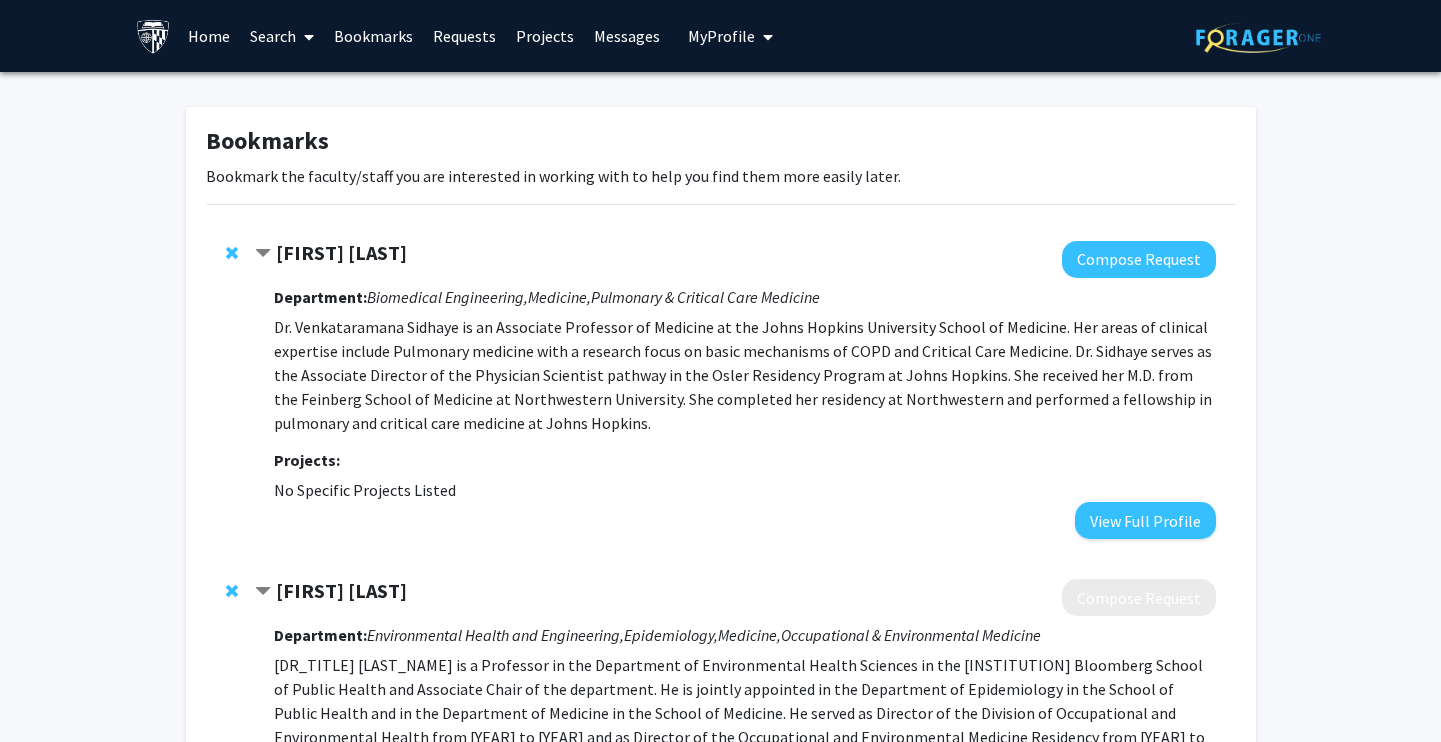 click on "Search" at bounding box center [282, 36] 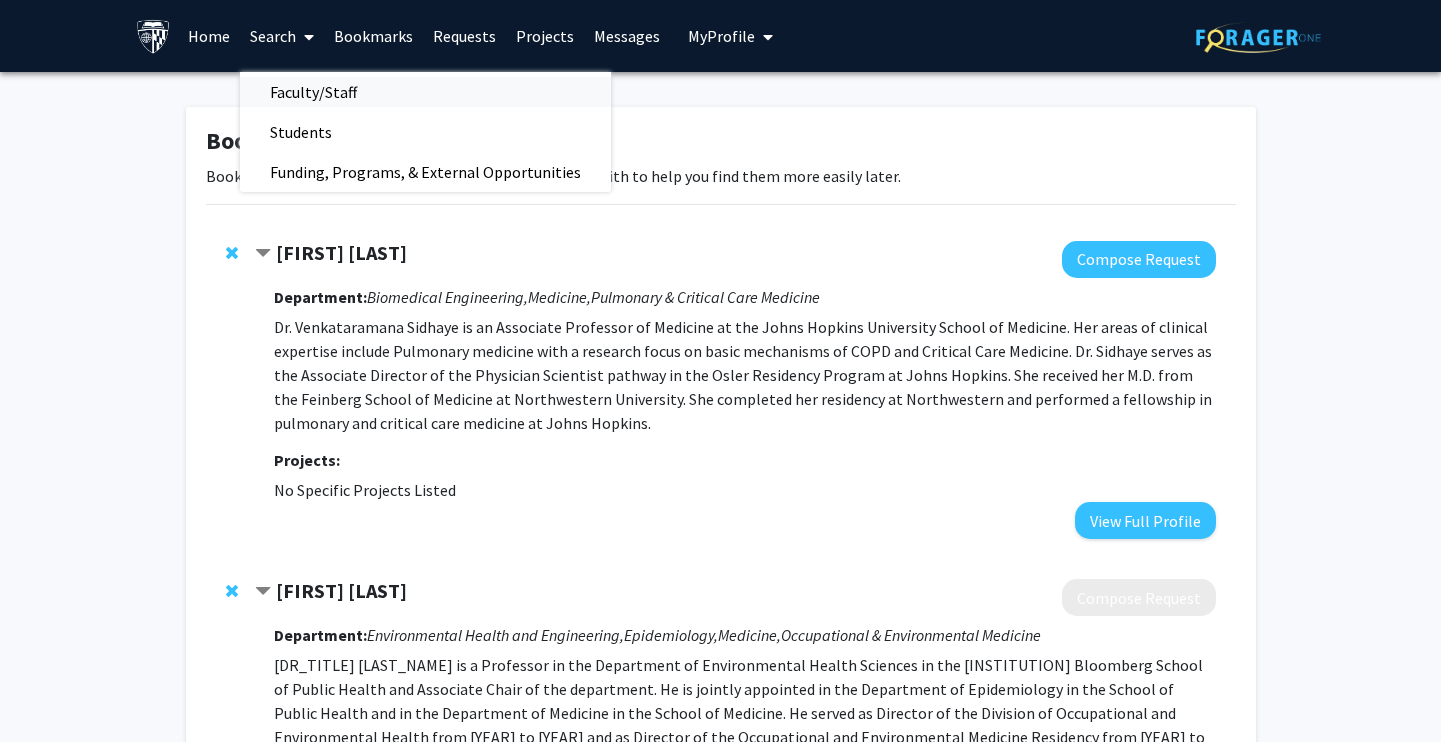 click on "Faculty/Staff" at bounding box center [313, 92] 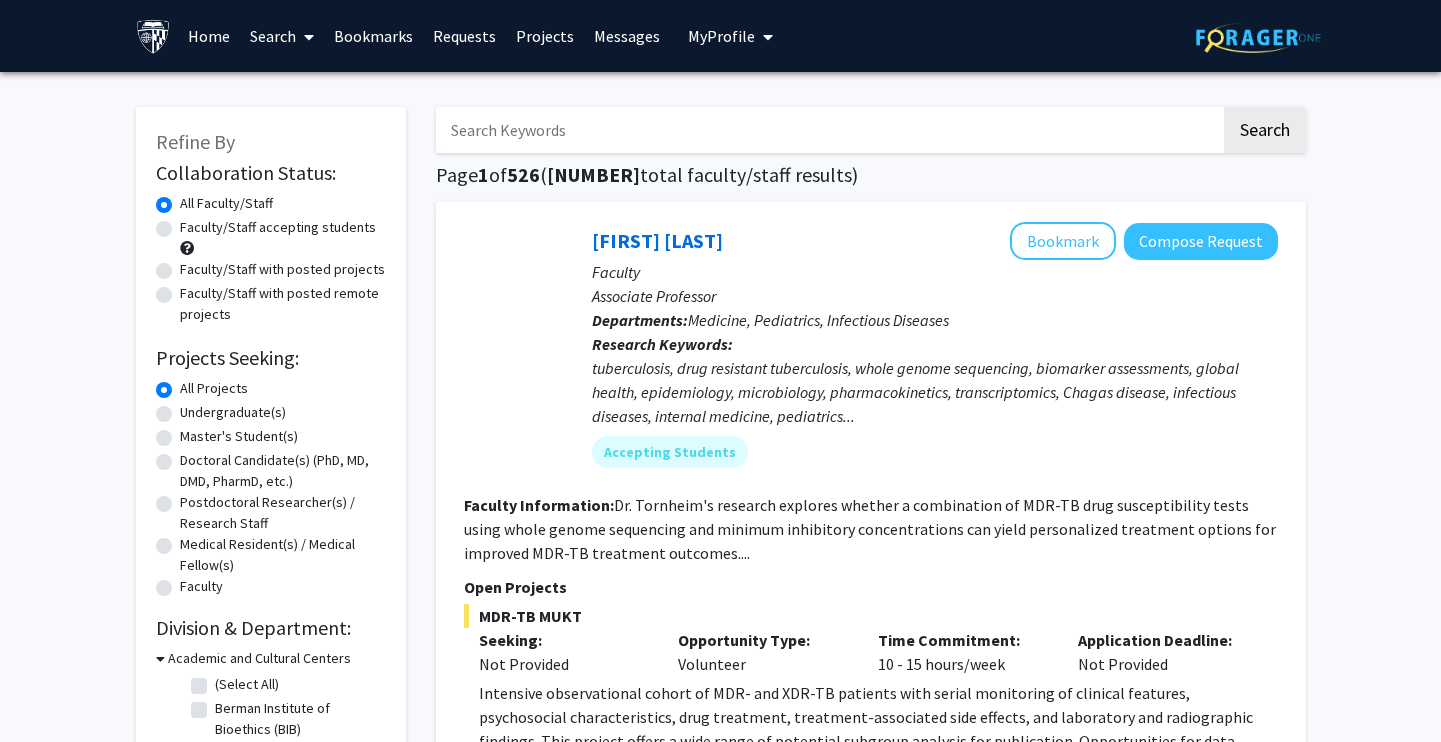click at bounding box center (828, 130) 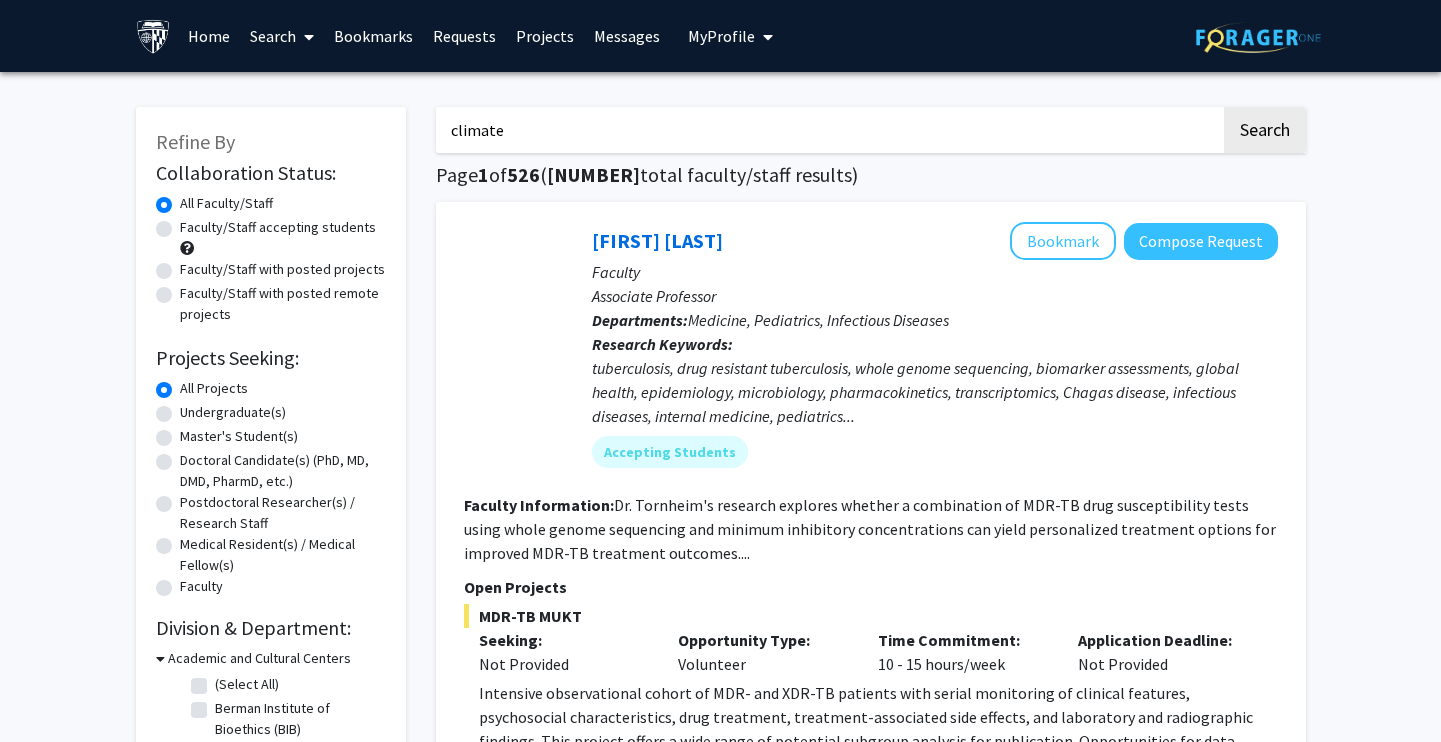 type on "climate" 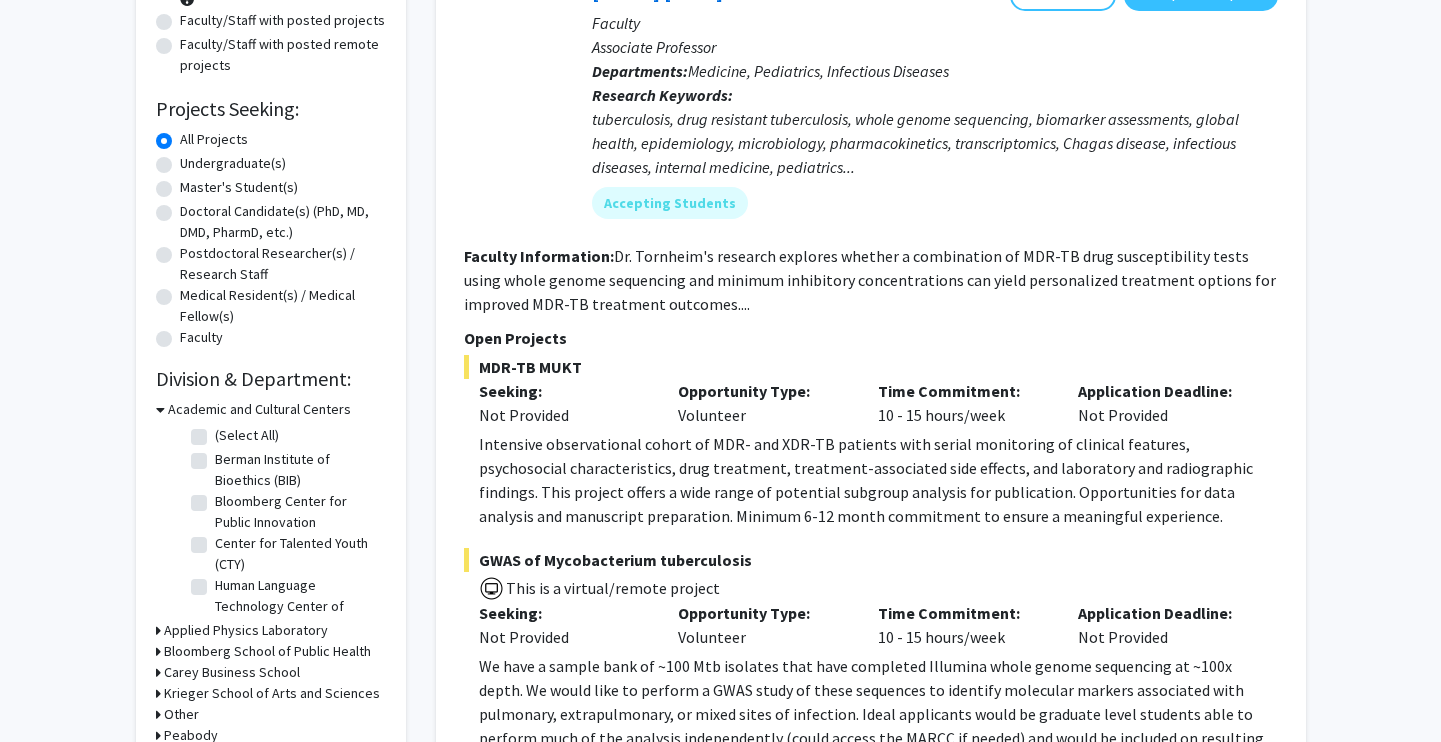 scroll, scrollTop: 252, scrollLeft: 0, axis: vertical 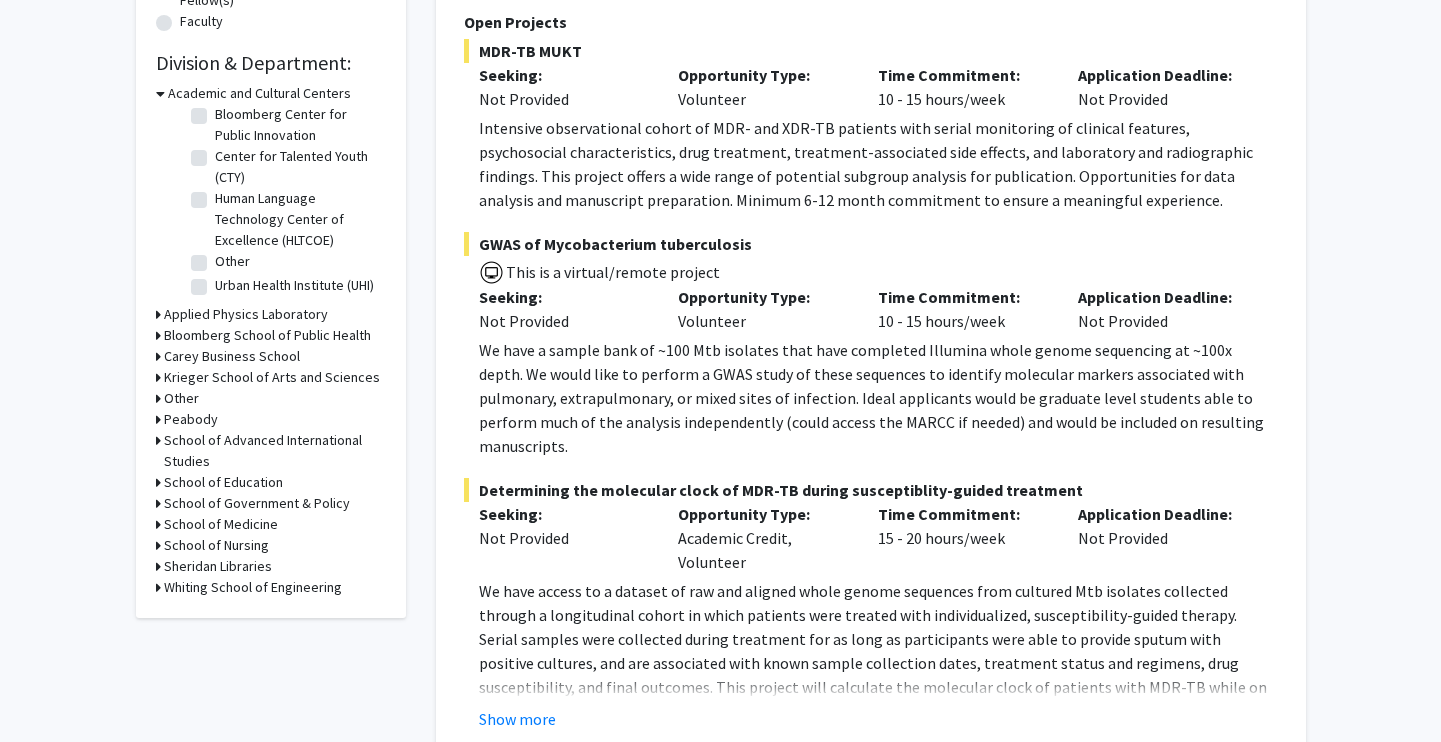 click on "School of Medicine" at bounding box center (221, 524) 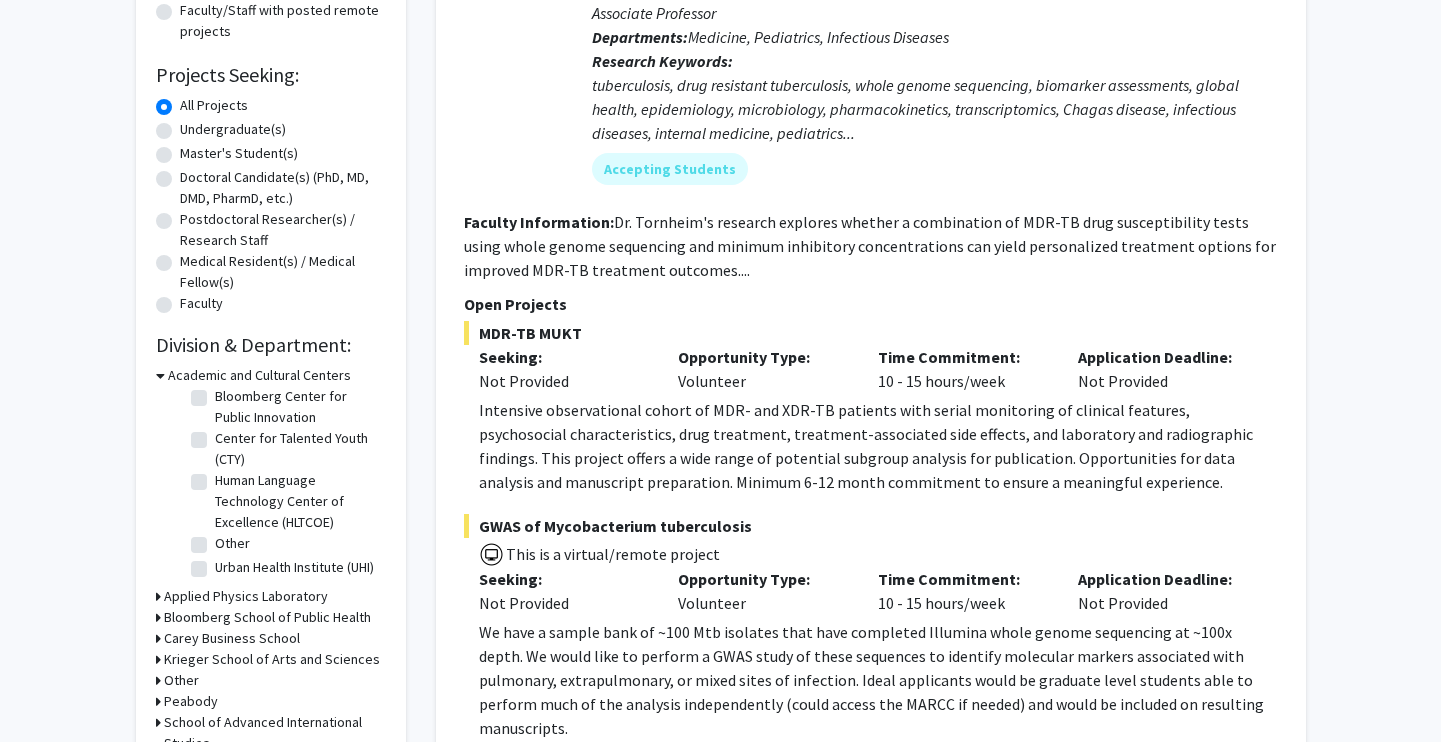 scroll, scrollTop: 276, scrollLeft: 0, axis: vertical 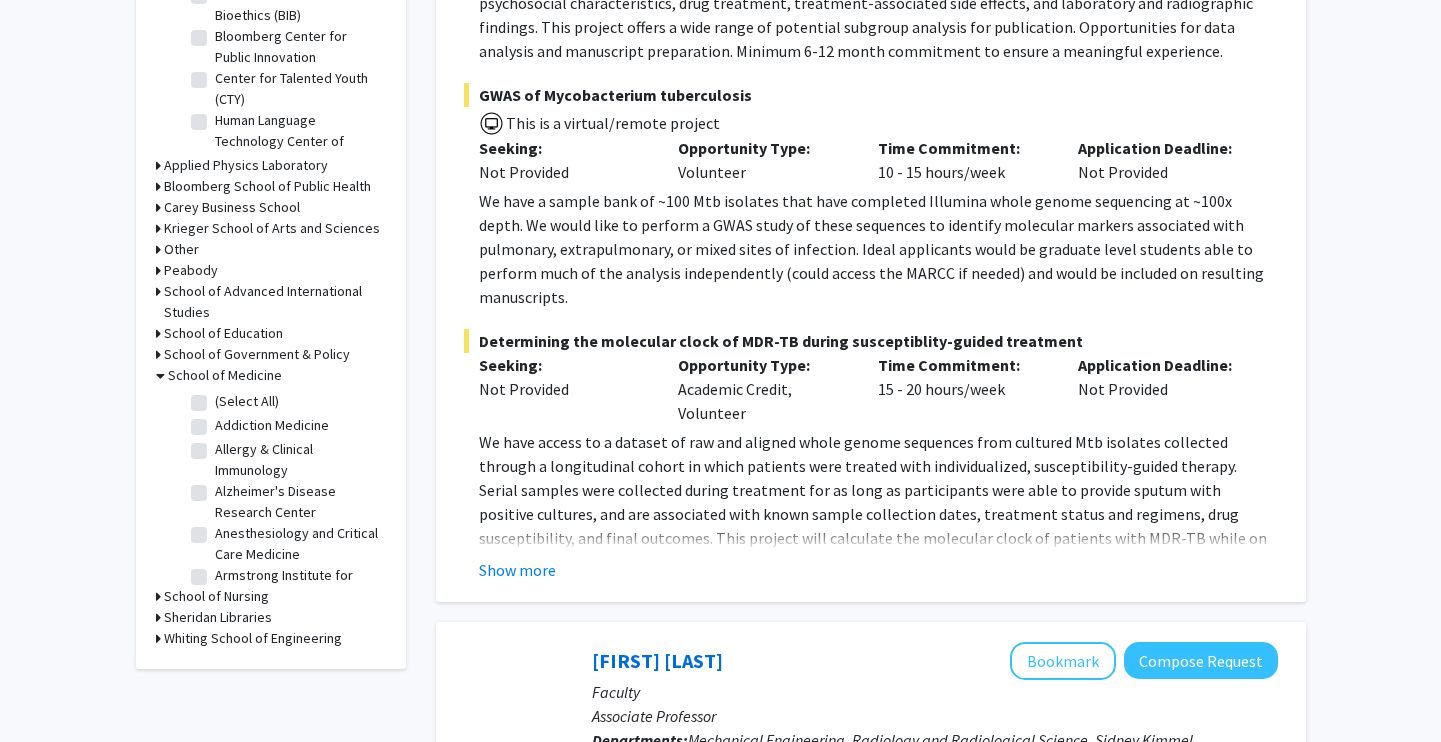 click on "(Select All)" at bounding box center (247, 401) 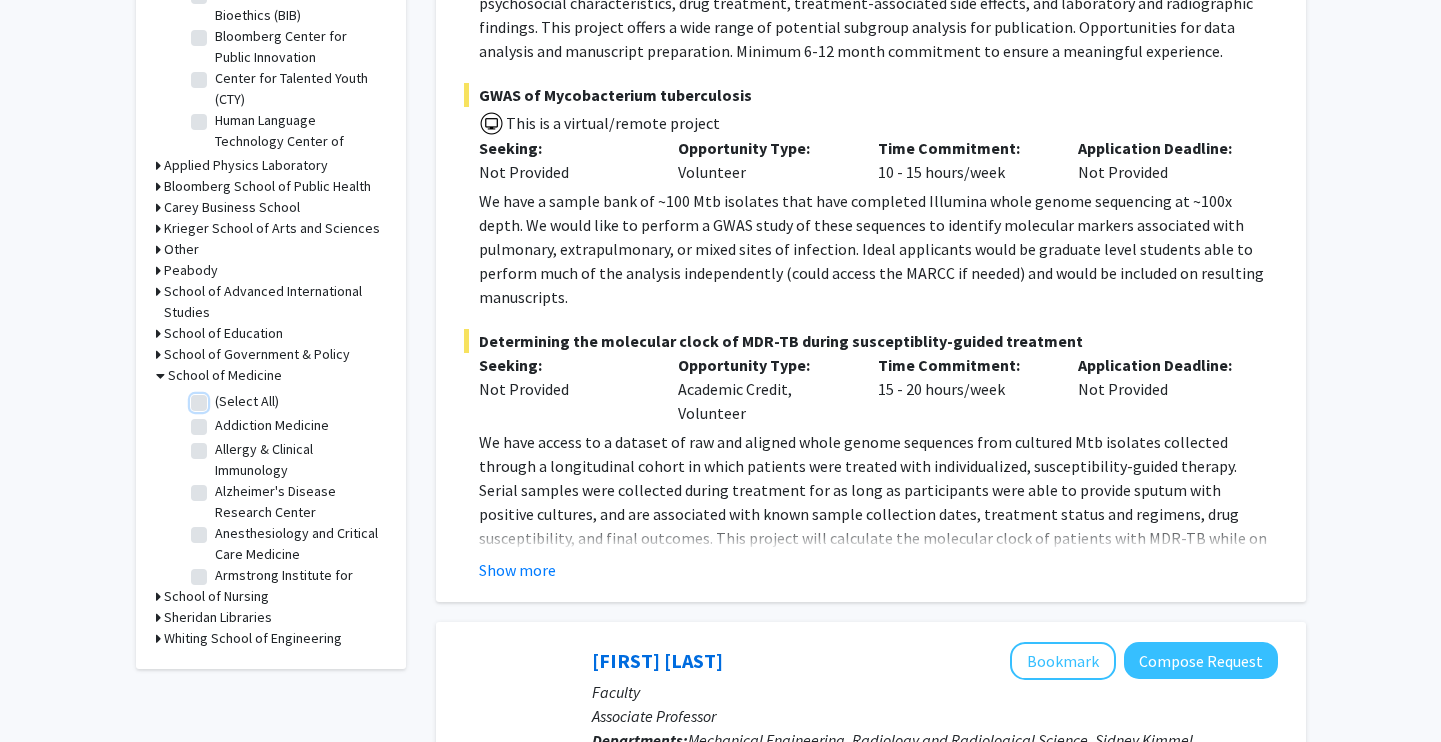 click on "(Select All)" at bounding box center (221, 397) 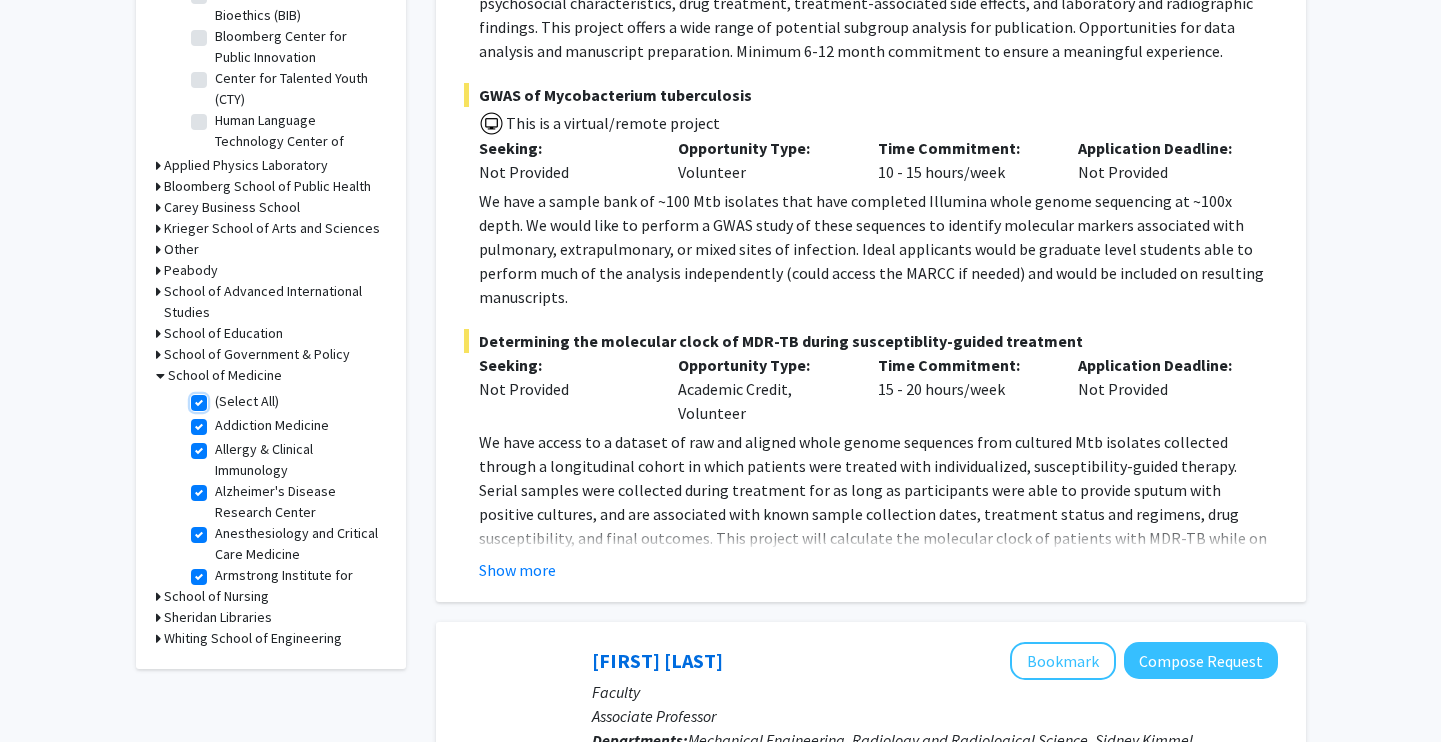 scroll, scrollTop: 0, scrollLeft: 0, axis: both 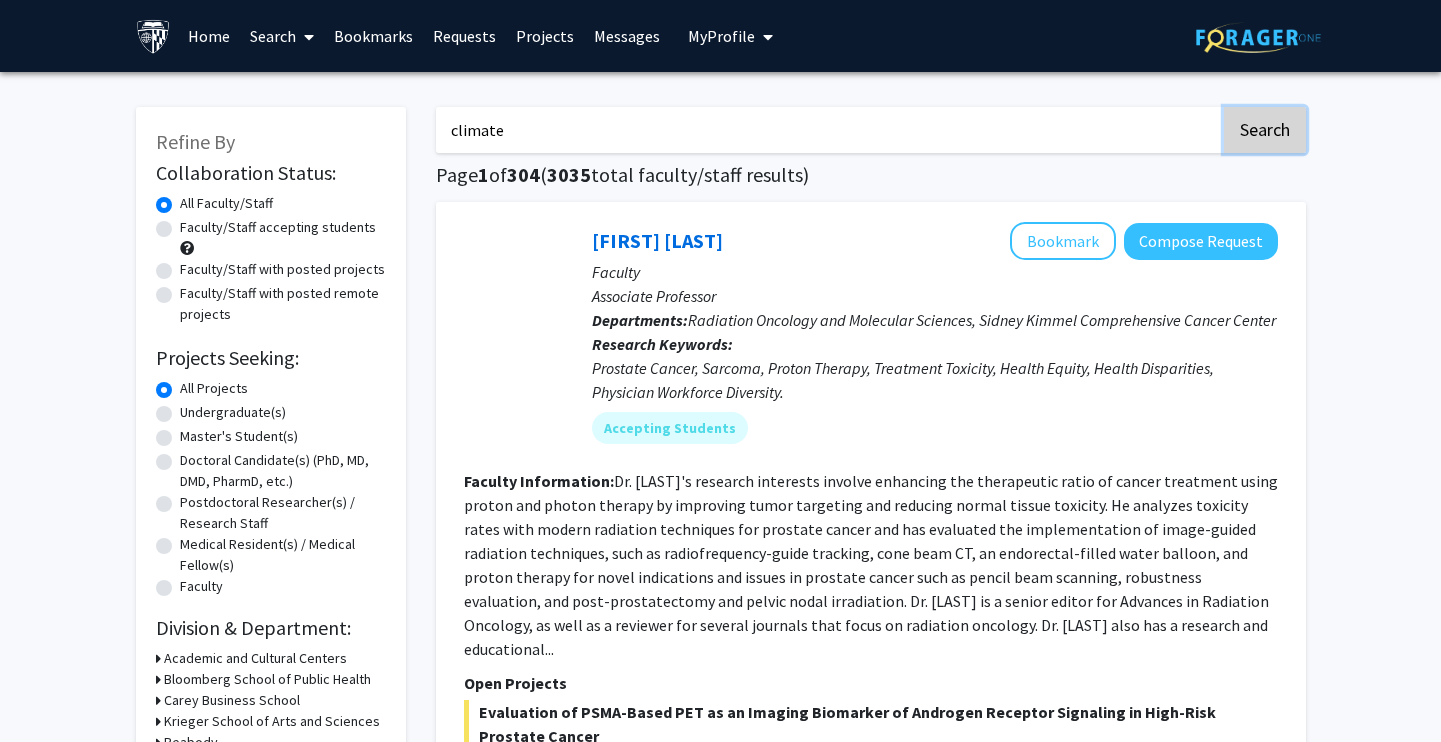 click on "Search" at bounding box center (1265, 130) 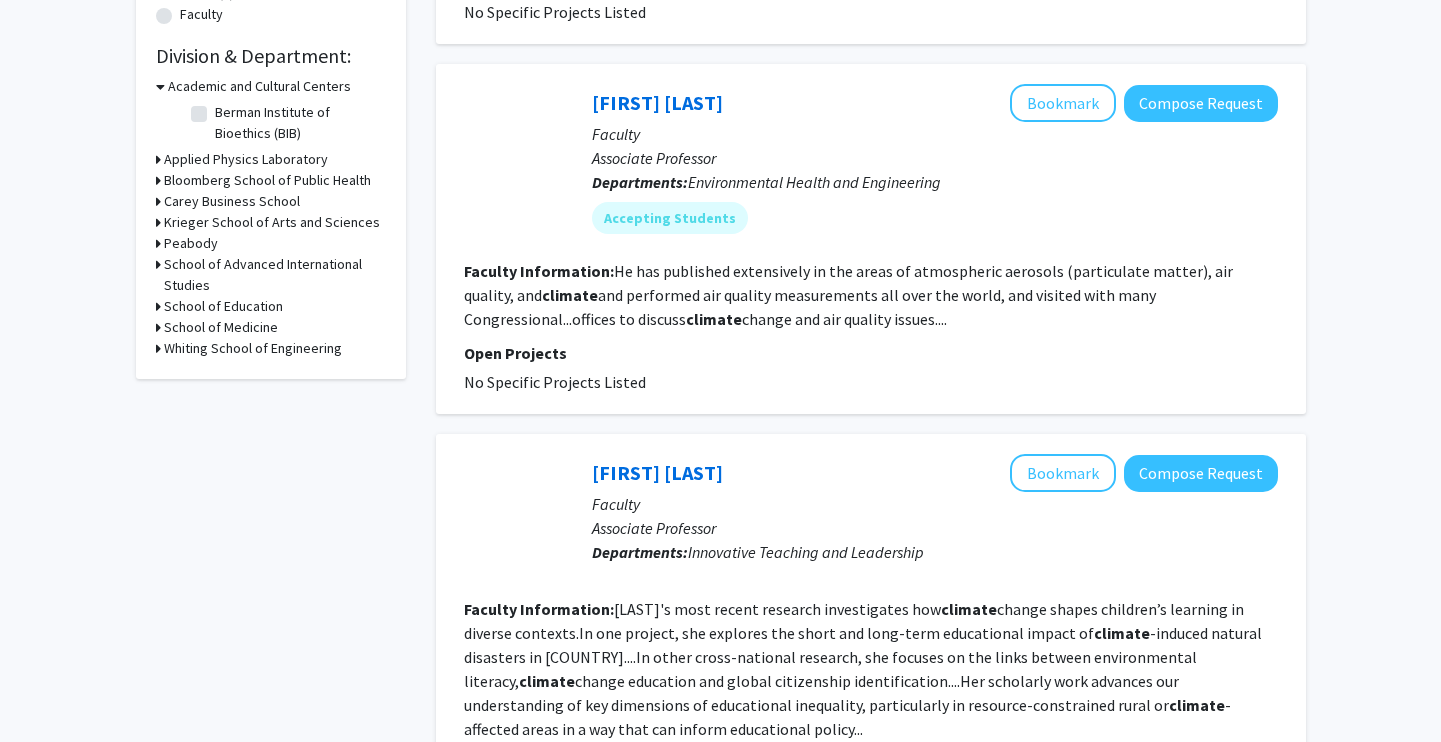 scroll, scrollTop: 602, scrollLeft: 0, axis: vertical 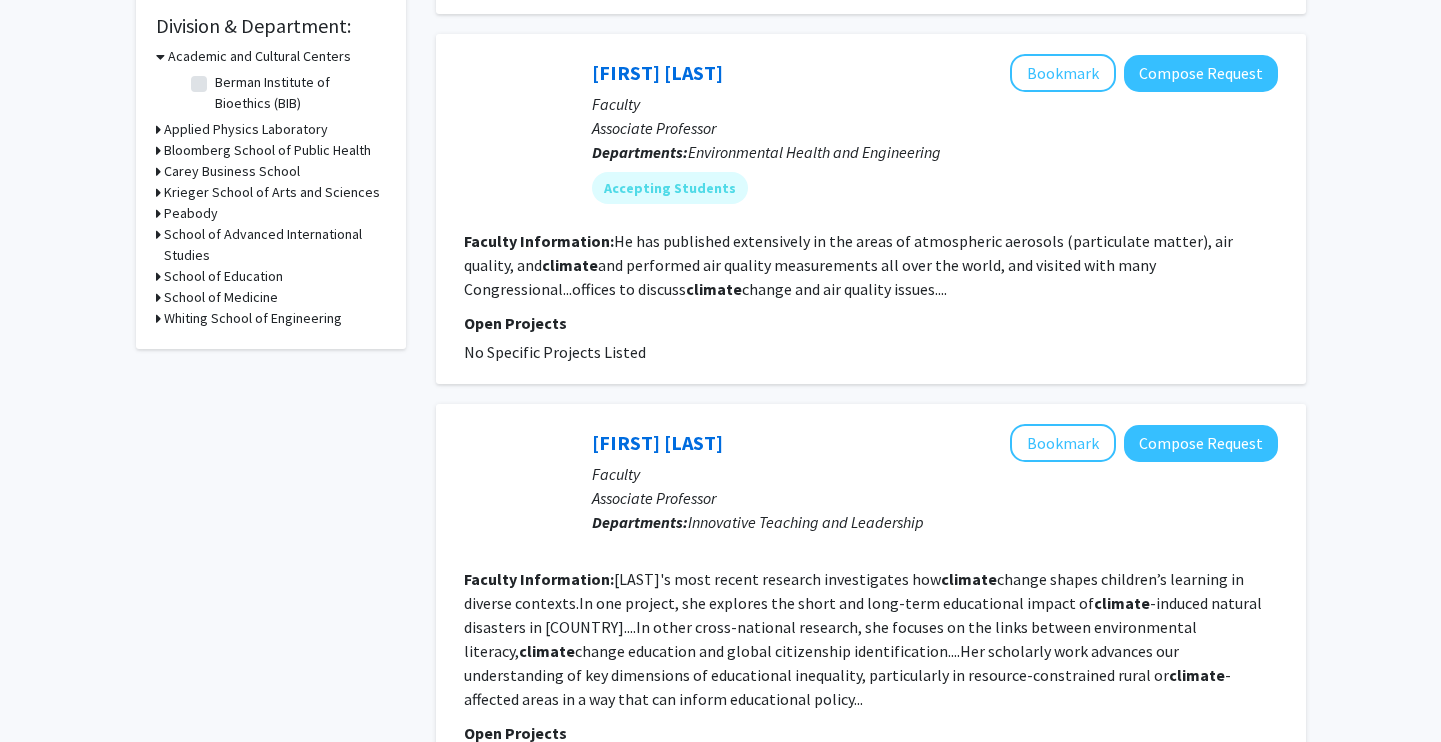 click on "School of Medicine" at bounding box center (221, 297) 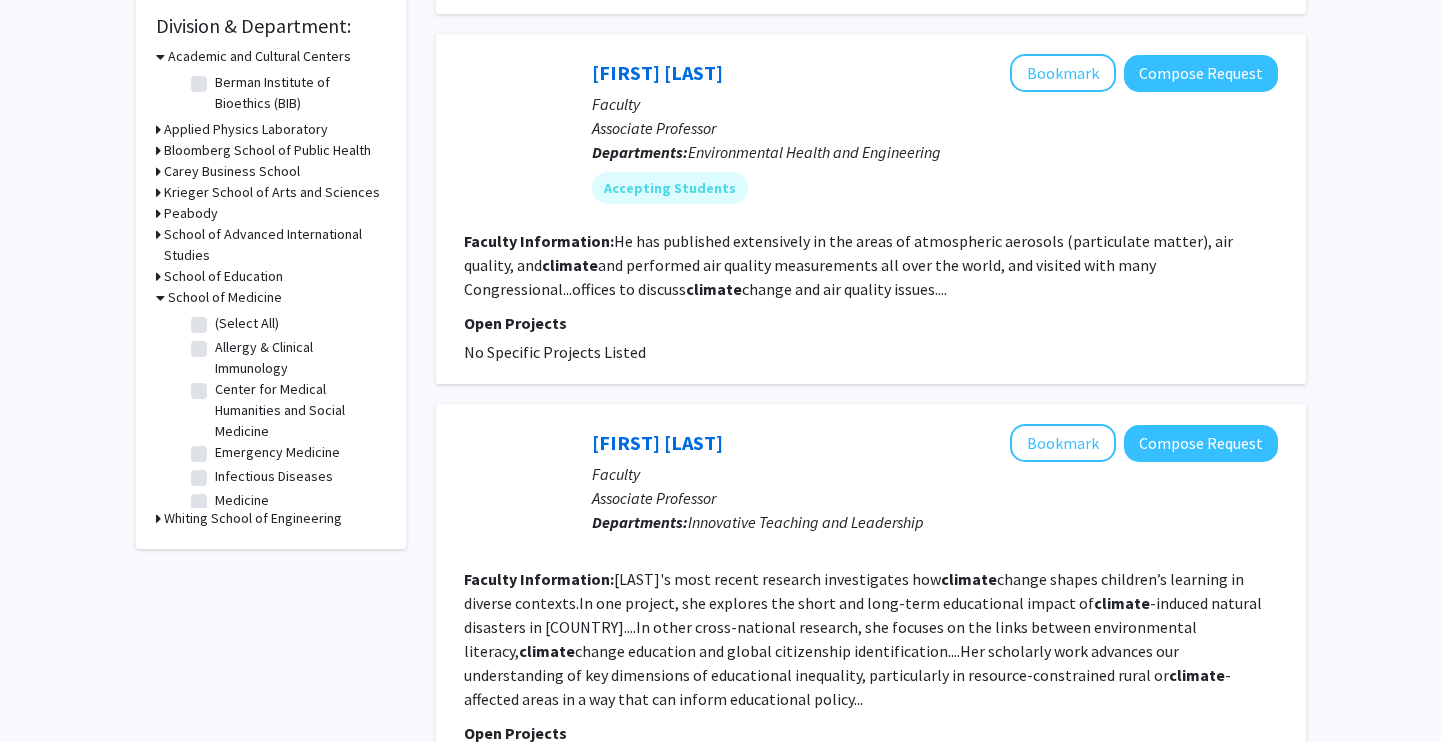 click on "(Select All)" at bounding box center [247, 323] 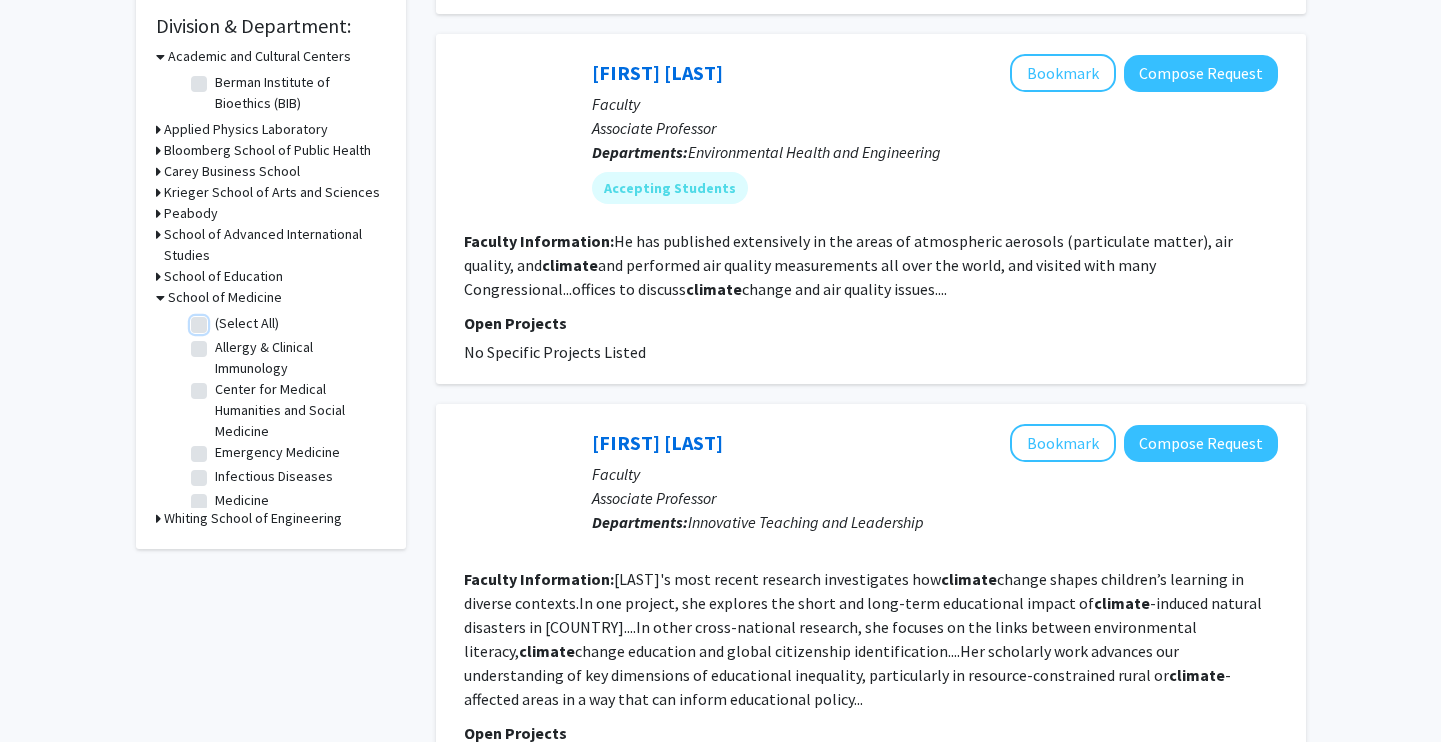 click on "(Select All)" at bounding box center [221, 319] 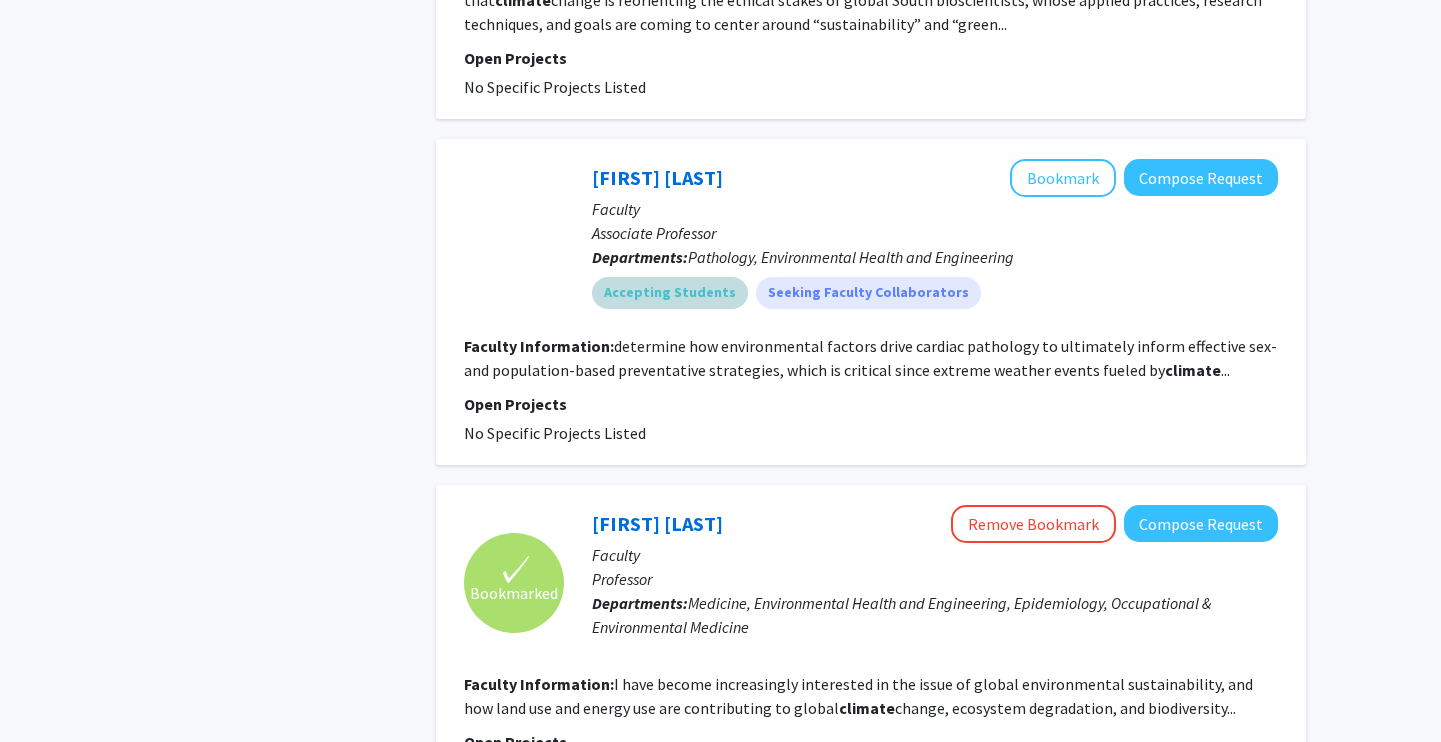 scroll, scrollTop: 2109, scrollLeft: 0, axis: vertical 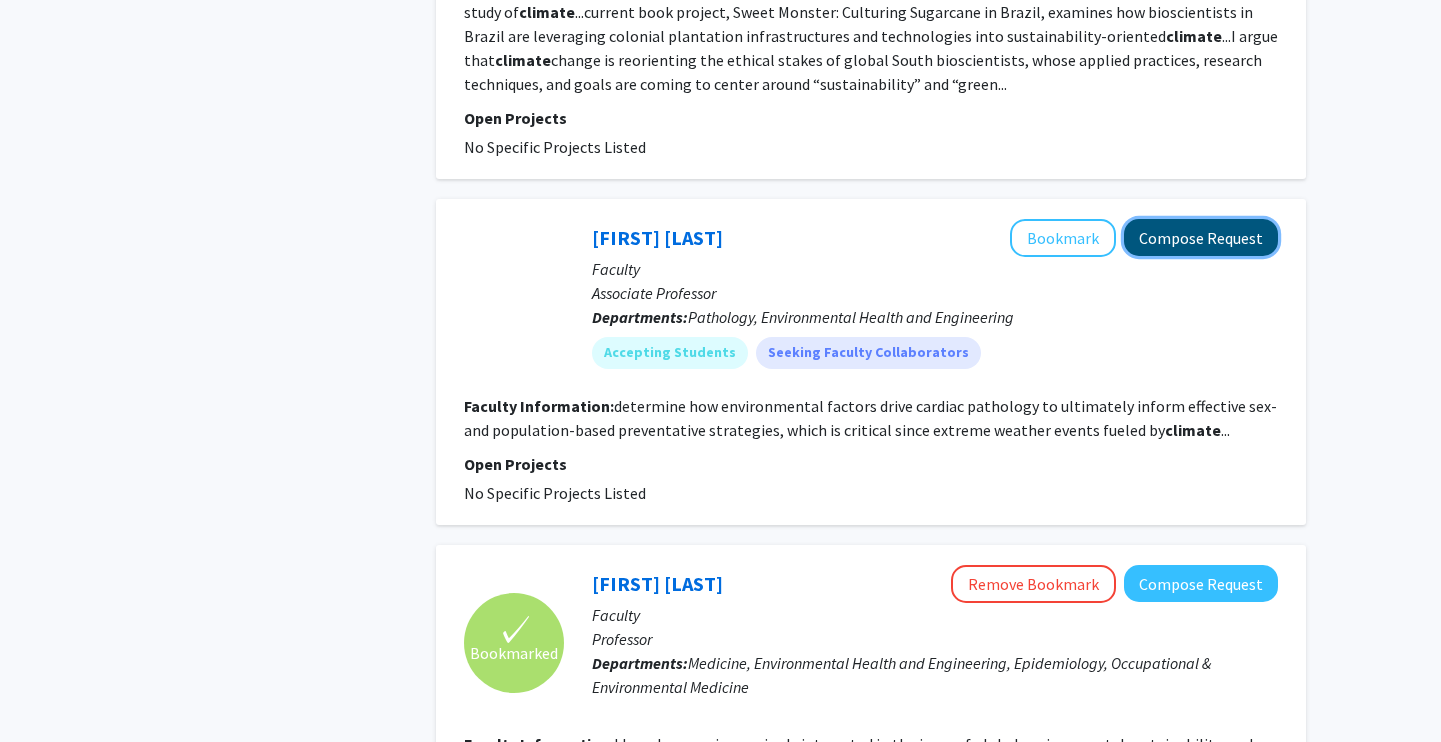 click on "Compose Request" at bounding box center [1201, 237] 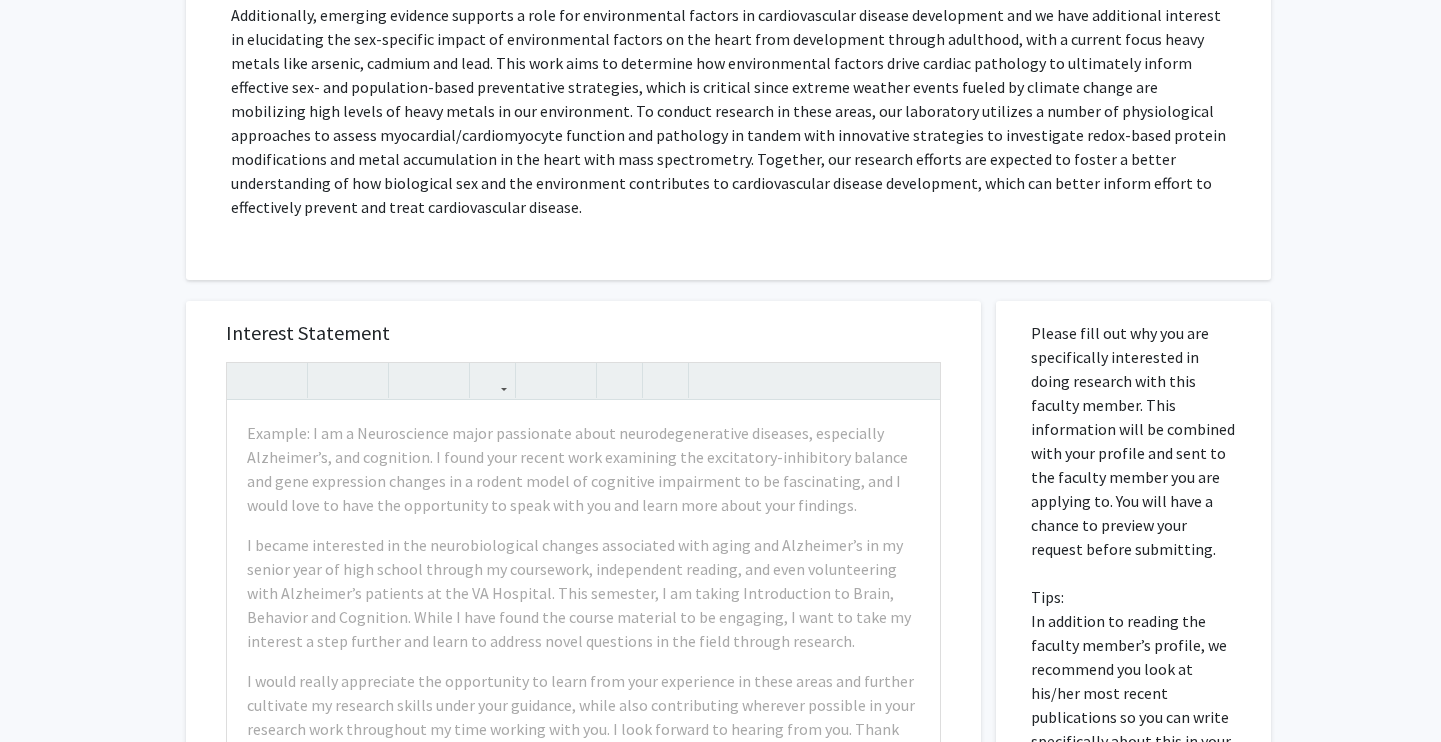 scroll, scrollTop: 587, scrollLeft: 0, axis: vertical 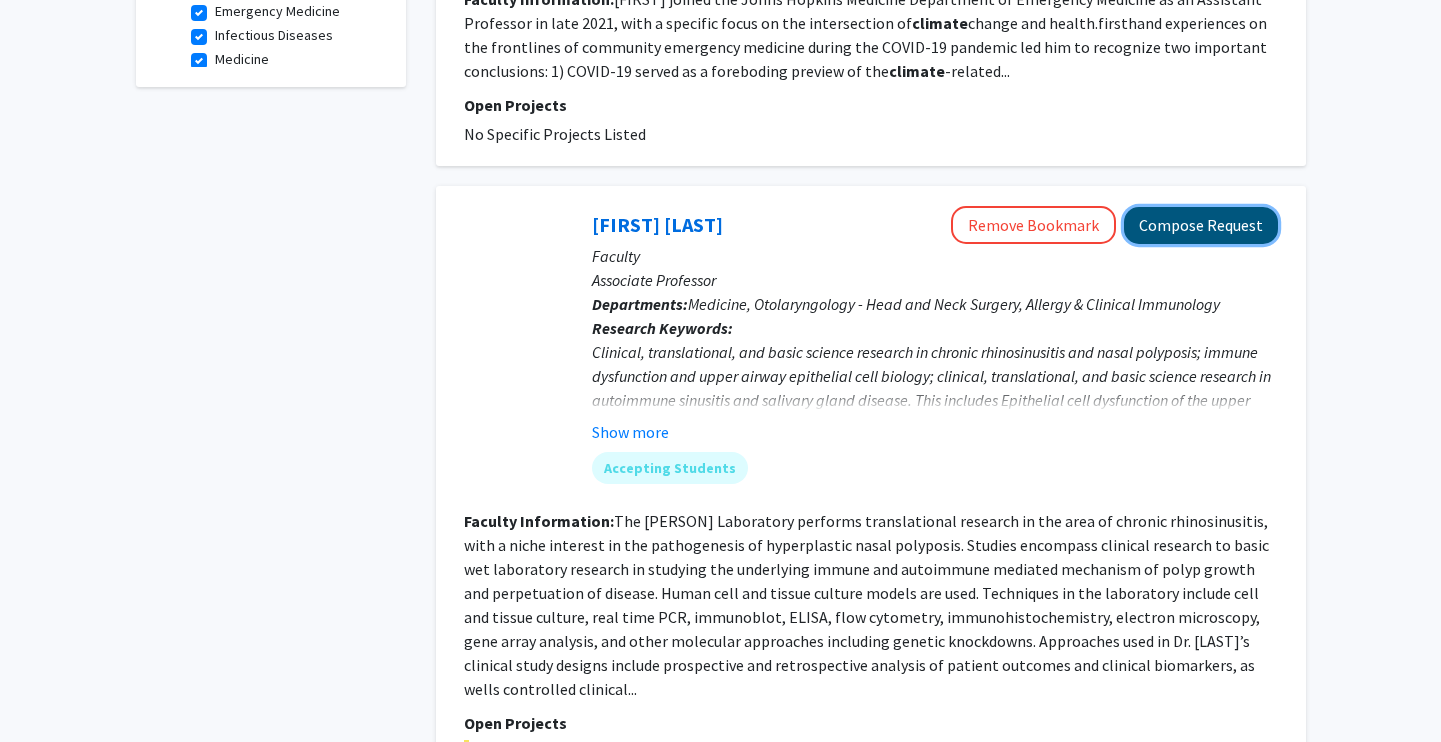 click on "Compose Request" at bounding box center [1201, 225] 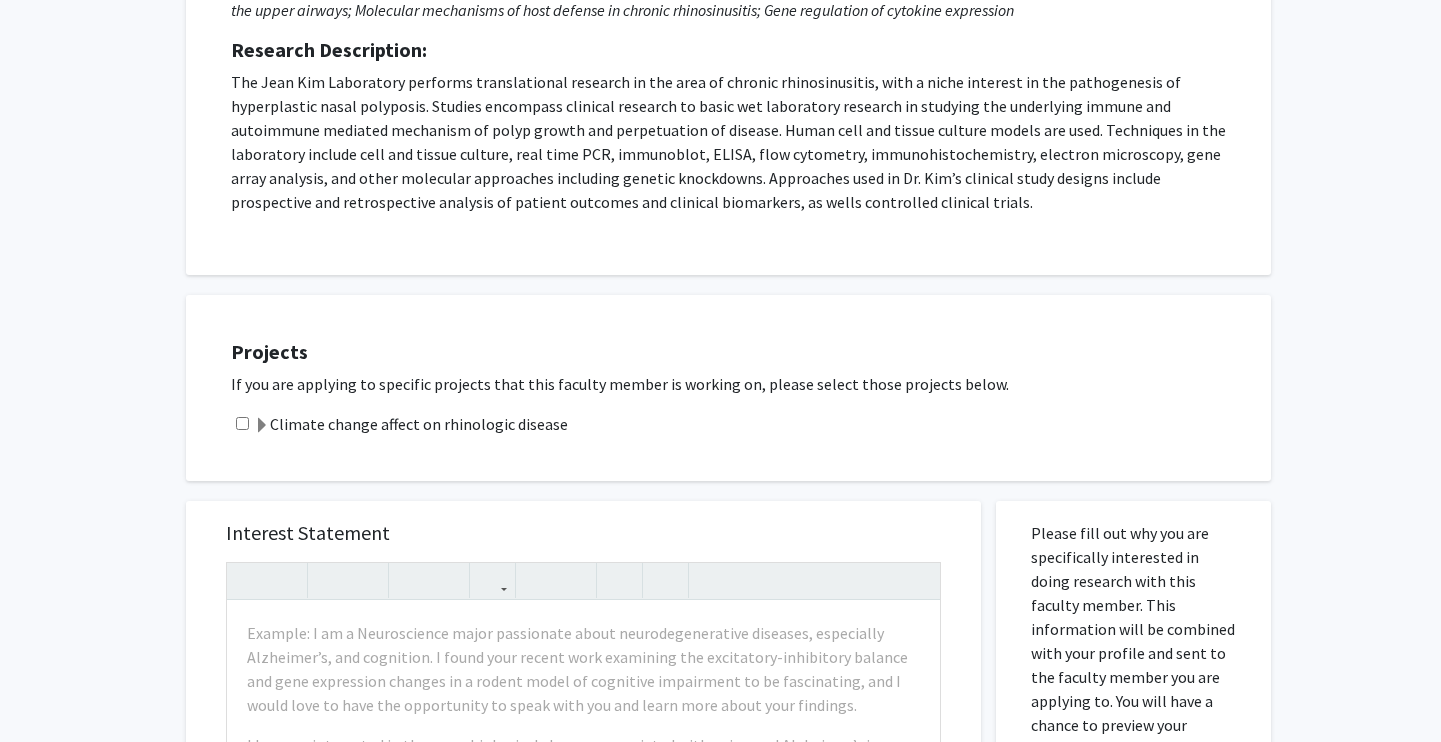 scroll, scrollTop: 329, scrollLeft: 0, axis: vertical 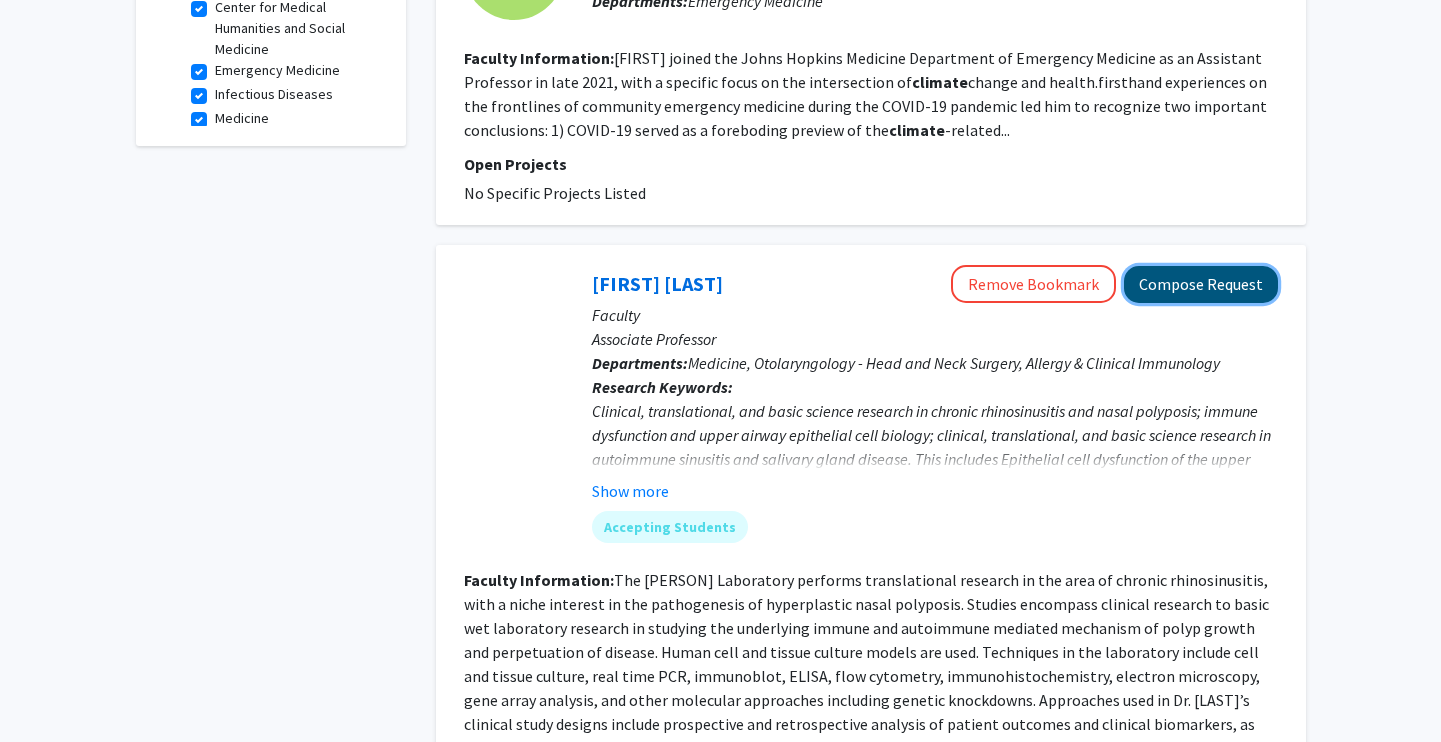 click on "Compose Request" at bounding box center [1201, 284] 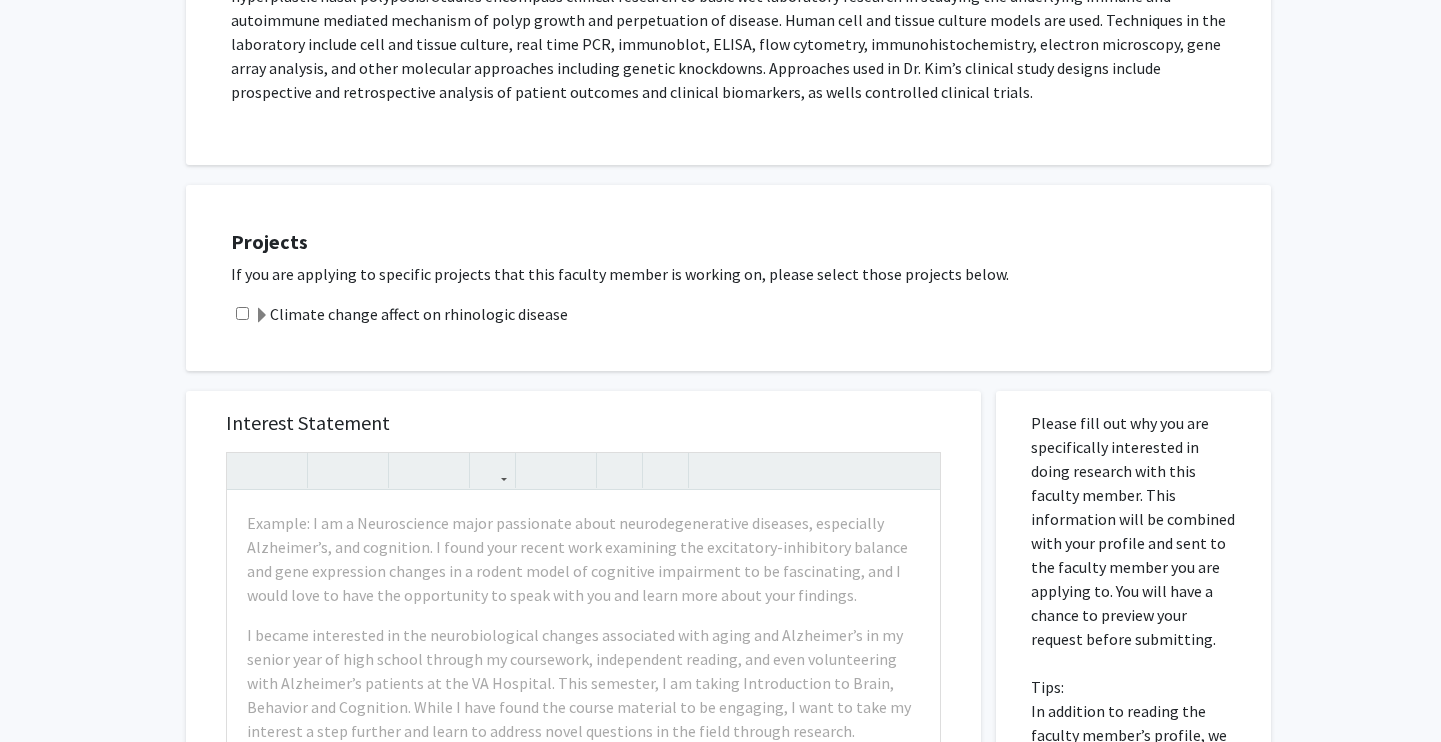scroll, scrollTop: 645, scrollLeft: 0, axis: vertical 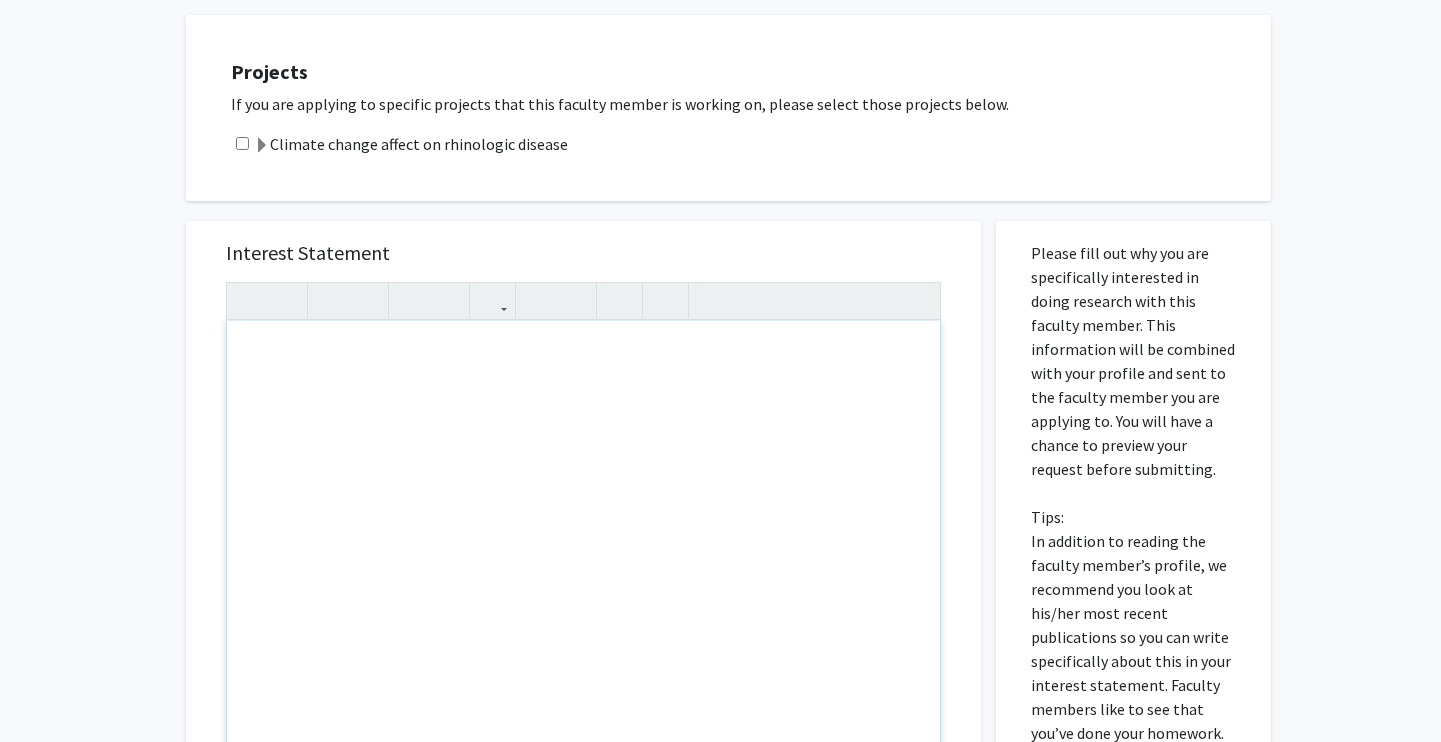 click at bounding box center [583, 550] 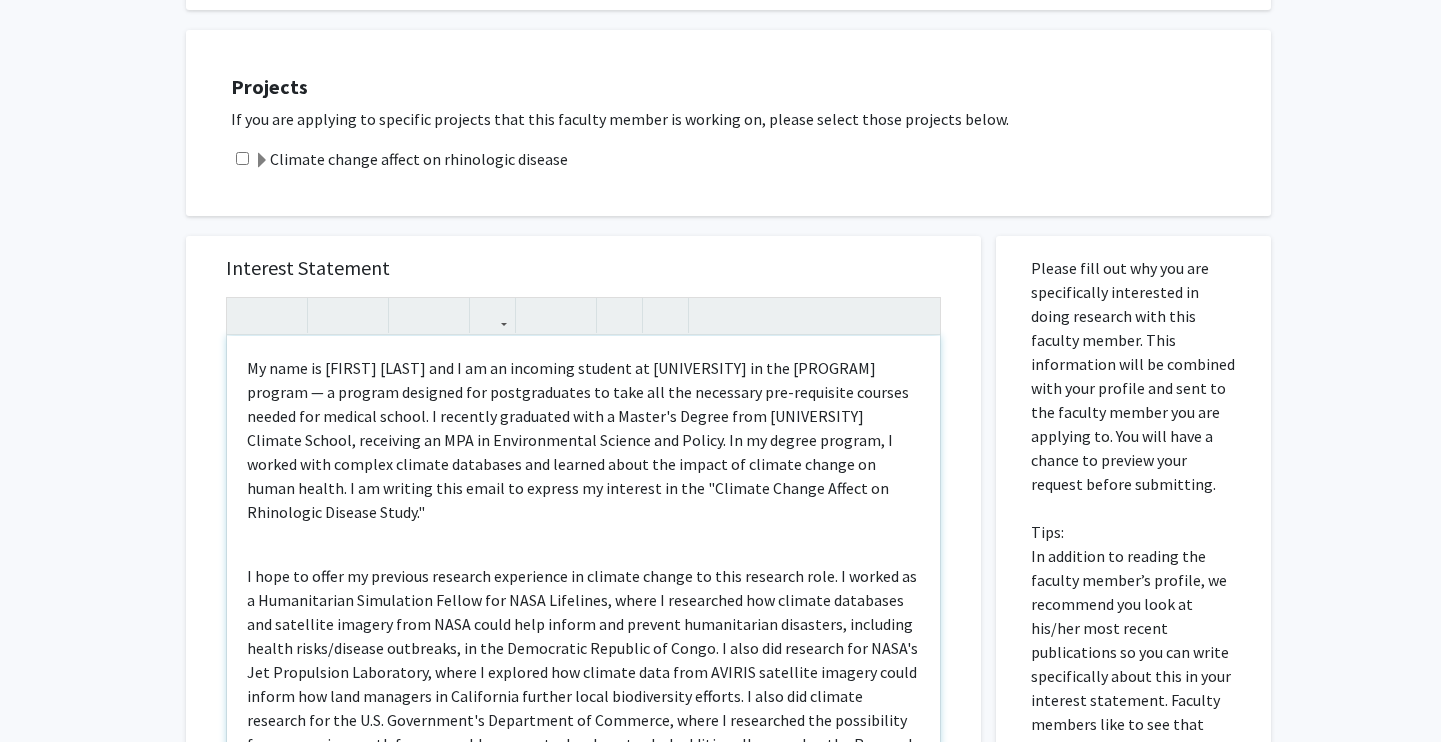 scroll, scrollTop: 626, scrollLeft: 0, axis: vertical 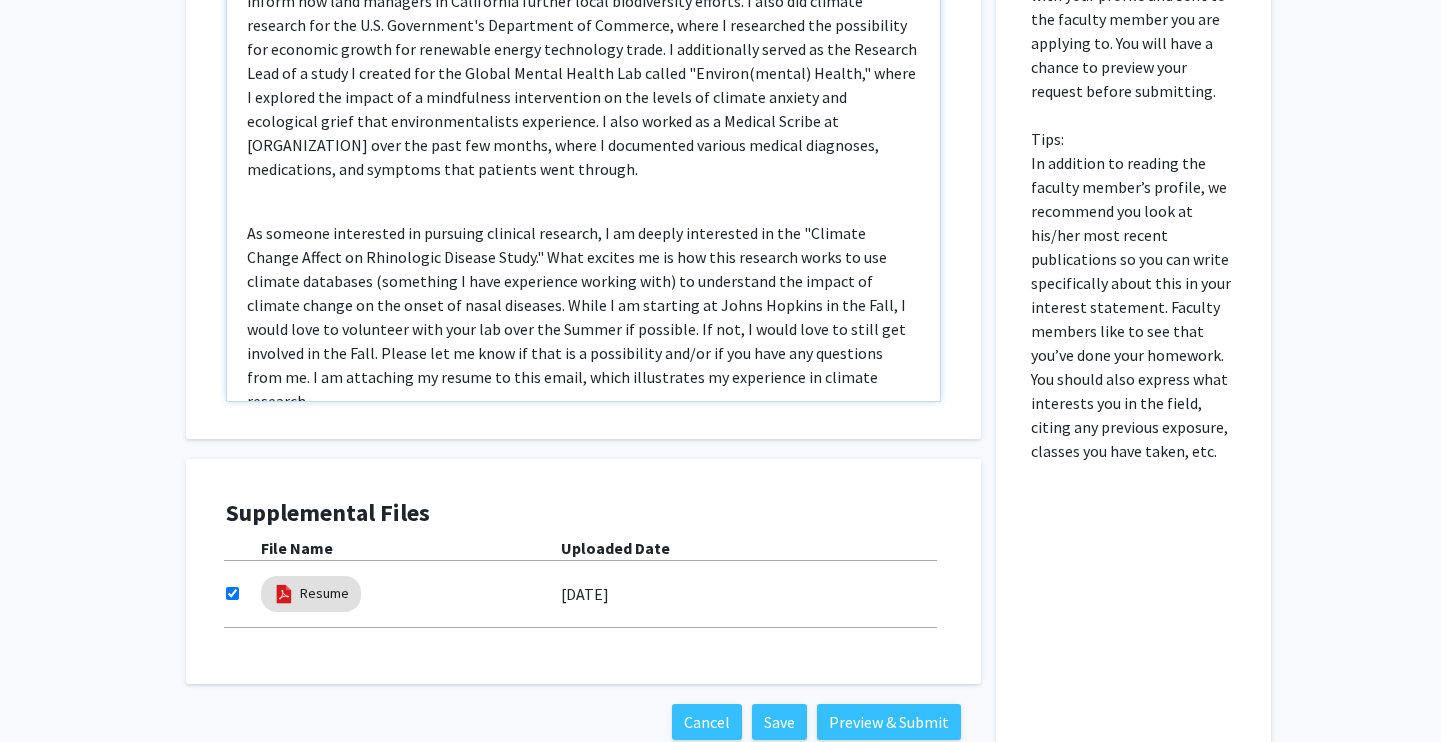 click on "My name is [FIRST] [LAST] and I am an incoming student at [UNIVERSITY] in the [PROGRAM] program — a program designed for postgraduates to take all the necessary pre-requisite courses needed for medical school. I recently graduated with a Master's Degree from [UNIVERSITY] Climate School, receiving an MPA in Environmental Science and Policy. In my degree program, I worked with complex climate databases and learned about the impact of climate change on human health. I am writing this email to express my interest in the "Climate Change Affect on Rhinologic Disease Study."" at bounding box center (583, 172) 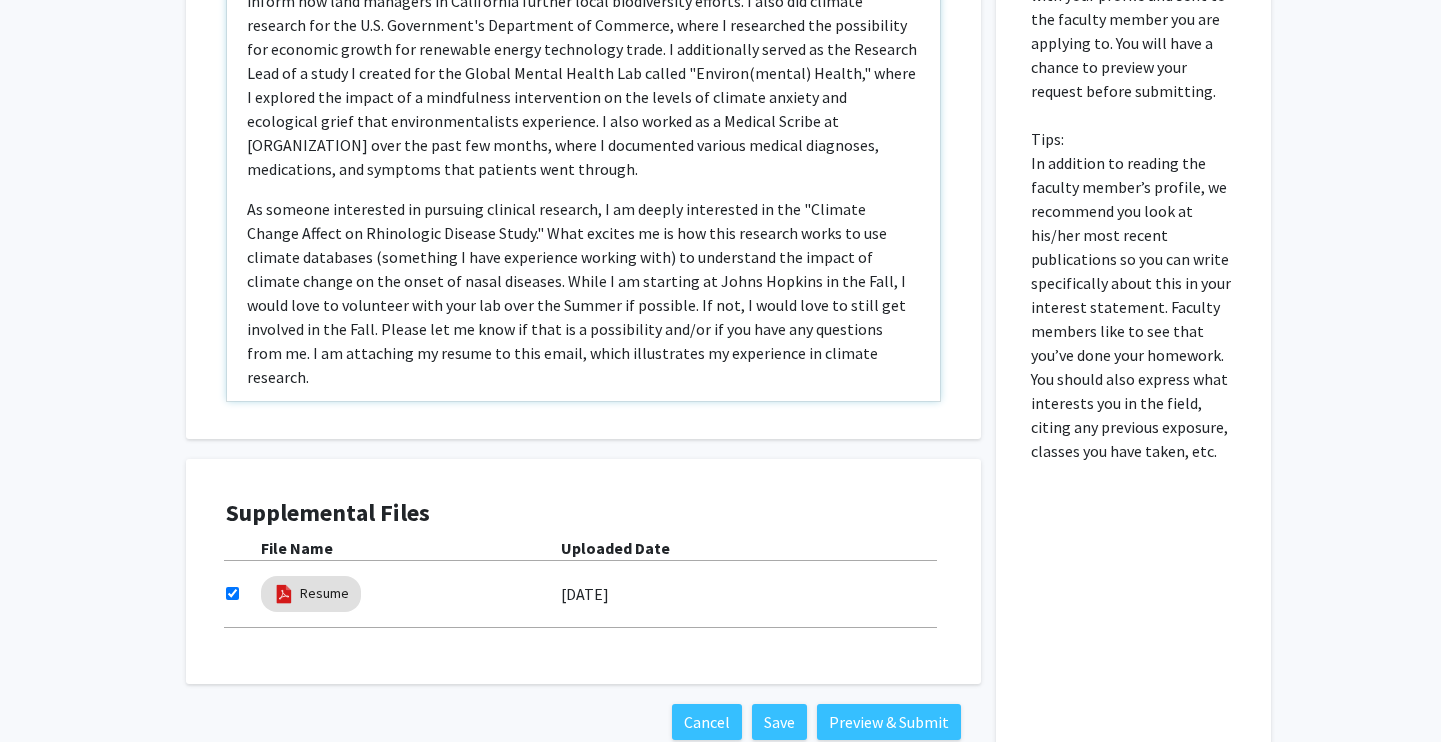 scroll, scrollTop: 278, scrollLeft: 0, axis: vertical 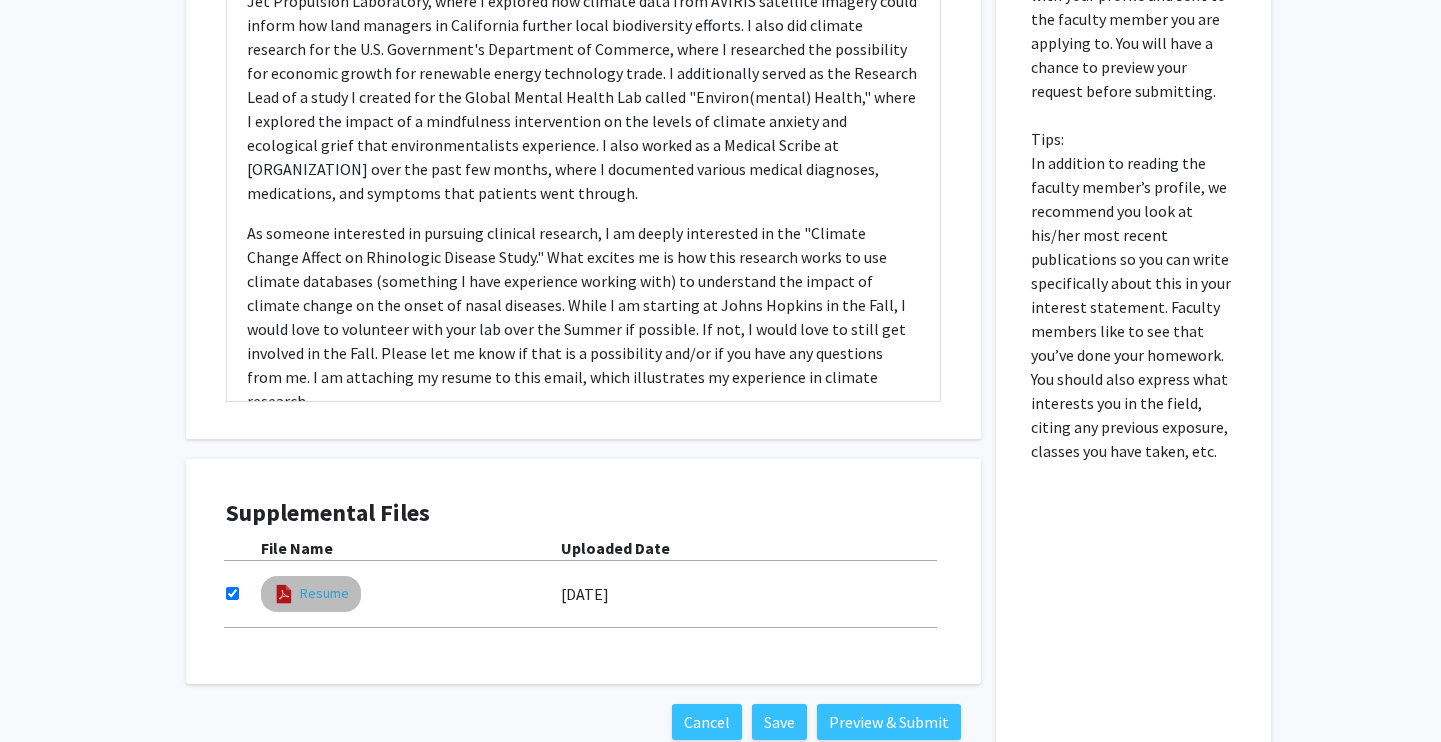 click on "Resume" at bounding box center [324, 593] 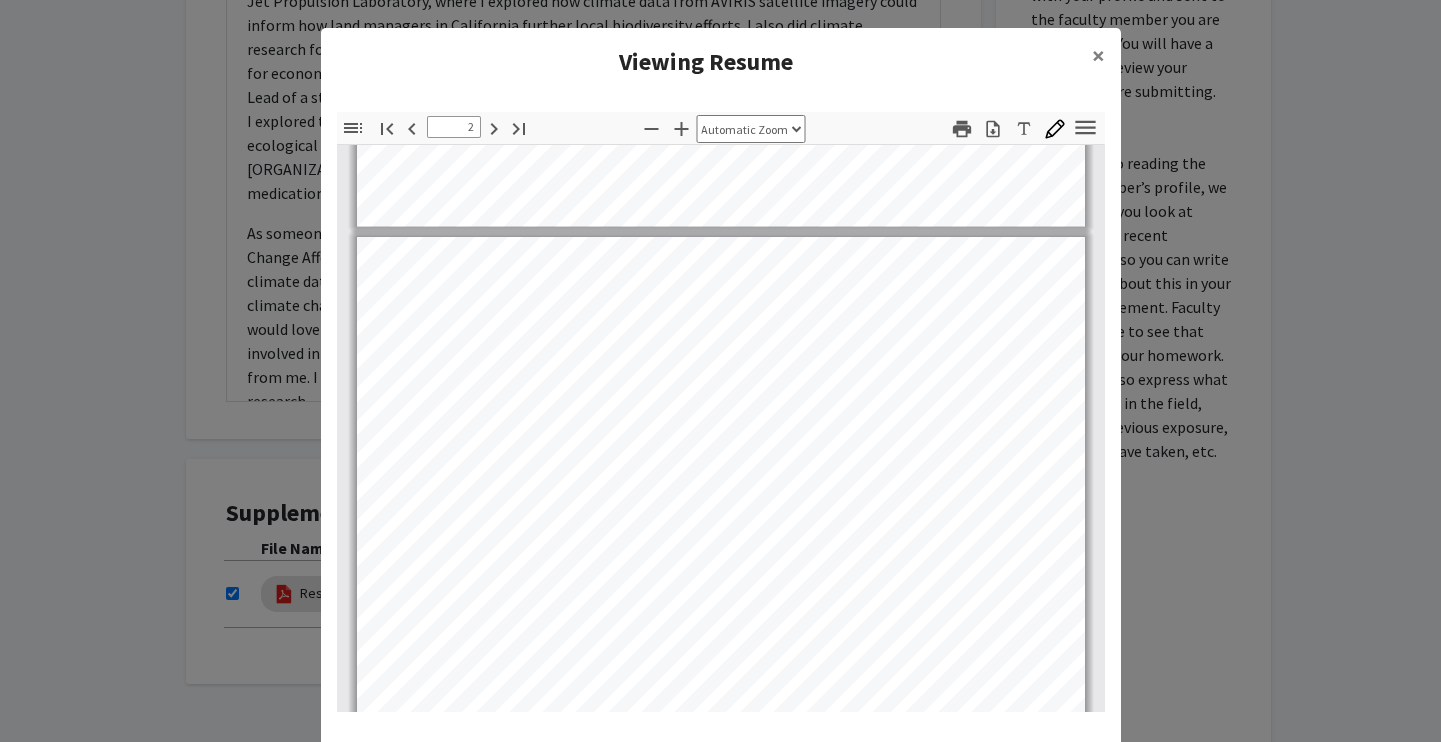 scroll, scrollTop: 875, scrollLeft: 0, axis: vertical 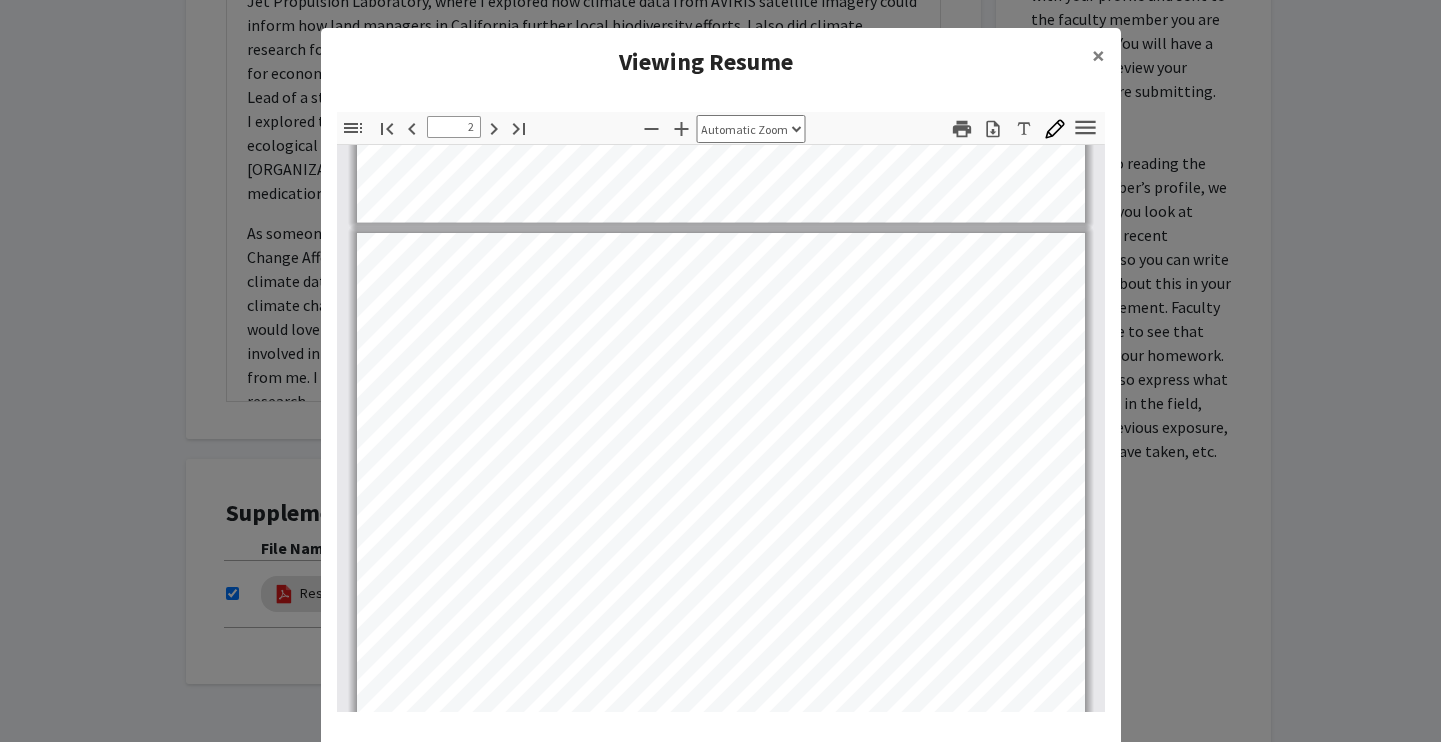 click on "Viewing Resume × Thumbnails Document Outline Attachments Layers Current Outline Item Toggle Sidebar Find Go to First Page Previous 2 of 4 Next Go to Last Page Zoom Out Zoom In Automatic Zoom Actual Size Page Fit Page Width 50% 100% 125% 150% 200% 300% 400% NaN% Hand Tool Text Selection Tool Presentation Mode Open Print Download Text Draw Tools Color #000000 Size Color #000000 Thickness Opacity Presentation Mode Open Print Download Go to First Page Previous Next Go to Last Page Rotate Clockwise Rotate Counterclockwise Text Selection Tool Hand Tool Page Scrolling Vertical Scrolling Horizontal Scrolling Wrapped Scrolling No Spreads Odd Spreads Even Spreads Document Properties… Multiple search terms. Each line is a search term. Previous Next Highlight All Match Case Current page only Pages (e.g. 6-10 or 2,4) Whole Words multiple search terms separated by word boundaries Ignore accents and diacritics Fuzzy search More Information Less Information Close Enter the password to open this PDF file. Cancel OK - - - -" at bounding box center (720, 371) 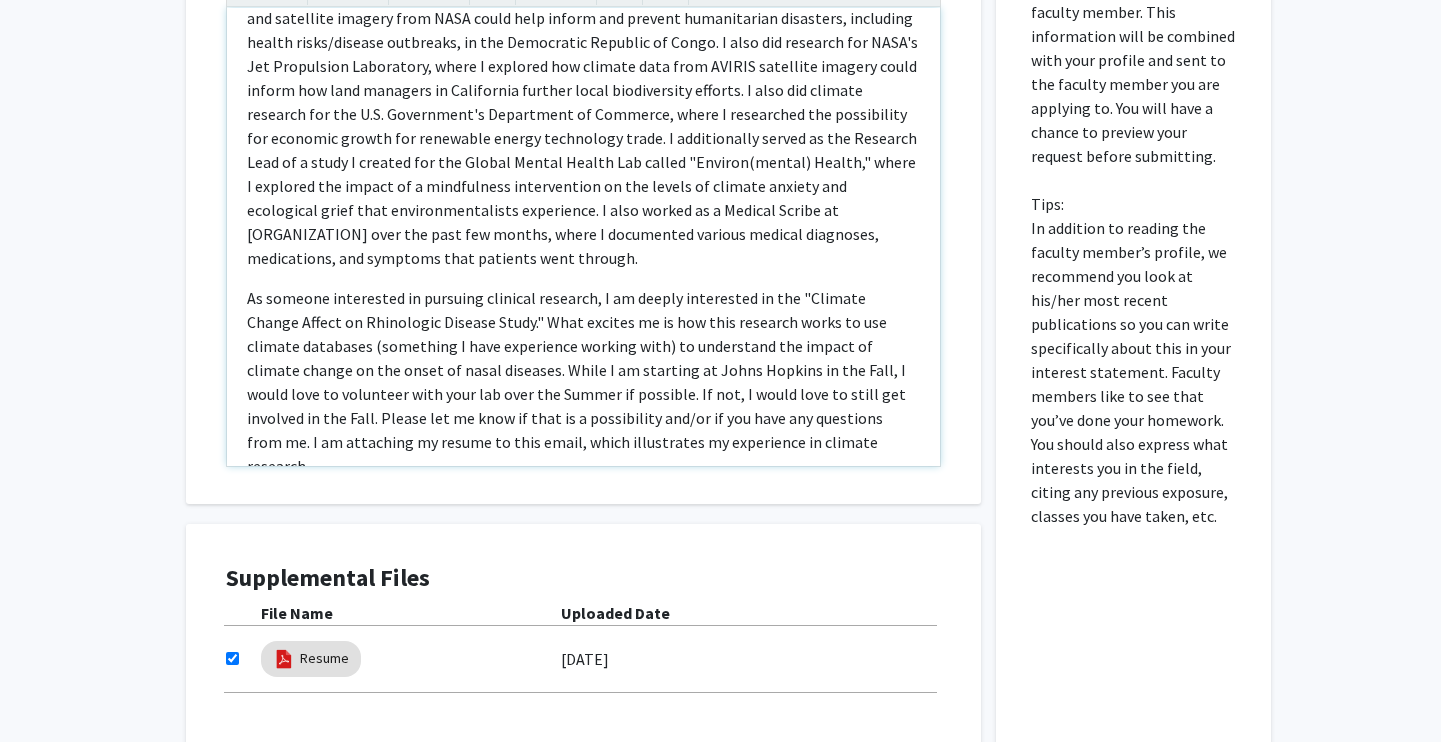 scroll, scrollTop: 955, scrollLeft: 0, axis: vertical 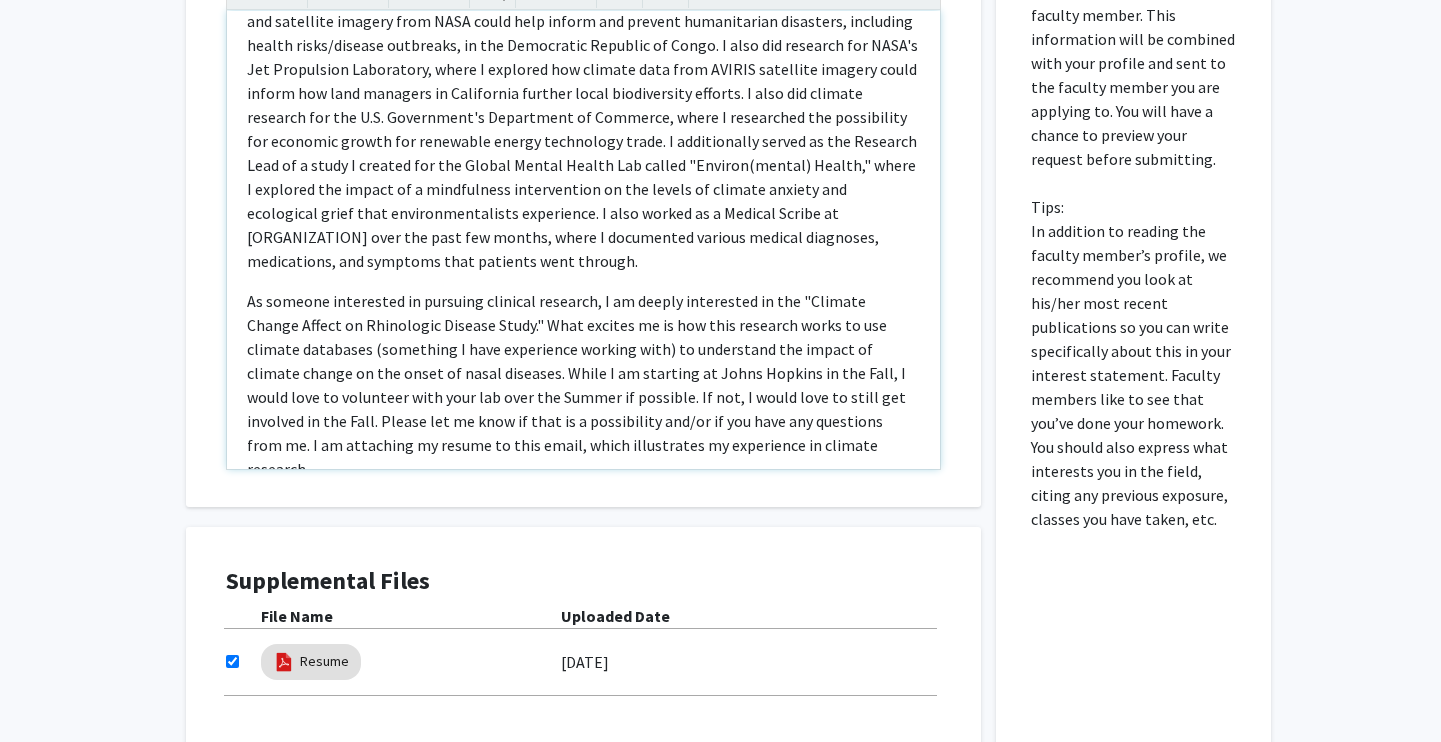click on "As someone interested in pursuing clinical research, I am deeply interested in the "Climate Change Affect on Rhinologic Disease Study." What excites me is how this research works to use climate databases (something I have experience working with) to understand the impact of climate change on the onset of nasal diseases. While I am starting at Johns Hopkins in the Fall, I would love to volunteer with your lab over the Summer if possible. If not, I would love to still get involved in the Fall. Please let me know if that is a possibility and/or if you have any questions from me. I am attaching my resume to this email, which illustrates my experience in climate research." at bounding box center (583, 385) 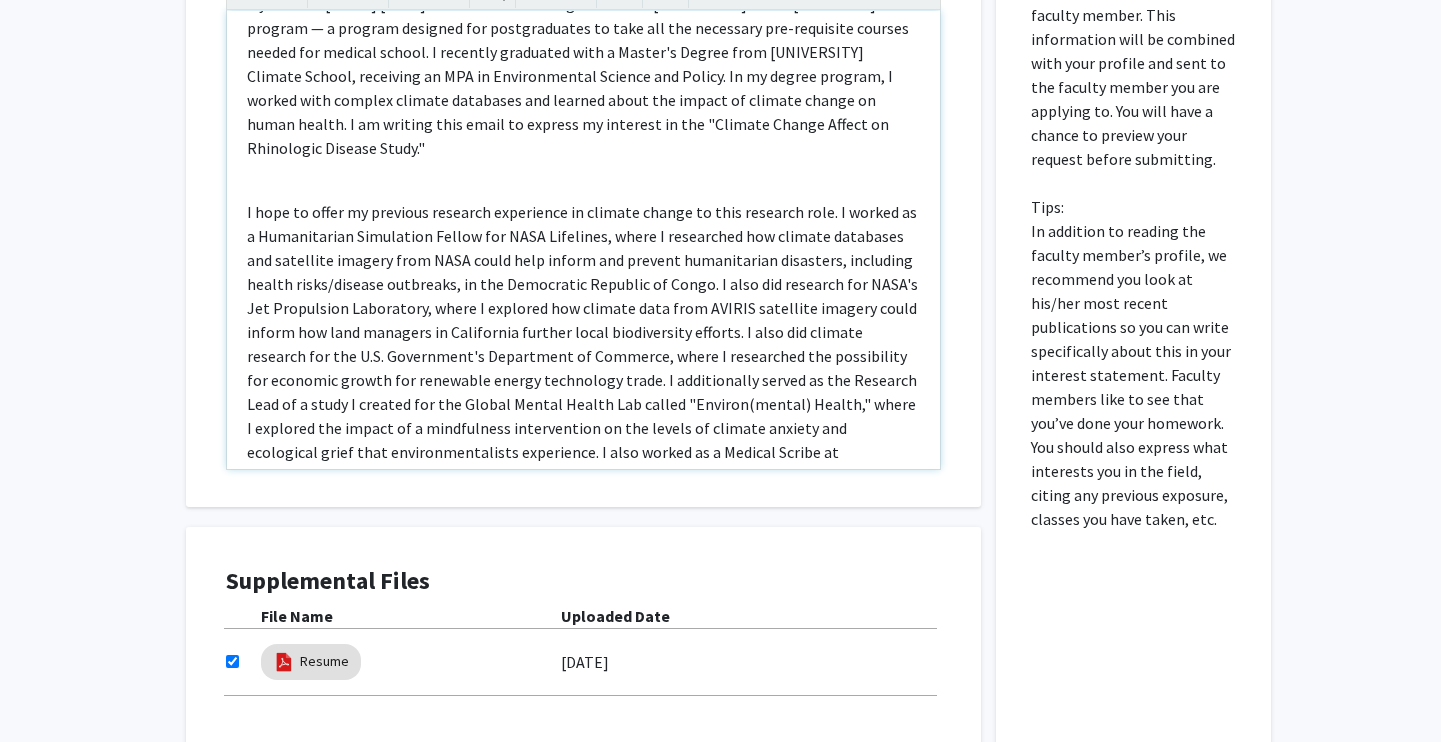 scroll, scrollTop: 0, scrollLeft: 0, axis: both 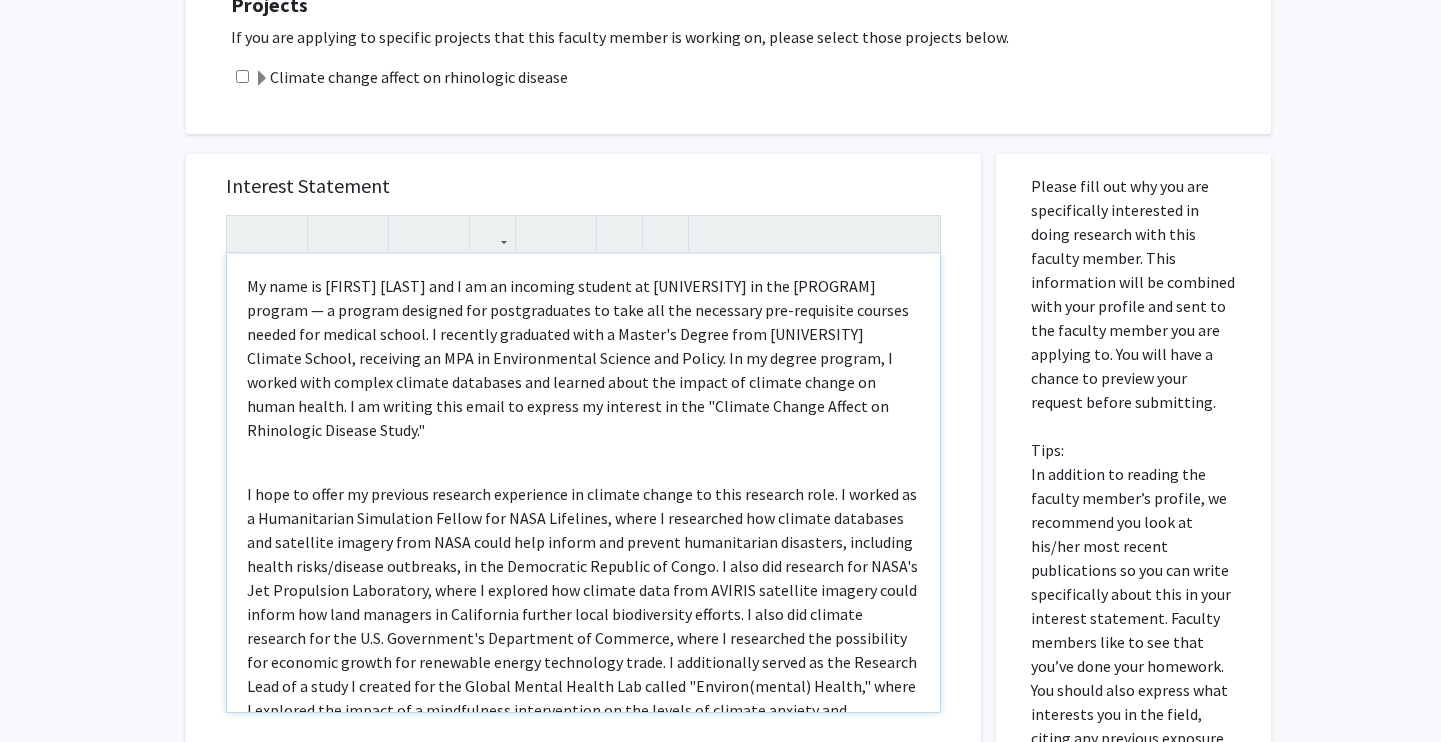 click on "My name is [FIRST] [LAST] and I am an incoming student at [UNIVERSITY] in the [PROGRAM] program — a program designed for postgraduates to take all the necessary pre-requisite courses needed for medical school. I recently graduated with a Master's Degree from [UNIVERSITY] Climate School, receiving an MPA in Environmental Science and Policy. In my degree program, I worked with complex climate databases and learned about the impact of climate change on human health. I am writing this email to express my interest in the "Climate Change Affect on Rhinologic Disease Study."" at bounding box center (583, 483) 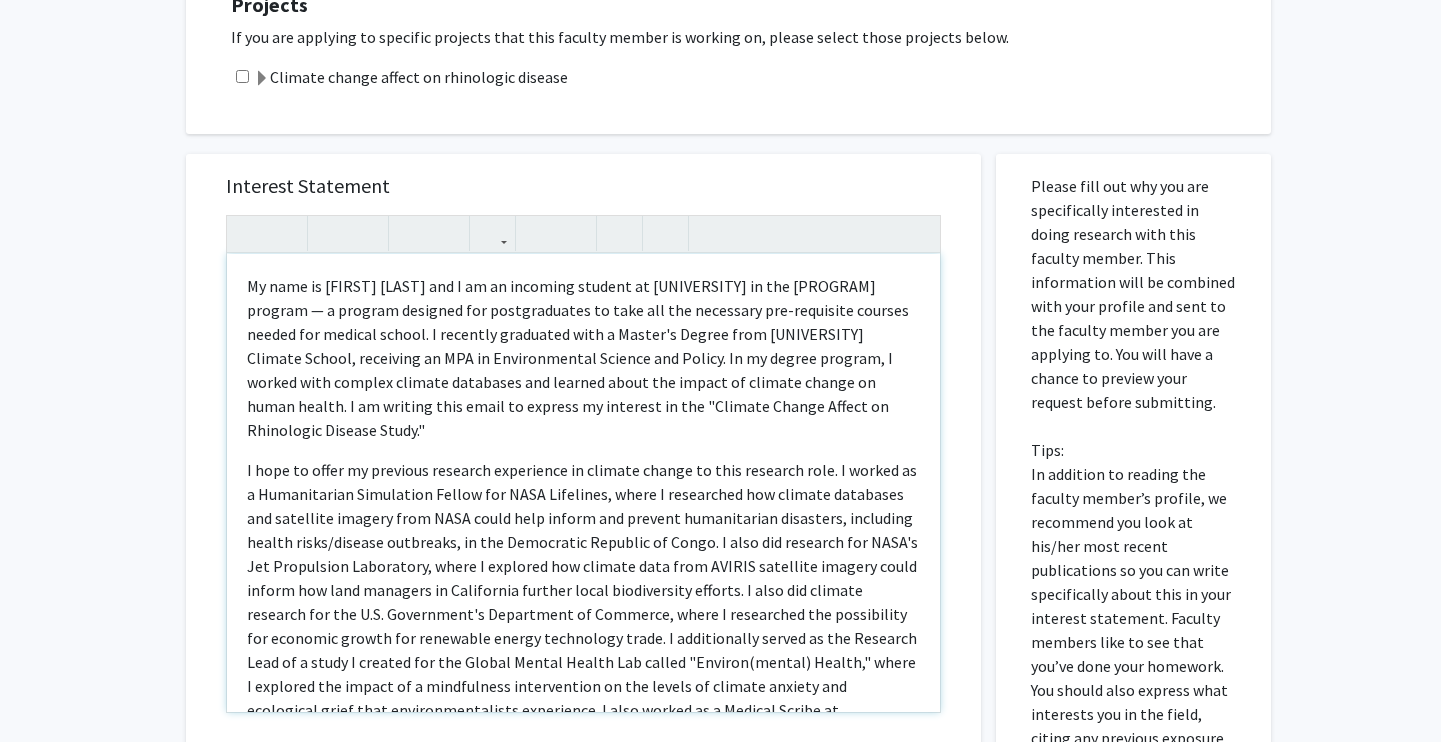 click on "My name is [FIRST] [LAST] and I am an incoming student at [UNIVERSITY] in the [PROGRAM] program — a program designed for postgraduates to take all the necessary pre-requisite courses needed for medical school. I recently graduated with a Master's Degree from [UNIVERSITY] Climate School, receiving an MPA in Environmental Science and Policy. In my degree program, I worked with complex climate databases and learned about the impact of climate change on human health. I am writing this email to express my interest in the "Climate Change Affect on Rhinologic Disease Study."" at bounding box center [583, 358] 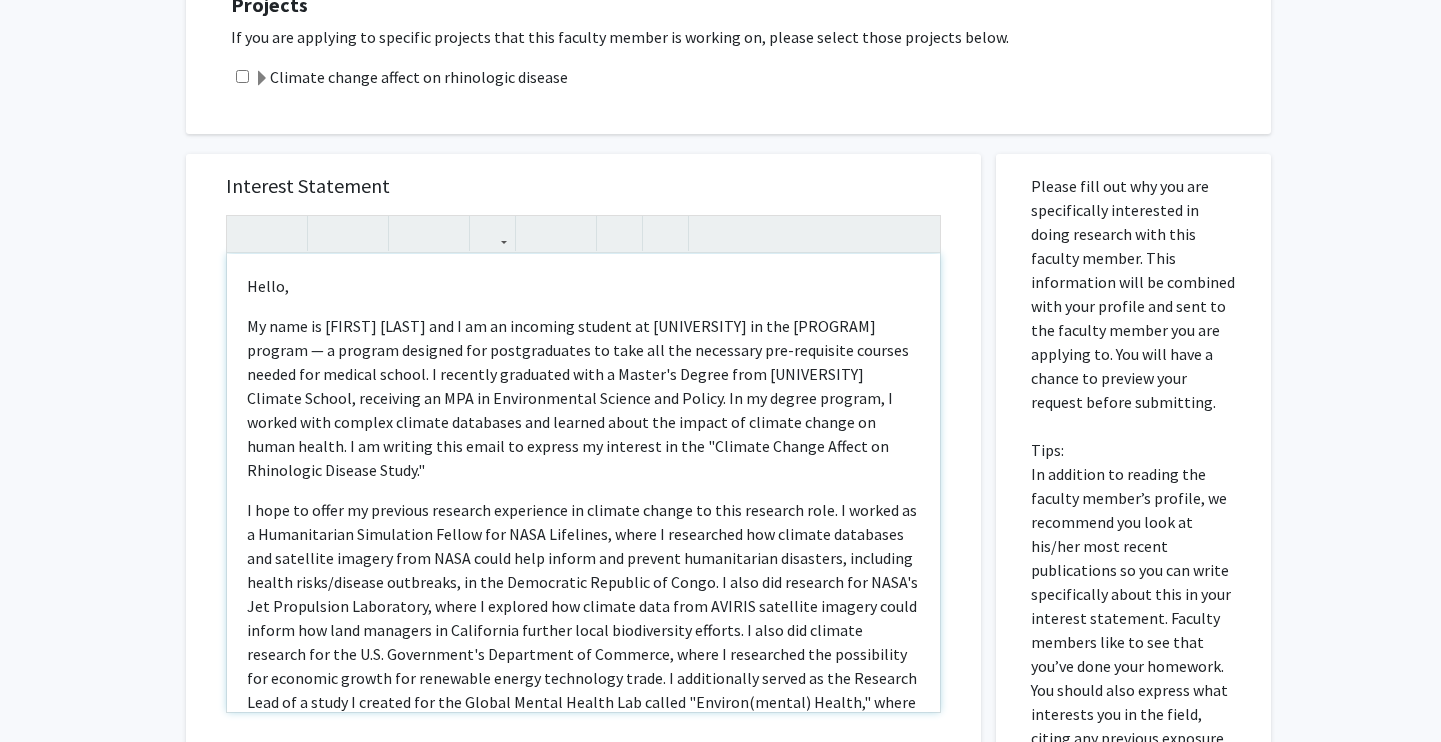 scroll, scrollTop: 294, scrollLeft: 0, axis: vertical 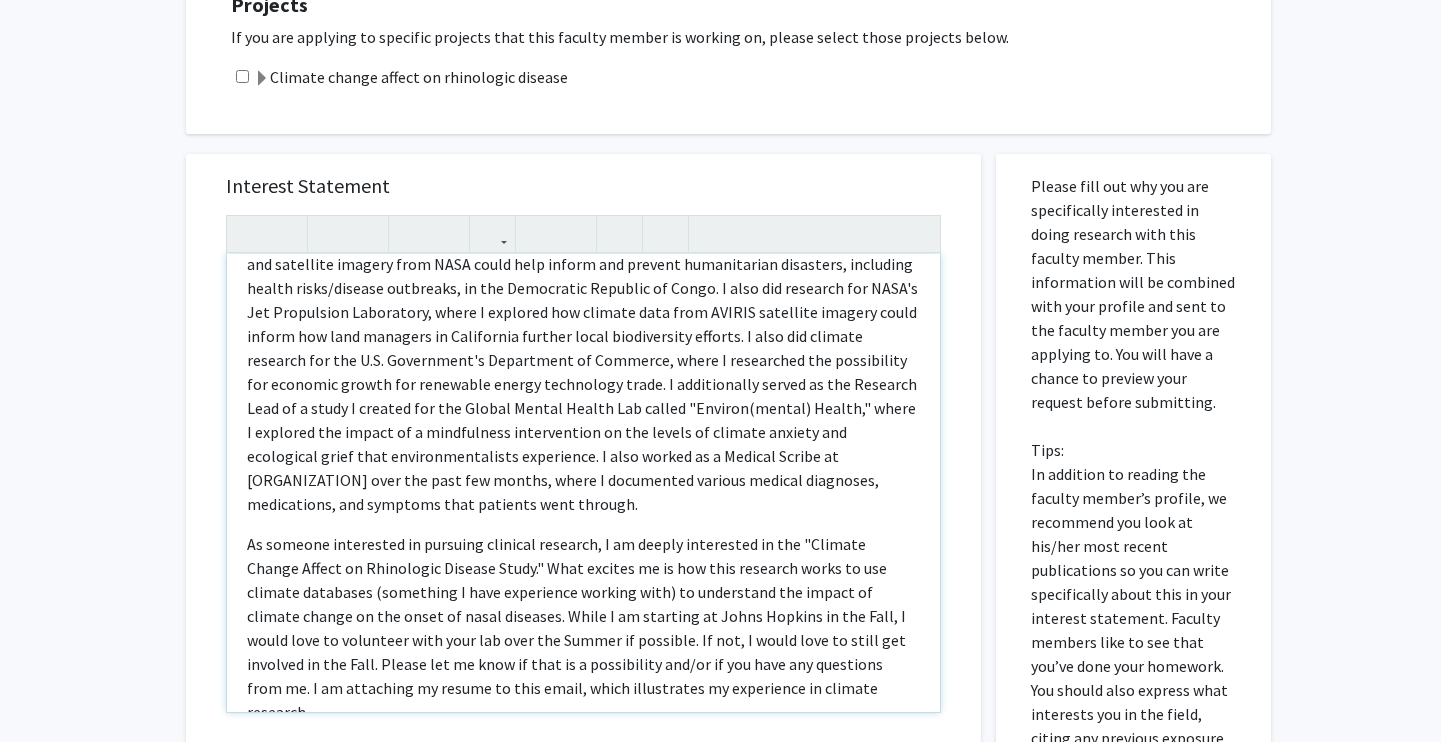 click on "As someone interested in pursuing clinical research, I am deeply interested in the "Climate Change Affect on Rhinologic Disease Study." What excites me is how this research works to use climate databases (something I have experience working with) to understand the impact of climate change on the onset of nasal diseases. While I am starting at Johns Hopkins in the Fall, I would love to volunteer with your lab over the Summer if possible. If not, I would love to still get involved in the Fall. Please let me know if that is a possibility and/or if you have any questions from me. I am attaching my resume to this email, which illustrates my experience in climate research." at bounding box center (583, 628) 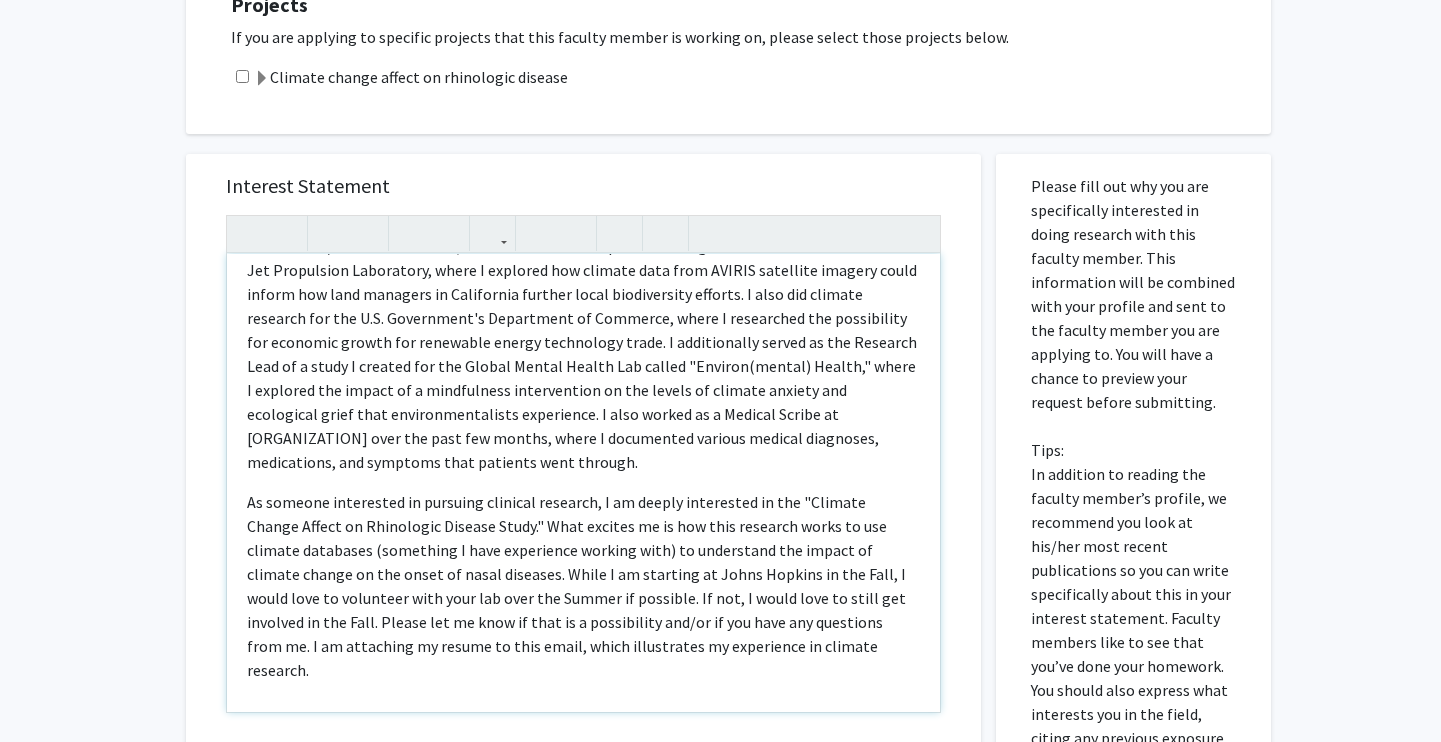 scroll, scrollTop: 360, scrollLeft: 0, axis: vertical 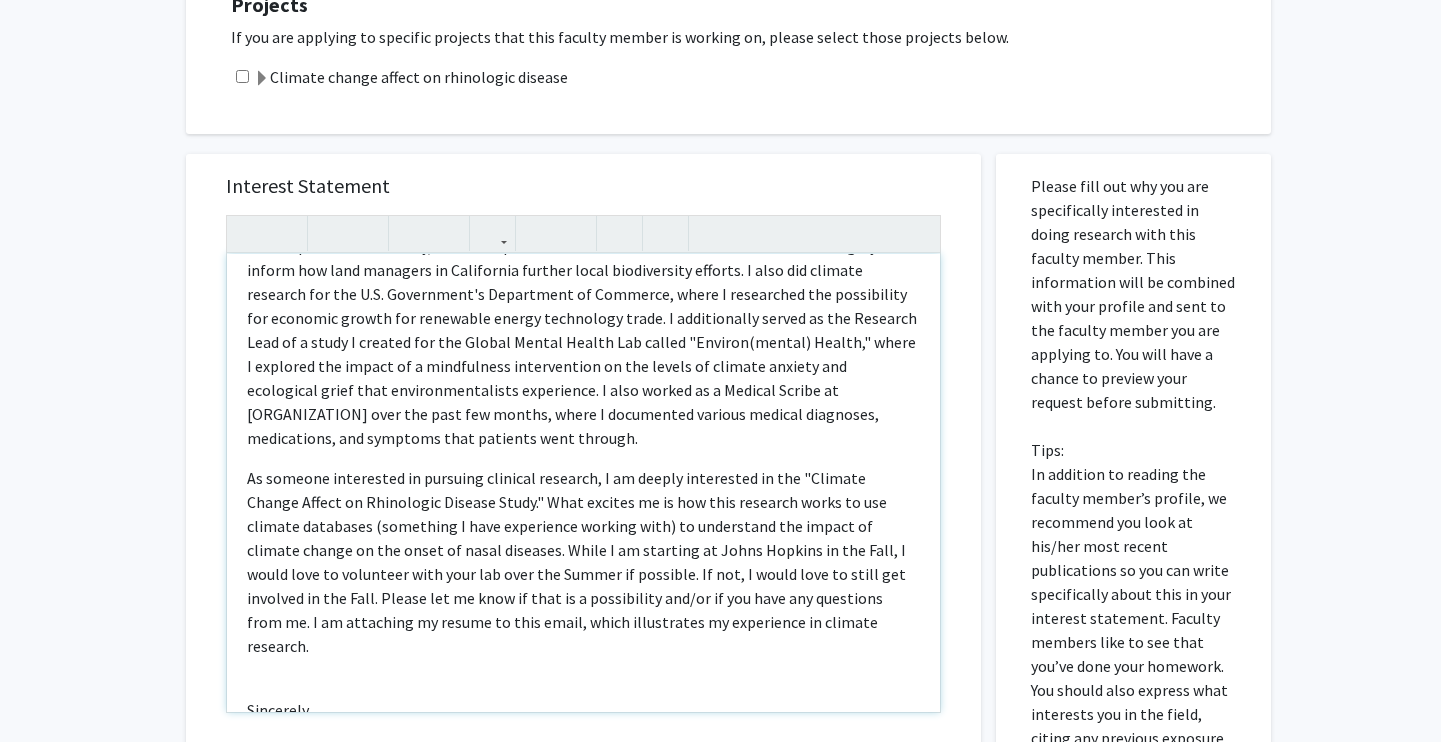 click on "As someone interested in pursuing clinical research, I am deeply interested in the "Climate Change Affect on Rhinologic Disease Study." What excites me is how this research works to use climate databases (something I have experience working with) to understand the impact of climate change on the onset of nasal diseases. While I am starting at Johns Hopkins in the Fall, I would love to volunteer with your lab over the Summer if possible. If not, I would love to still get involved in the Fall. Please let me know if that is a possibility and/or if you have any questions from me. I am attaching my resume to this email, which illustrates my experience in climate research." at bounding box center (583, 562) 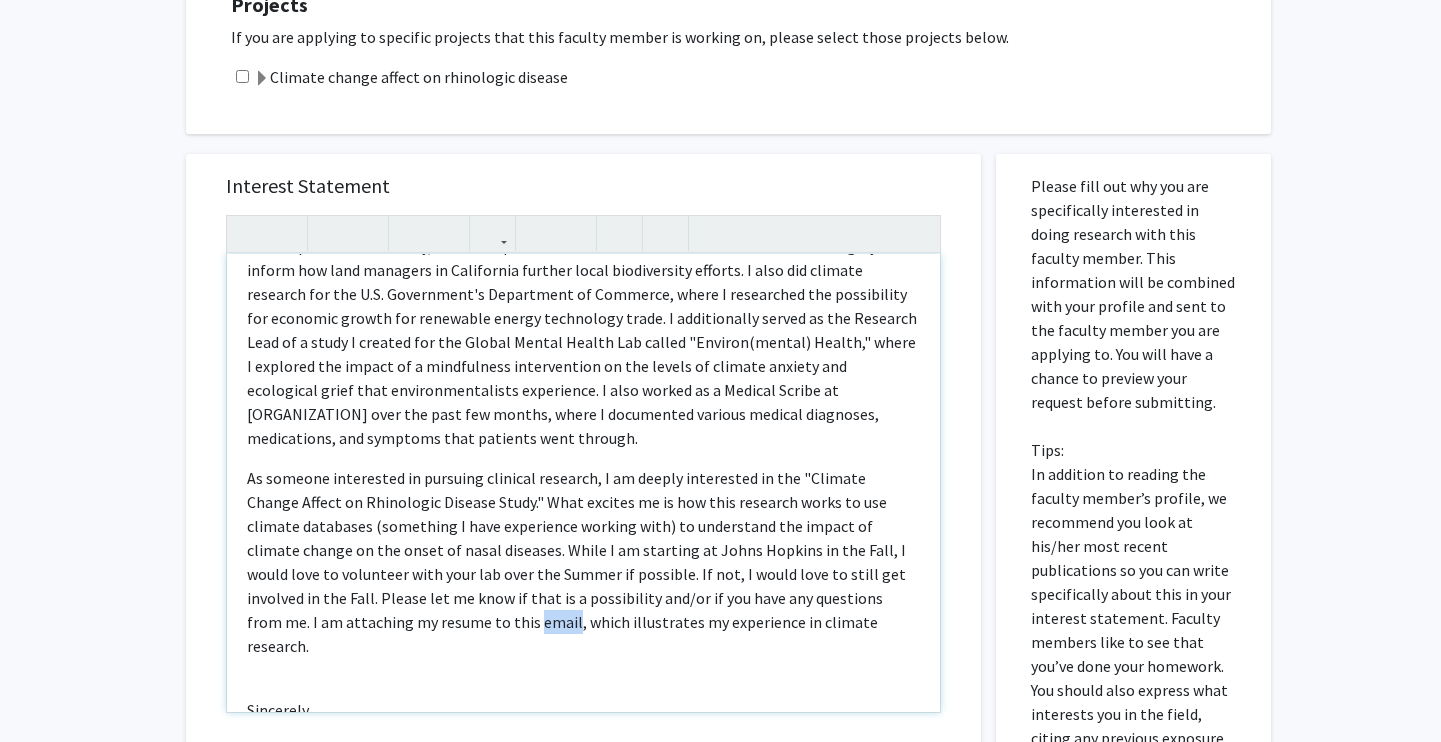 click on "As someone interested in pursuing clinical research, I am deeply interested in the "Climate Change Affect on Rhinologic Disease Study." What excites me is how this research works to use climate databases (something I have experience working with) to understand the impact of climate change on the onset of nasal diseases. While I am starting at Johns Hopkins in the Fall, I would love to volunteer with your lab over the Summer if possible. If not, I would love to still get involved in the Fall. Please let me know if that is a possibility and/or if you have any questions from me. I am attaching my resume to this email, which illustrates my experience in climate research." at bounding box center [583, 562] 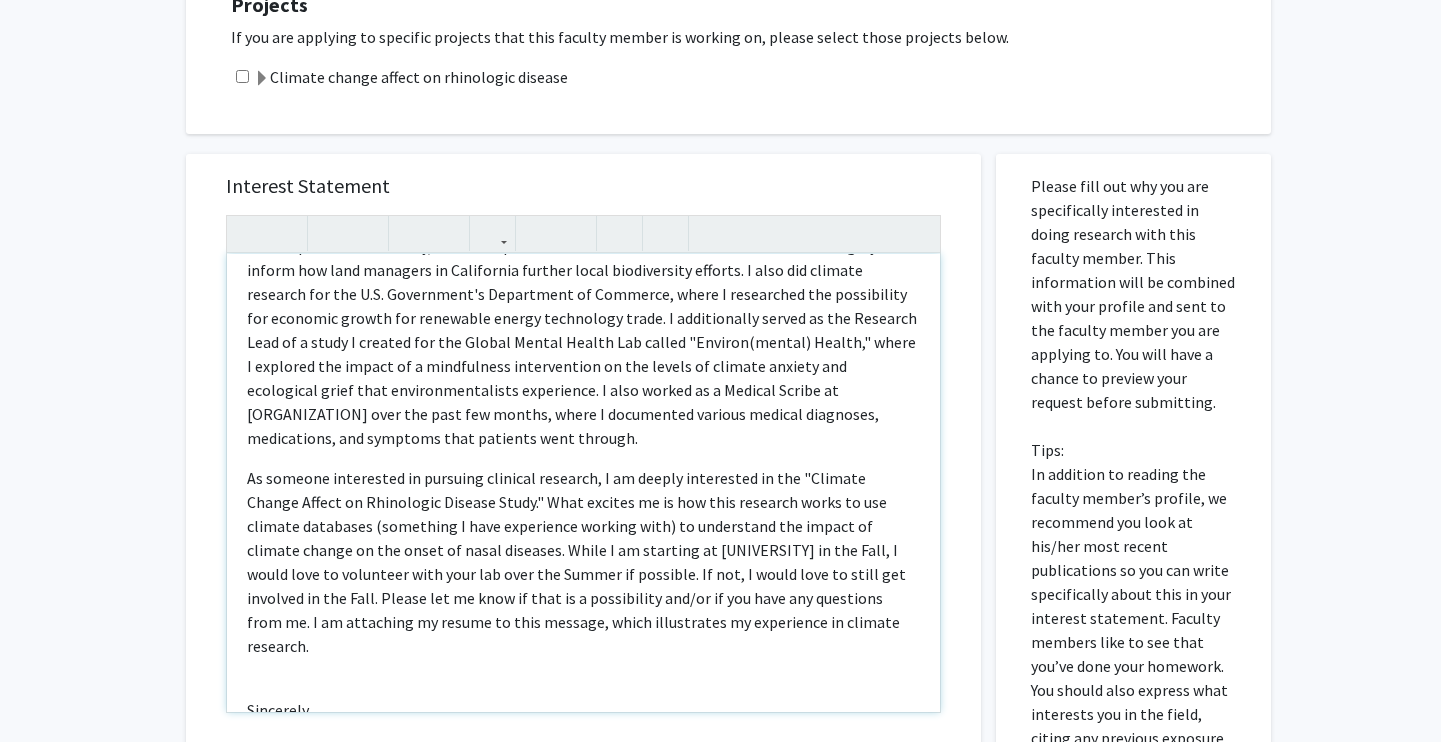 click on "Hello, My name is [FIRST] [LAST] and I am an incoming student at [INSTITUTION] in the [PROGRAM] program — a program designed for postgraduates to take all the necessary pre-requisite courses needed for medical school. I recently graduated with a Master's Degree from [INSTITUTION] Climate School, receiving an MPA in Environmental Science and Policy. In my degree program, I worked with complex climate databases and learned about the impact of climate change on human health. I am writing this email to express my interest in the “Climate Change Affect on Rhinologic Disease Study.”&nbsp; Sincerely, [FIRST] [LAST]" at bounding box center [583, 483] 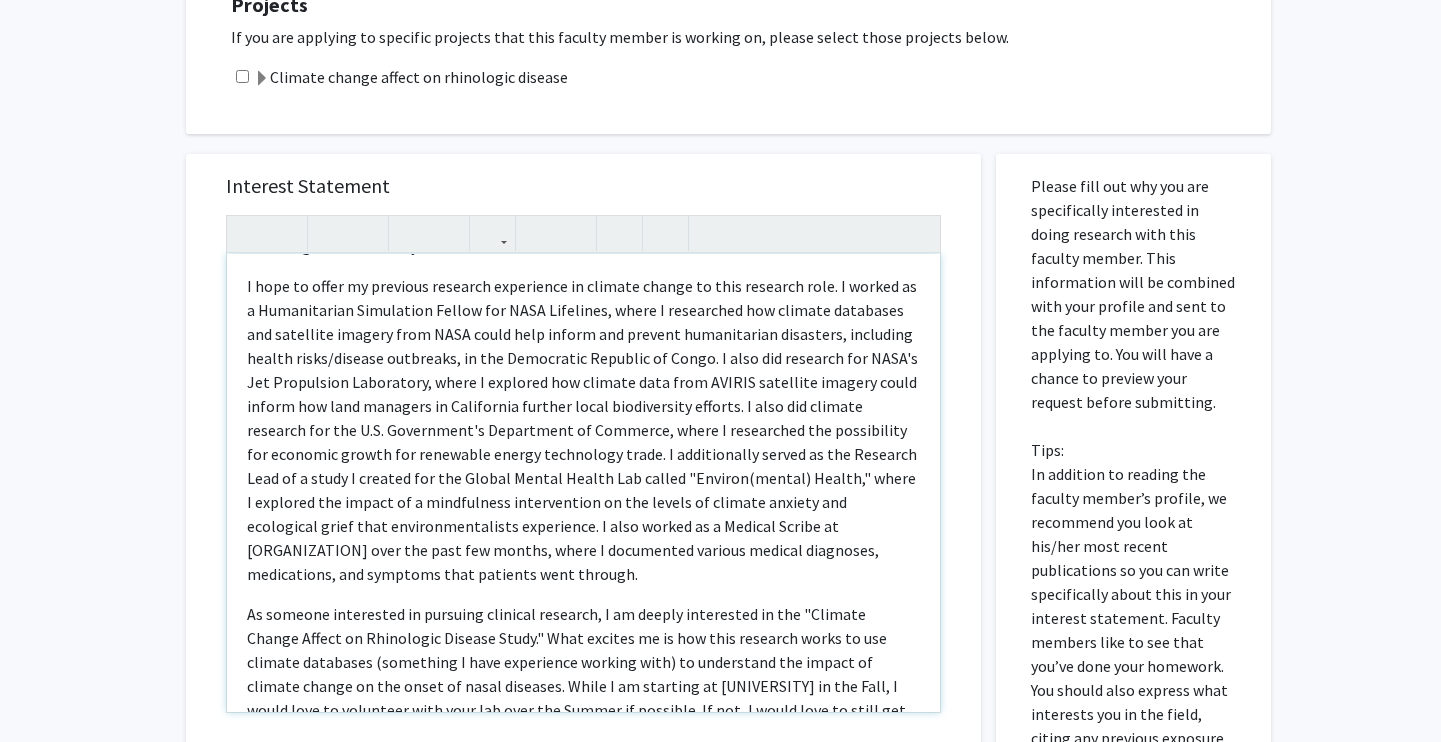 scroll, scrollTop: 0, scrollLeft: 0, axis: both 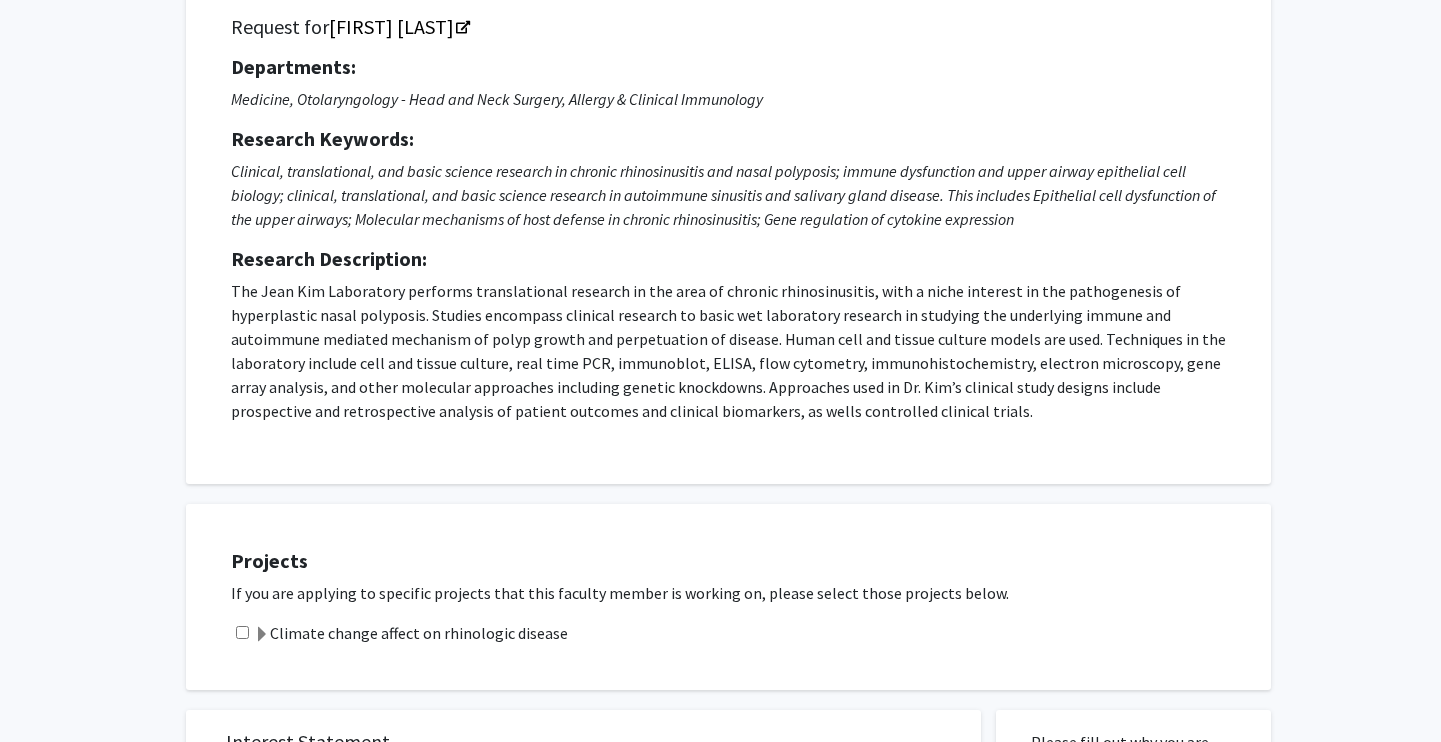 click at bounding box center (242, 632) 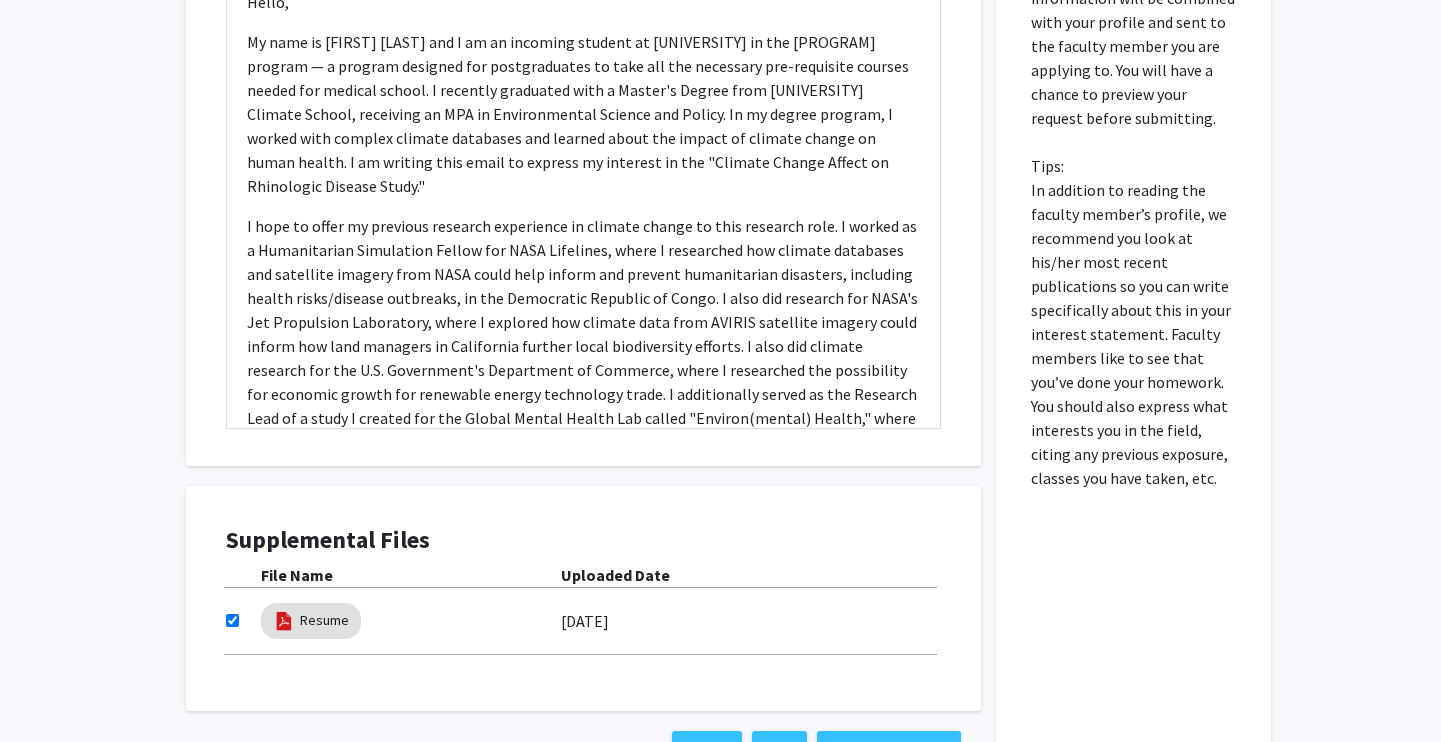 scroll, scrollTop: 1146, scrollLeft: 0, axis: vertical 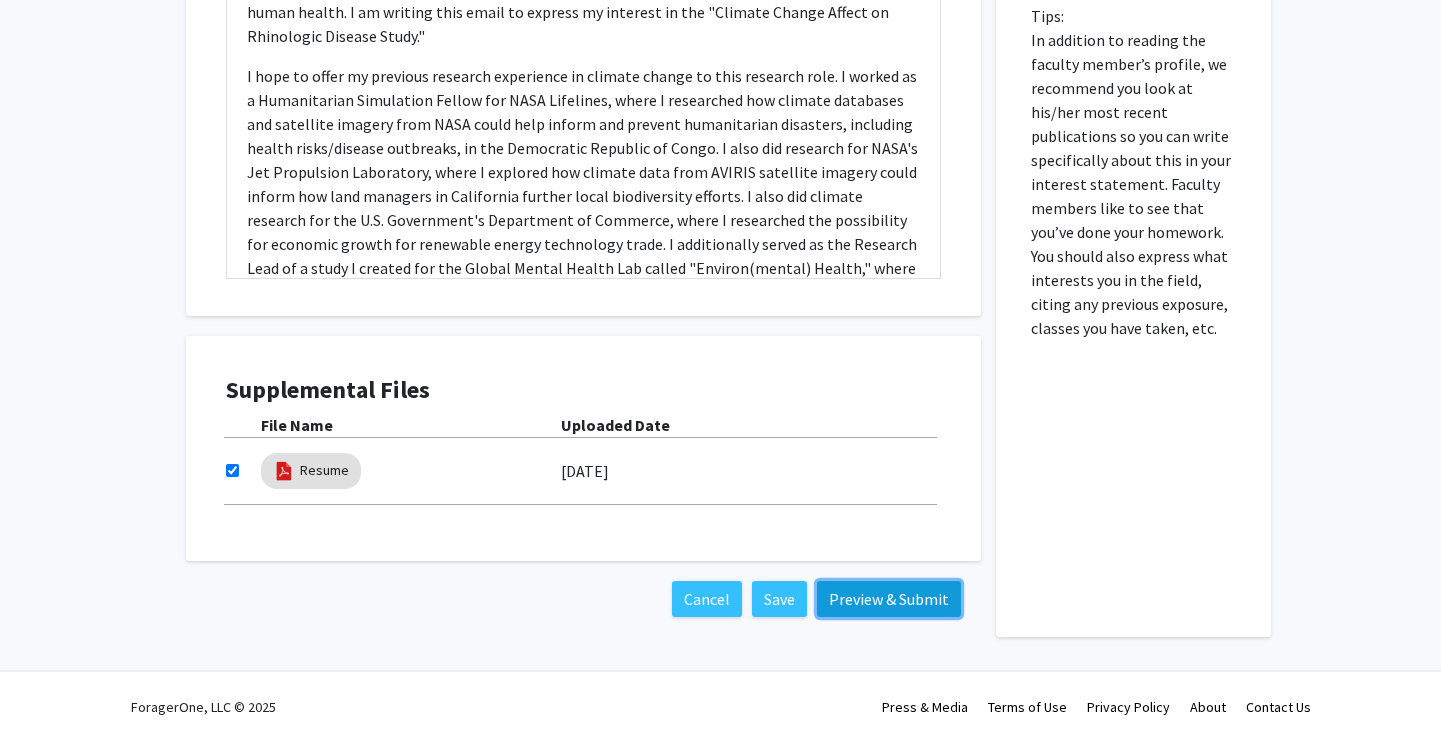 click on "Preview & Submit" at bounding box center (889, 599) 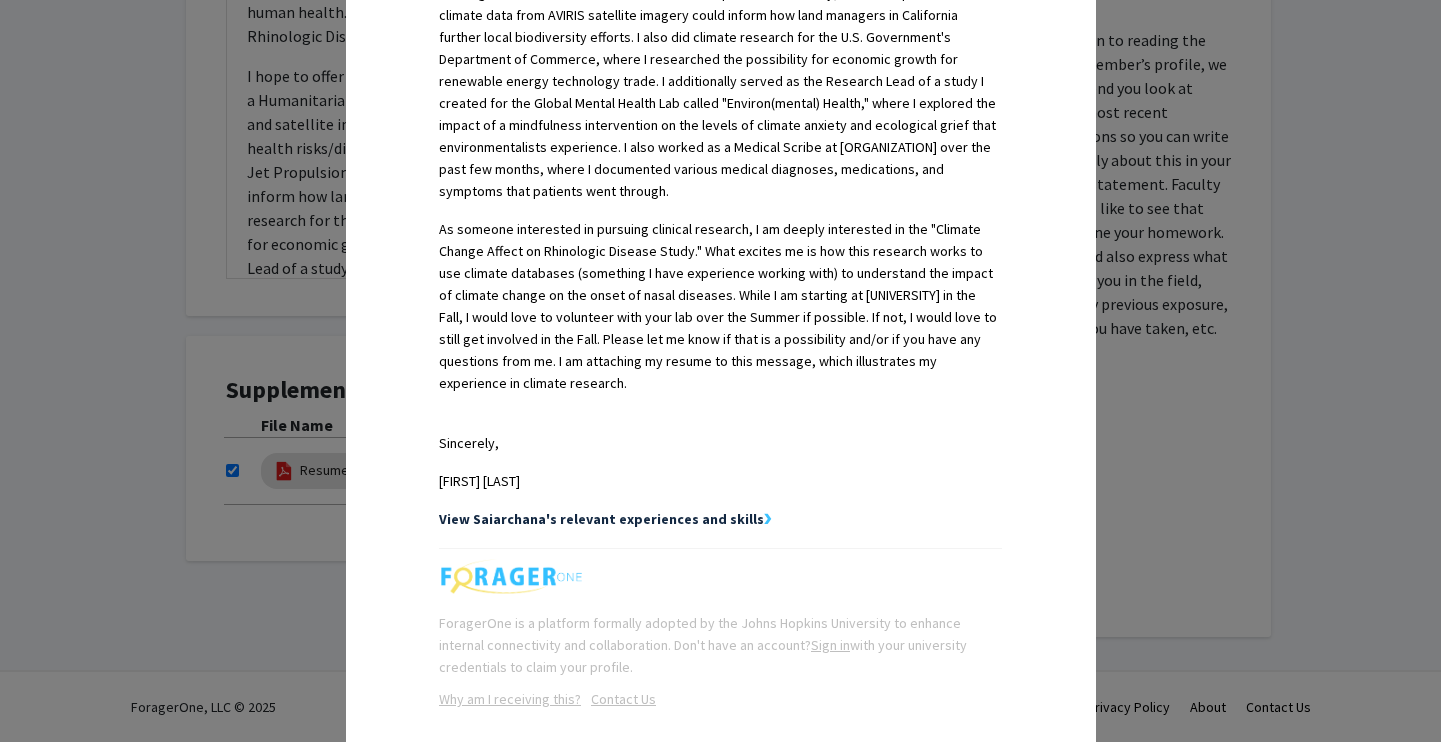 scroll, scrollTop: 977, scrollLeft: 0, axis: vertical 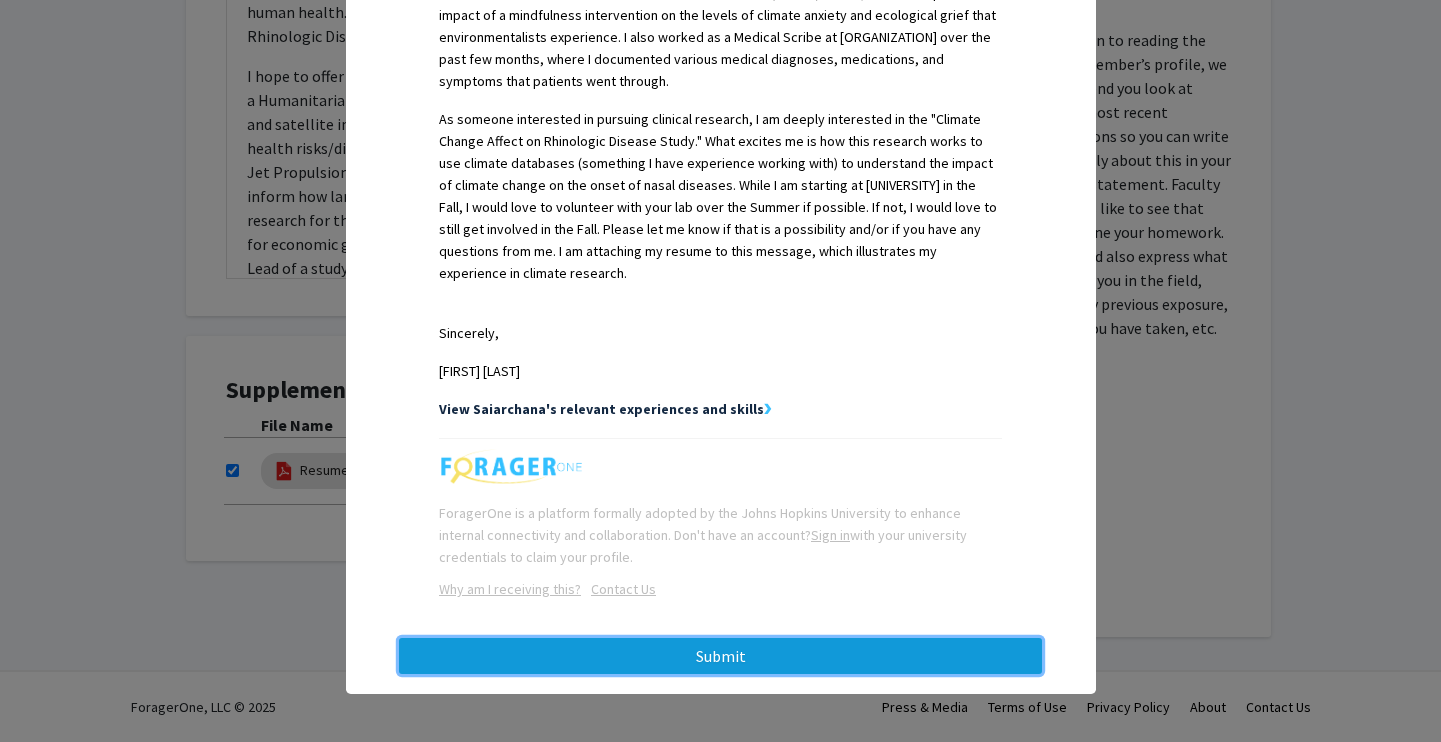 click on "Submit" at bounding box center [720, 656] 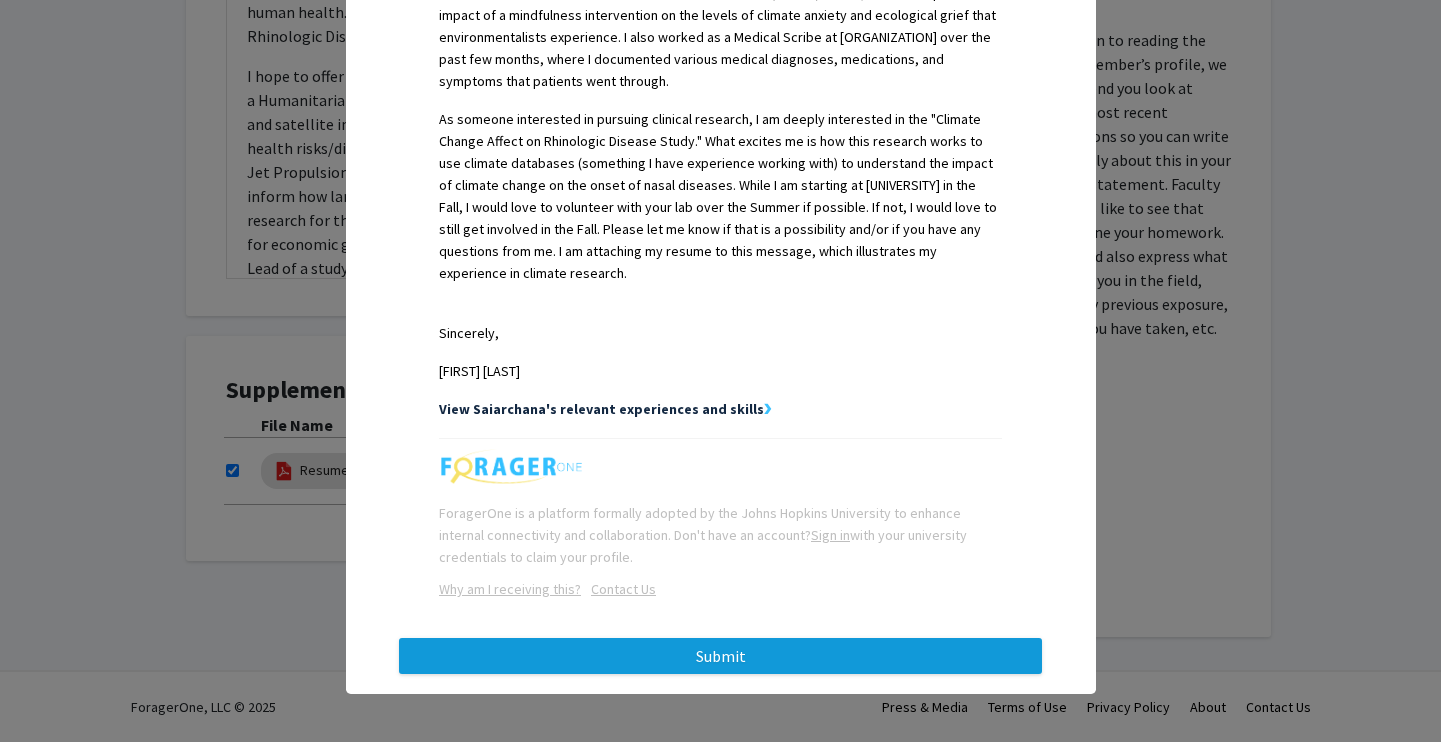 scroll, scrollTop: 0, scrollLeft: 0, axis: both 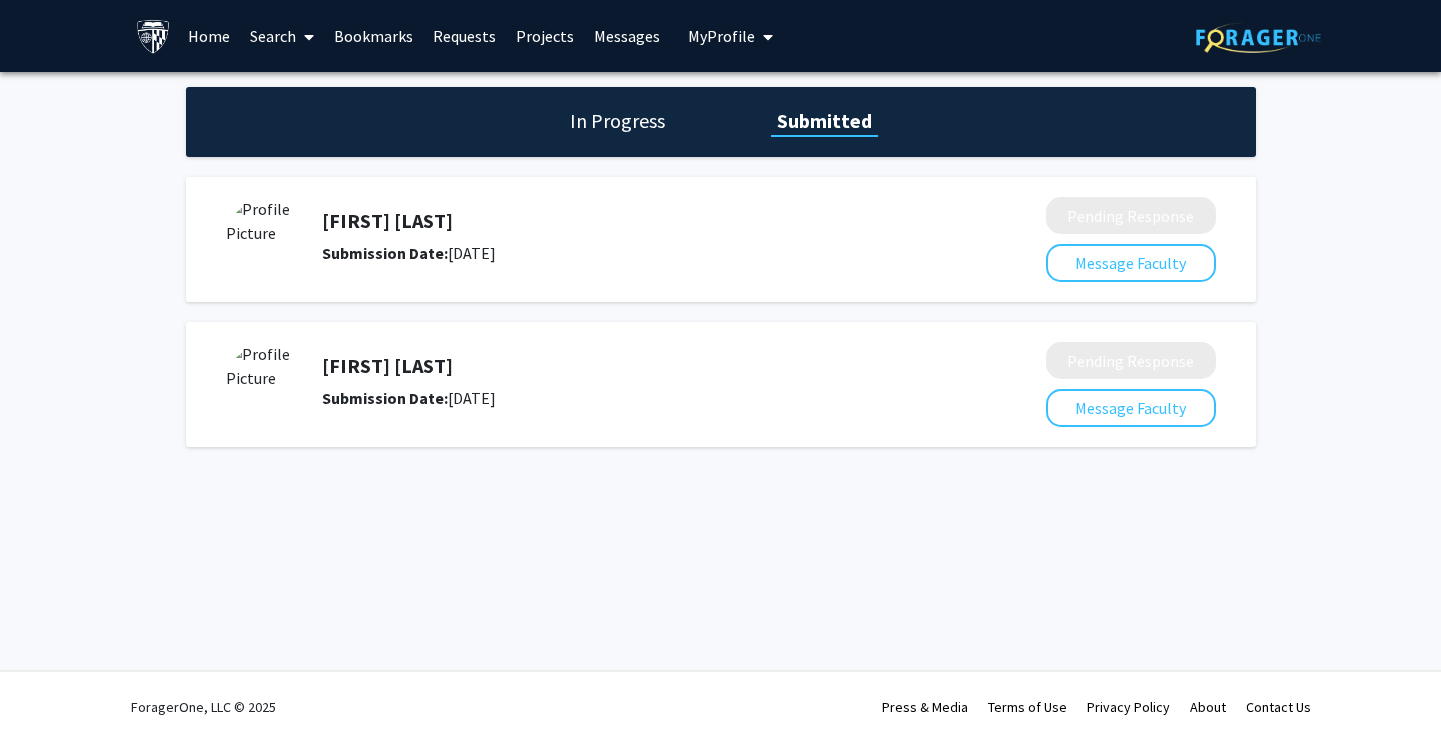 click on "In Progress" at bounding box center (617, 121) 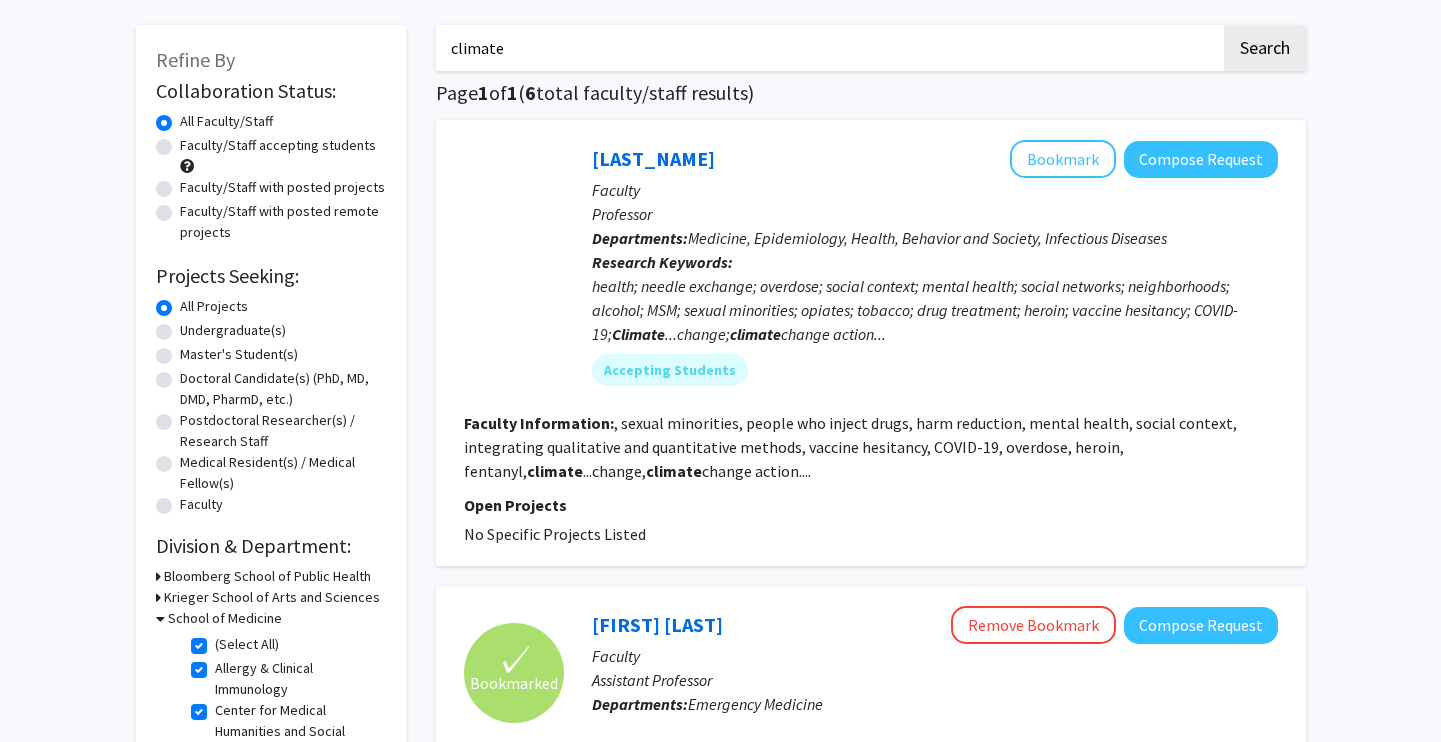 scroll, scrollTop: 90, scrollLeft: 0, axis: vertical 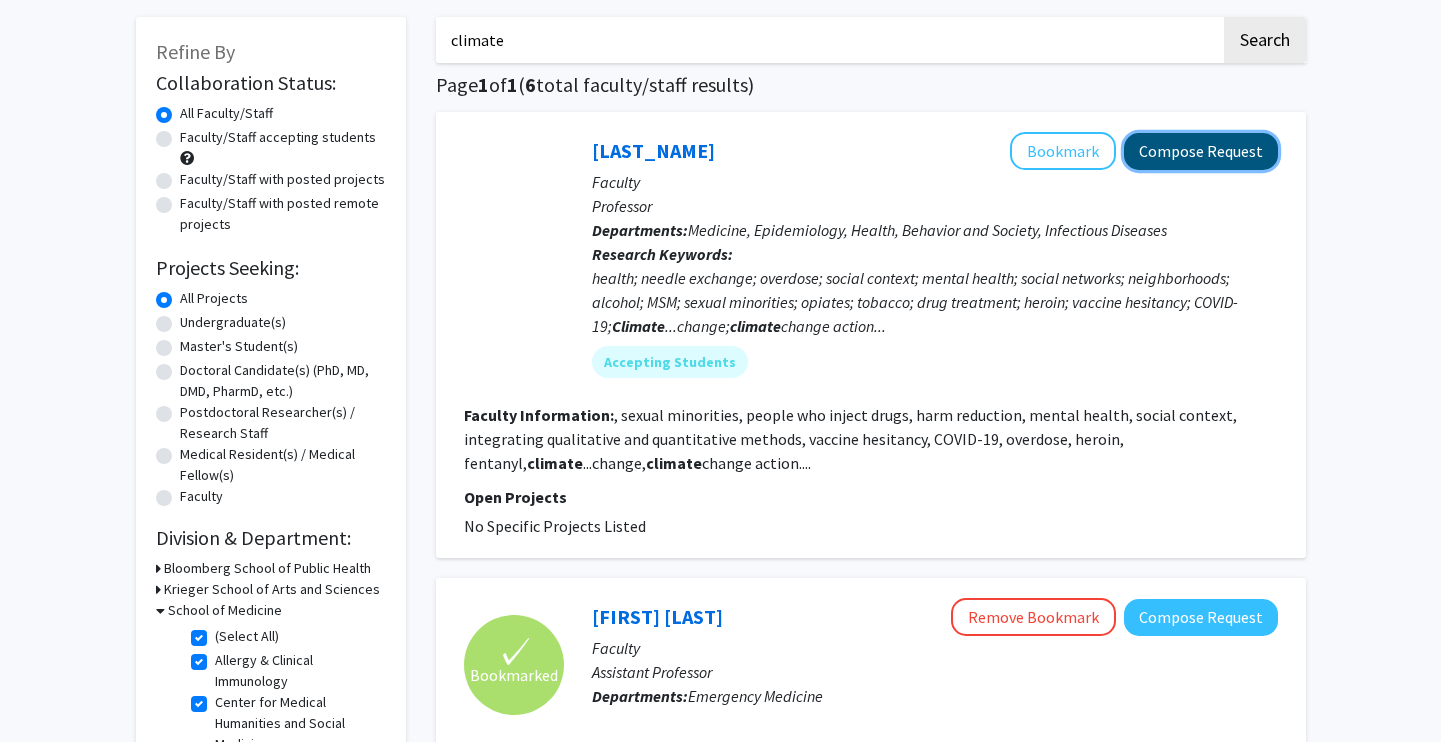 click on "Compose Request" at bounding box center [1201, 151] 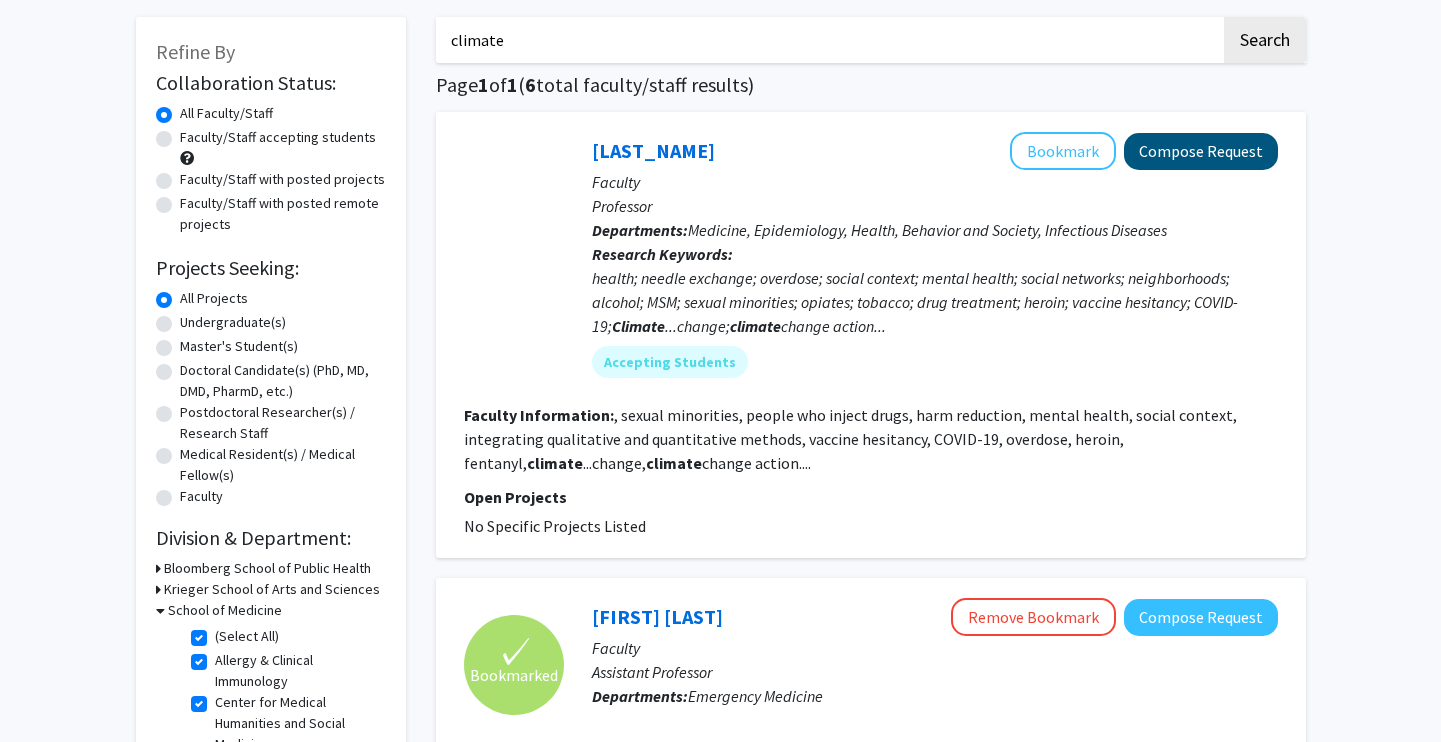 scroll, scrollTop: 0, scrollLeft: 0, axis: both 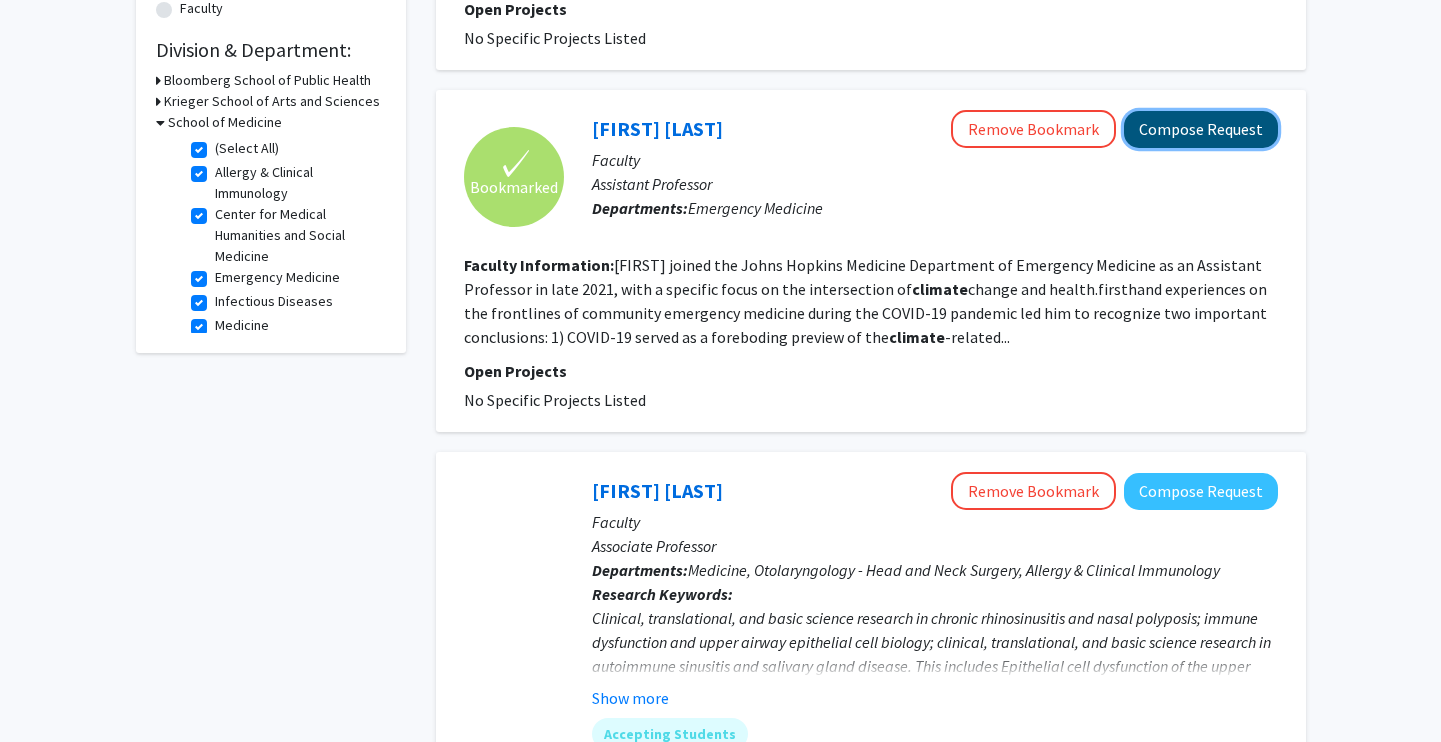 click on "Compose Request" at bounding box center (1201, 129) 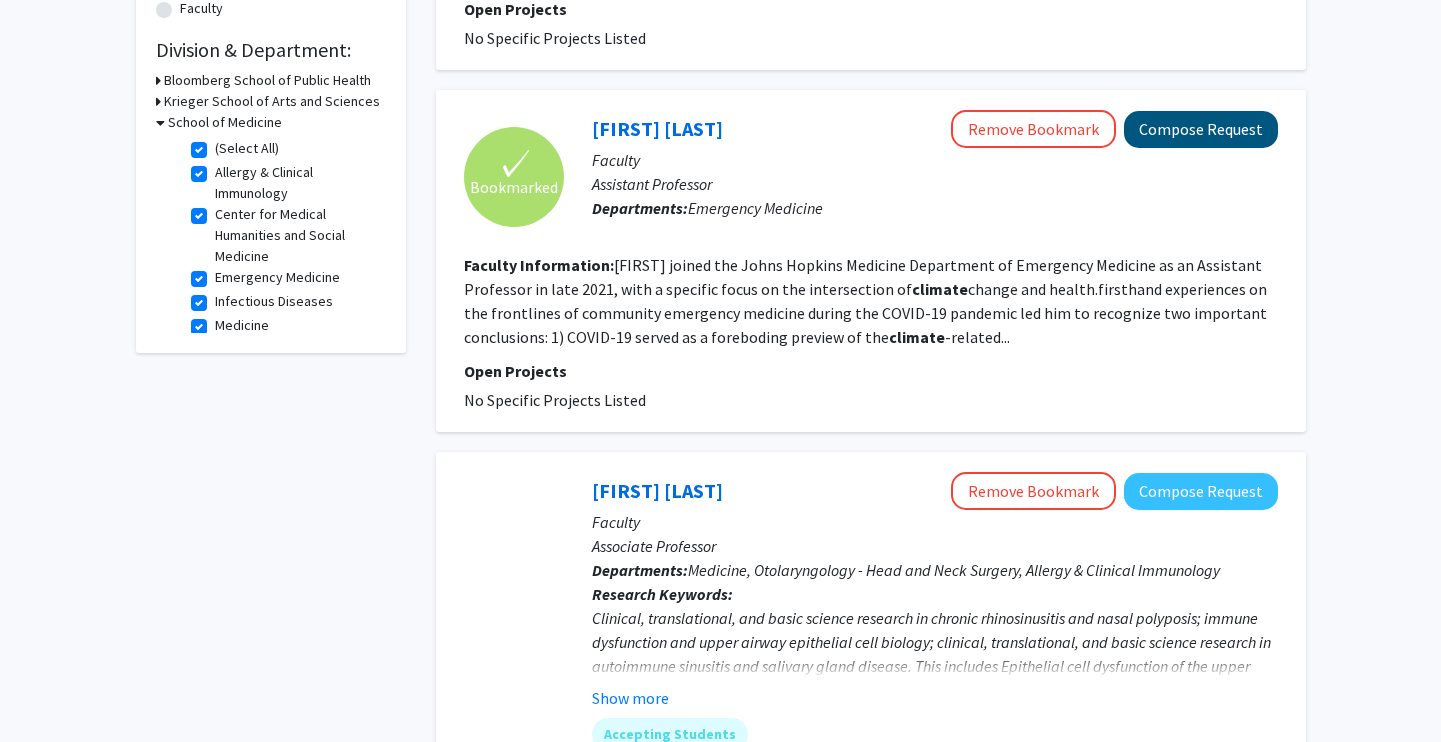 scroll, scrollTop: 0, scrollLeft: 0, axis: both 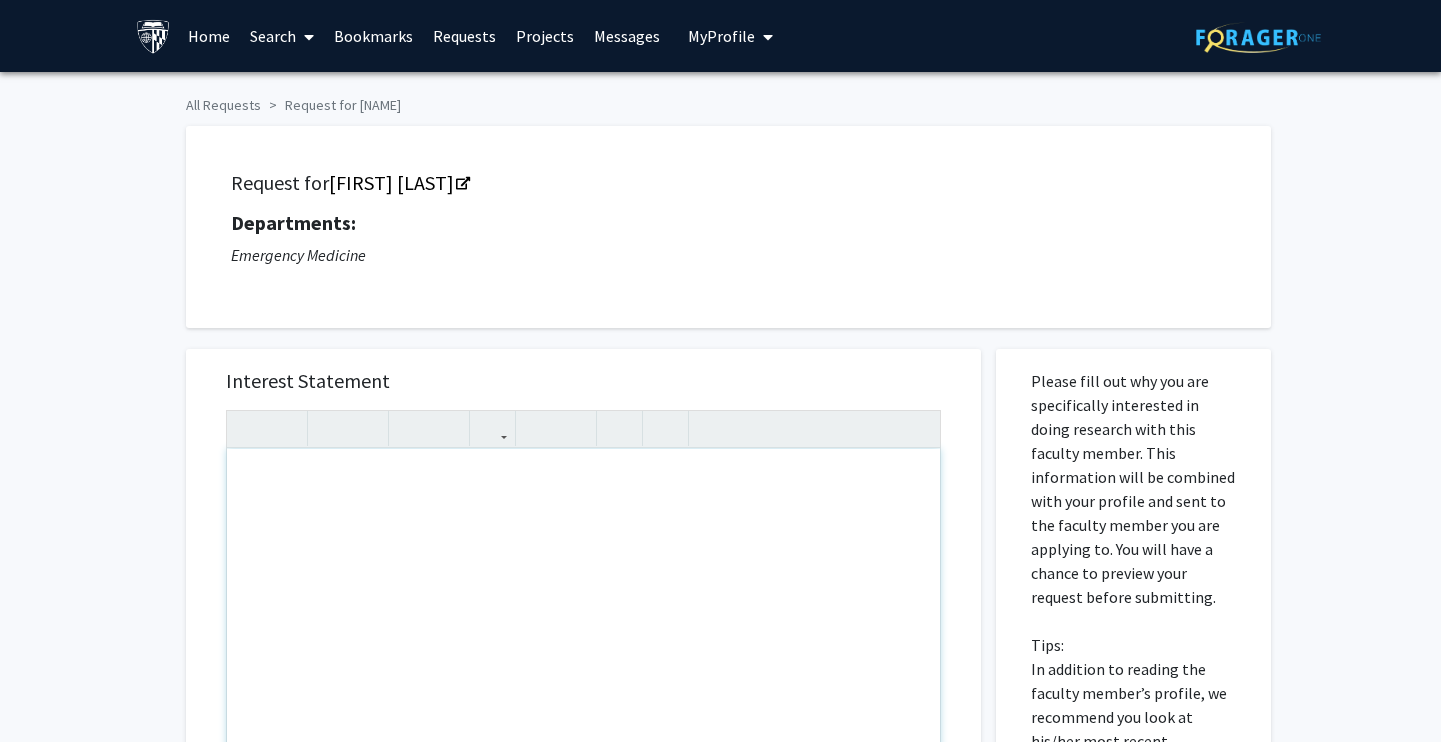click at bounding box center [583, 678] 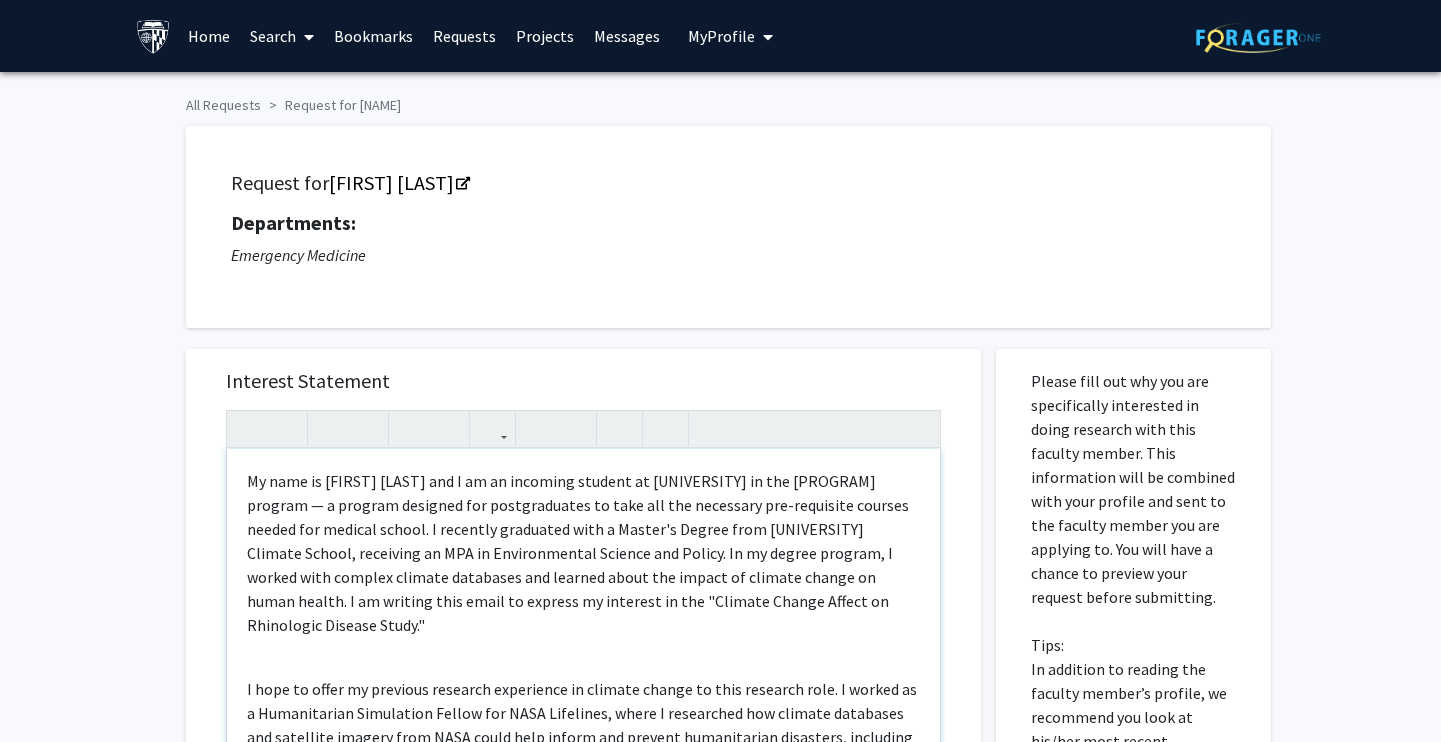 click on "My name is [FIRST] [LAST] and I am an incoming student at [UNIVERSITY] in the [PROGRAM] program — a program designed for postgraduates to take all the necessary pre-requisite courses needed for medical school. I recently graduated with a Master's Degree from [UNIVERSITY] Climate School, receiving an MPA in Environmental Science and Policy. In my degree program, I worked with complex climate databases and learned about the impact of climate change on human health. I am writing this email to express my interest in the "Climate Change Affect on Rhinologic Disease Study."" at bounding box center [583, 553] 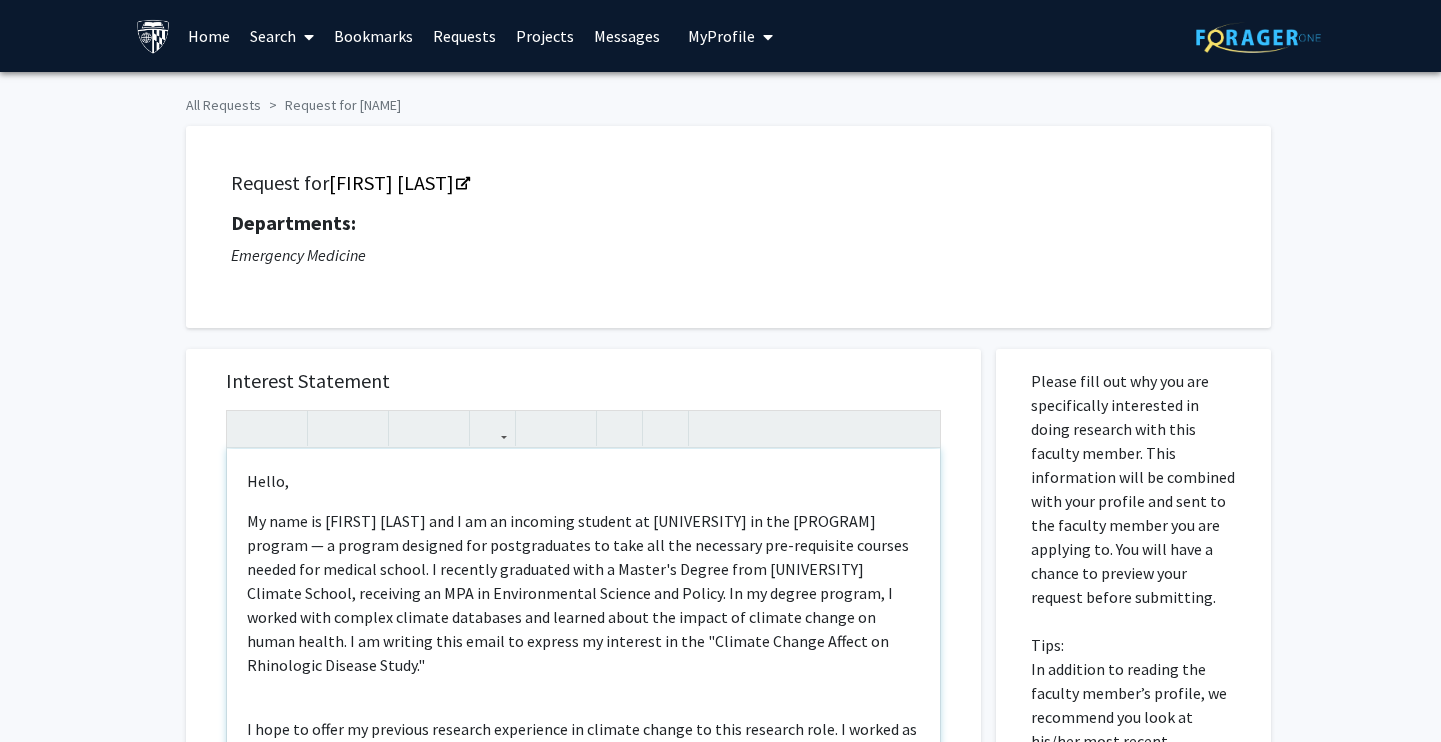 click on "Hello, My name is [FIRST] [LAST] and I am an incoming student at Johns Hopkins University in the Post-Baccalaureate Premedical Program program — a program designed for postgraduates to take all the necessary pre-requisite courses needed for medical school. I recently graduated with a Master's Degree from Columbia Climate School, receiving an MPA in Environmental Science and Policy. In my degree program, I worked with complex climate databases and learned about the impact of climate change on human health. I am writing this email to express my interest in the "Climate Change Affect on Rhinologic Disease Study."" at bounding box center [583, 678] 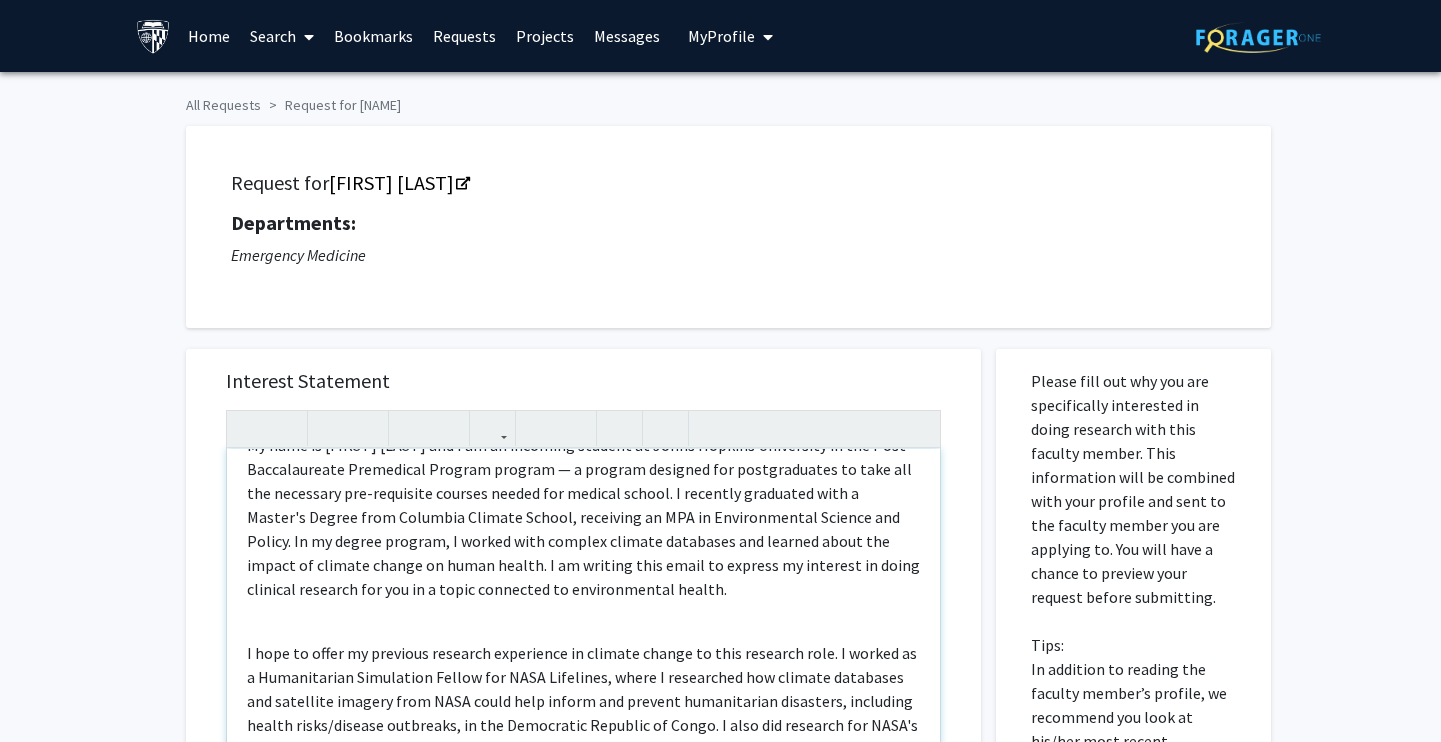 scroll, scrollTop: 117, scrollLeft: 0, axis: vertical 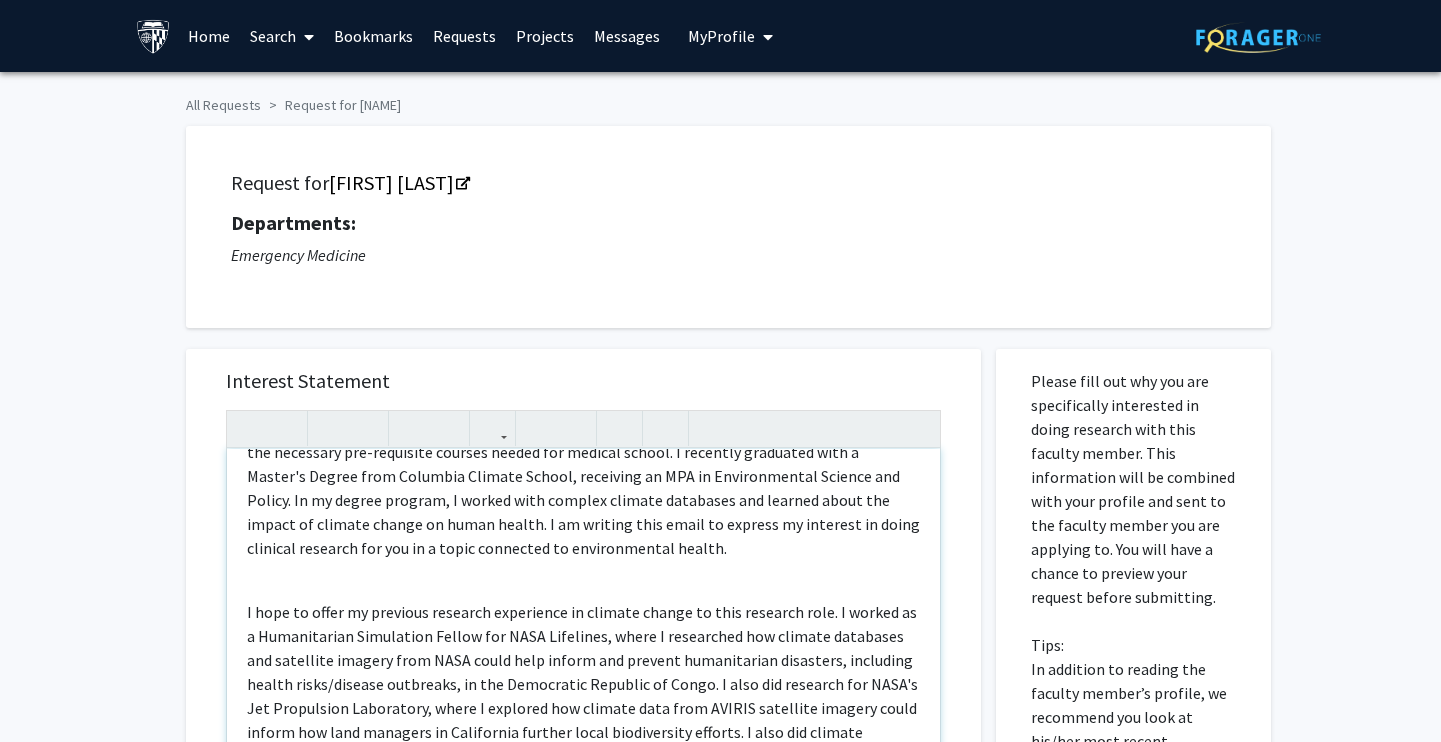 click on "Hello, My name is [FIRST] [LAST] and I am an incoming student at [UNIVERSITY] in the [PROGRAM] program — a program designed for postgraduates to take all the necessary pre-requisite courses needed for medical school. I recently graduated with a Master's Degree from [UNIVERSITY] Climate School, receiving an MPA in Environmental Science and Policy. In my degree program, I worked with complex climate databases and learned about the impact of climate change on human health. I am writing this email to express my interest in doing clinical research for you in a topic connected to environmental health." at bounding box center (583, 678) 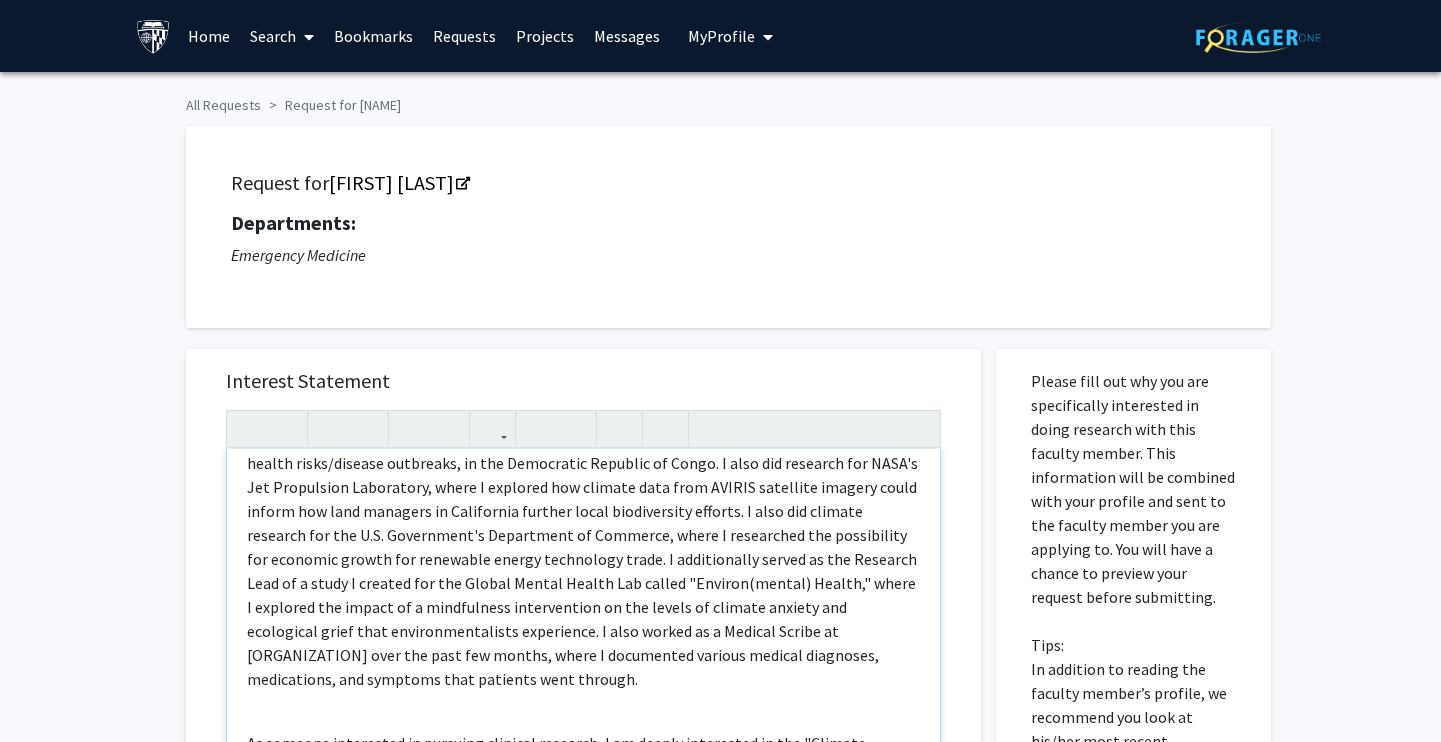 scroll, scrollTop: 342, scrollLeft: 0, axis: vertical 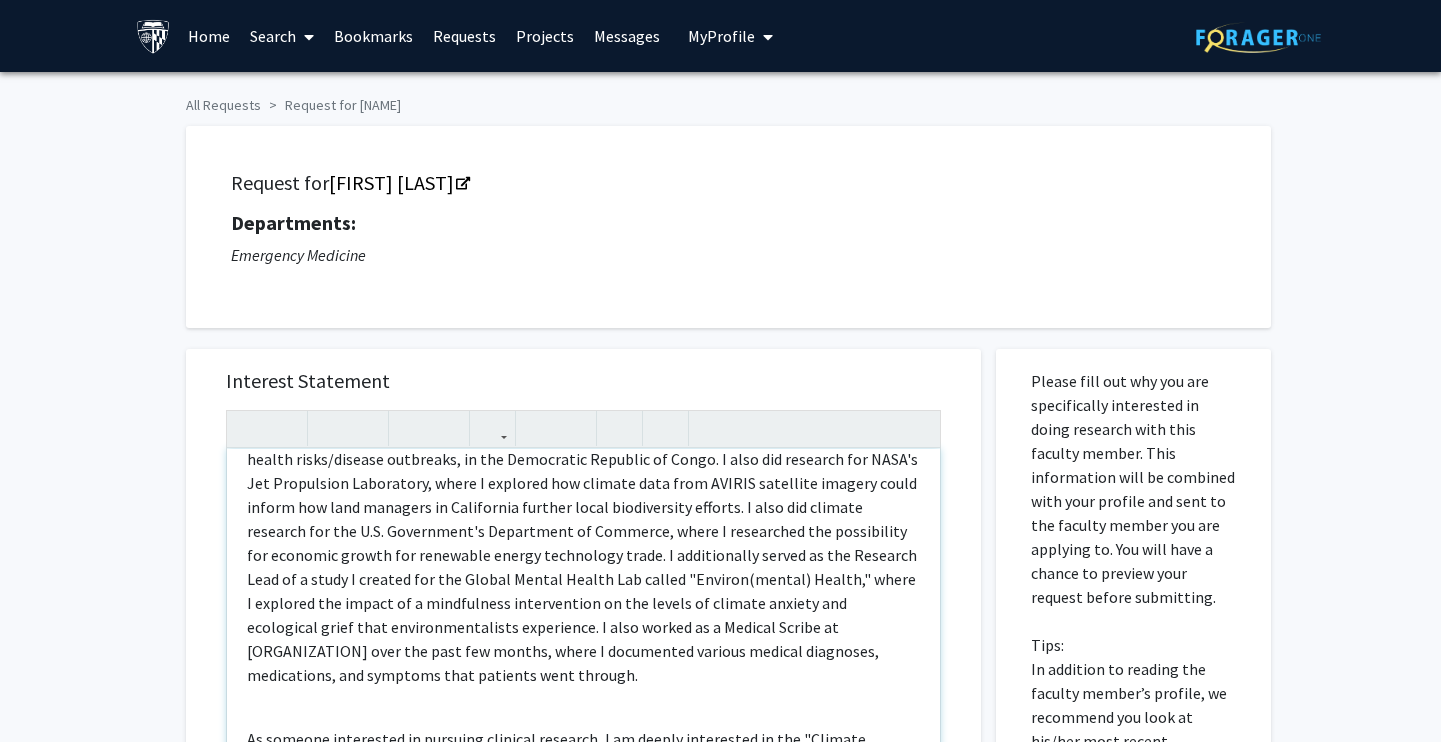 click on "Hello, My name is [FIRST] [LAST] and I am an incoming student at [UNIVERSITY] in the [PROGRAM] program — a program designed for postgraduates to take all the necessary pre-requisite courses needed for medical school. I recently graduated with a Master's Degree from [UNIVERSITY] Climate School, receiving an MPA in Environmental Science and Policy. In my degree program, I worked with complex climate databases and learned about the impact of climate change on human health. I am writing this email to express my interest in doing clinical research for you in a topic connected to environmental health." at bounding box center [583, 678] 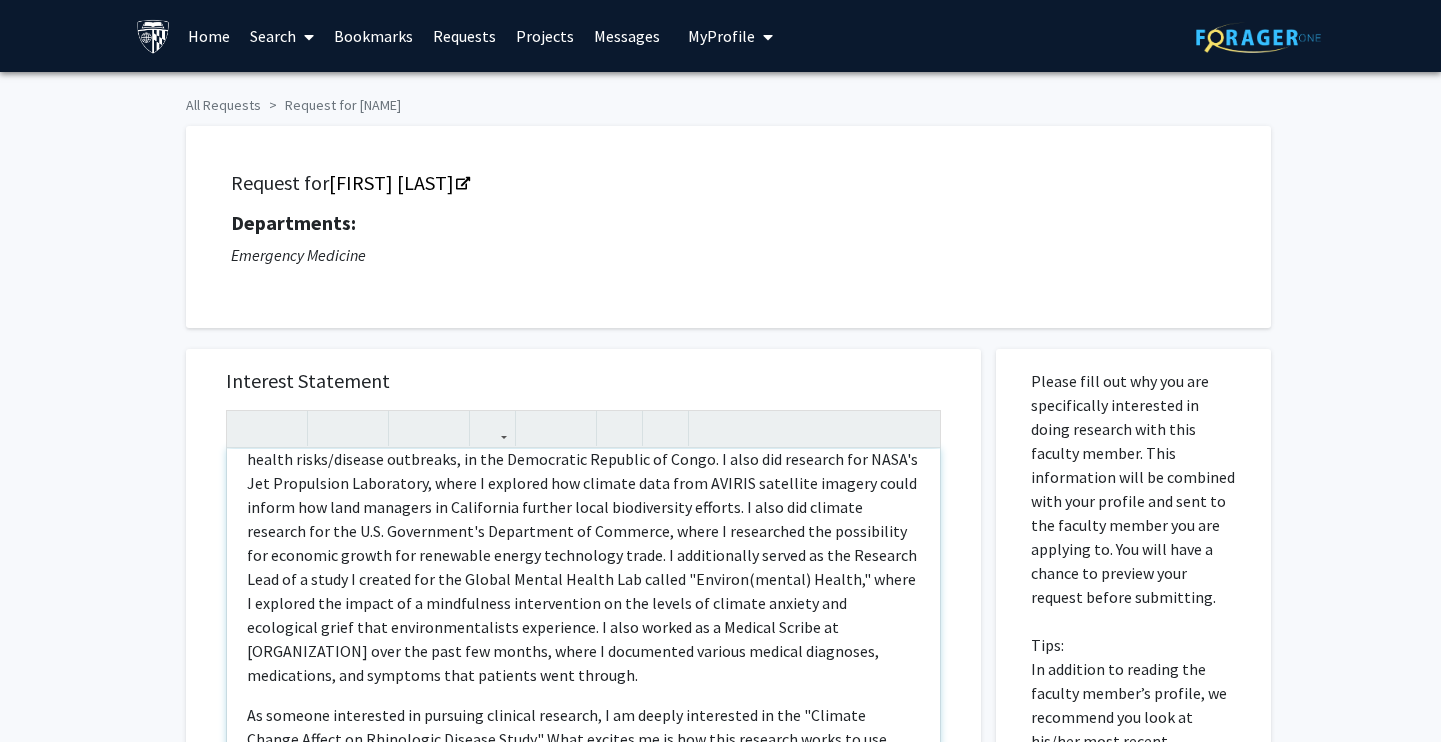 scroll, scrollTop: 318, scrollLeft: 0, axis: vertical 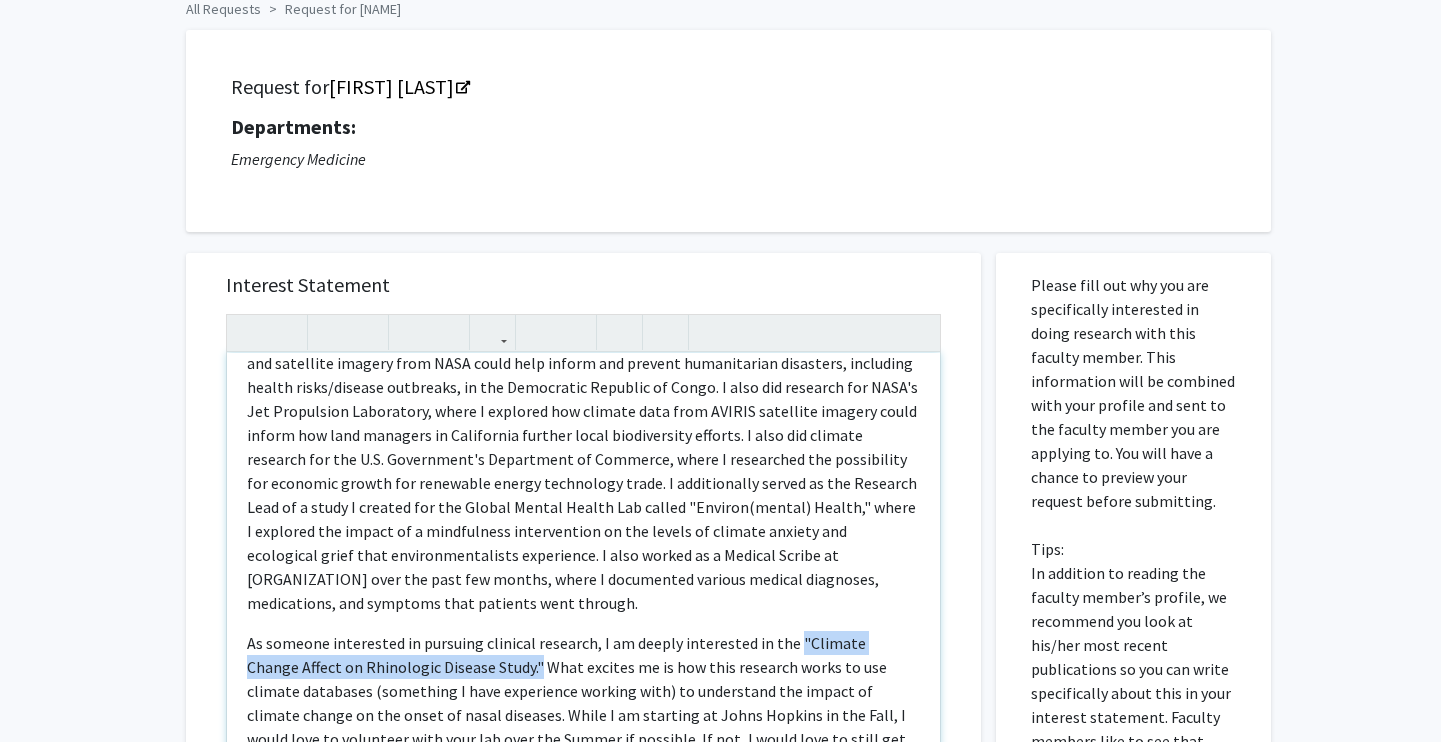 drag, startPoint x: 785, startPoint y: 618, endPoint x: 483, endPoint y: 642, distance: 302.95215 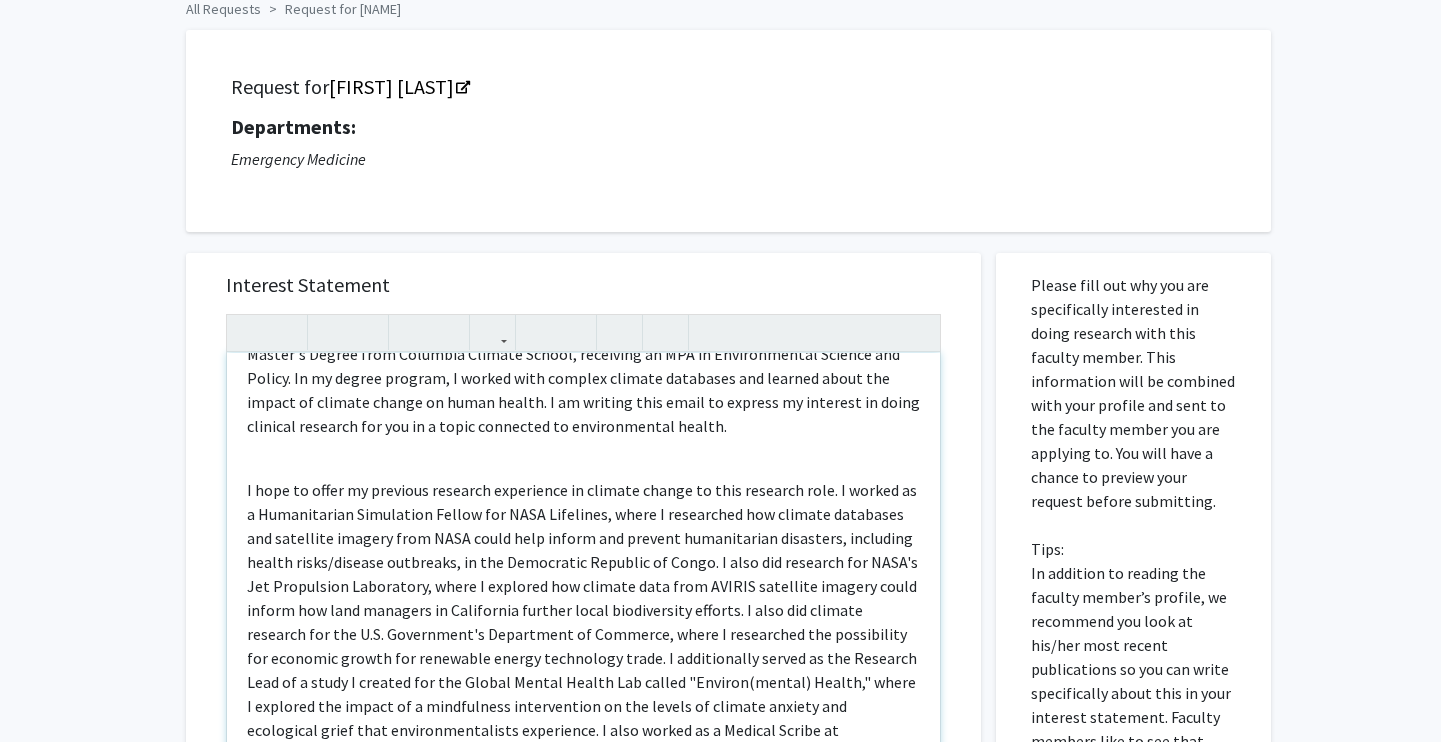 scroll, scrollTop: 0, scrollLeft: 0, axis: both 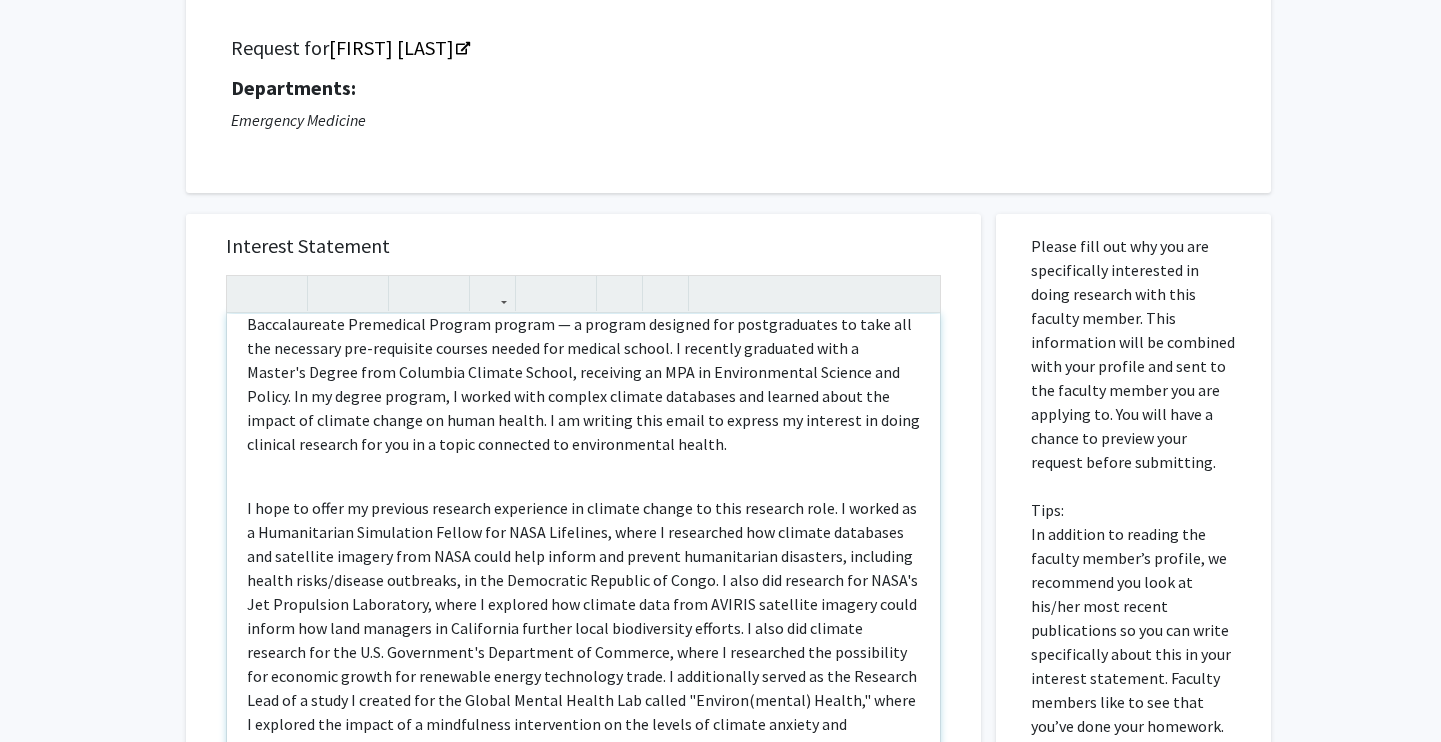 click on "Hello, My name is [FIRST] [LAST] and I am an incoming student at [UNIVERSITY] in the [PROGRAM] program — a program designed for postgraduates to take all the necessary pre-requisite courses needed for medical school. I recently graduated with a Master's Degree from [UNIVERSITY] Climate School, receiving an MPA in Environmental Science and Policy. In my degree program, I worked with complex climate databases and learned about the impact of climate change on human health. I am writing this email to express my interest in doing clinical research for you in a topic connected to environmental health." at bounding box center [583, 543] 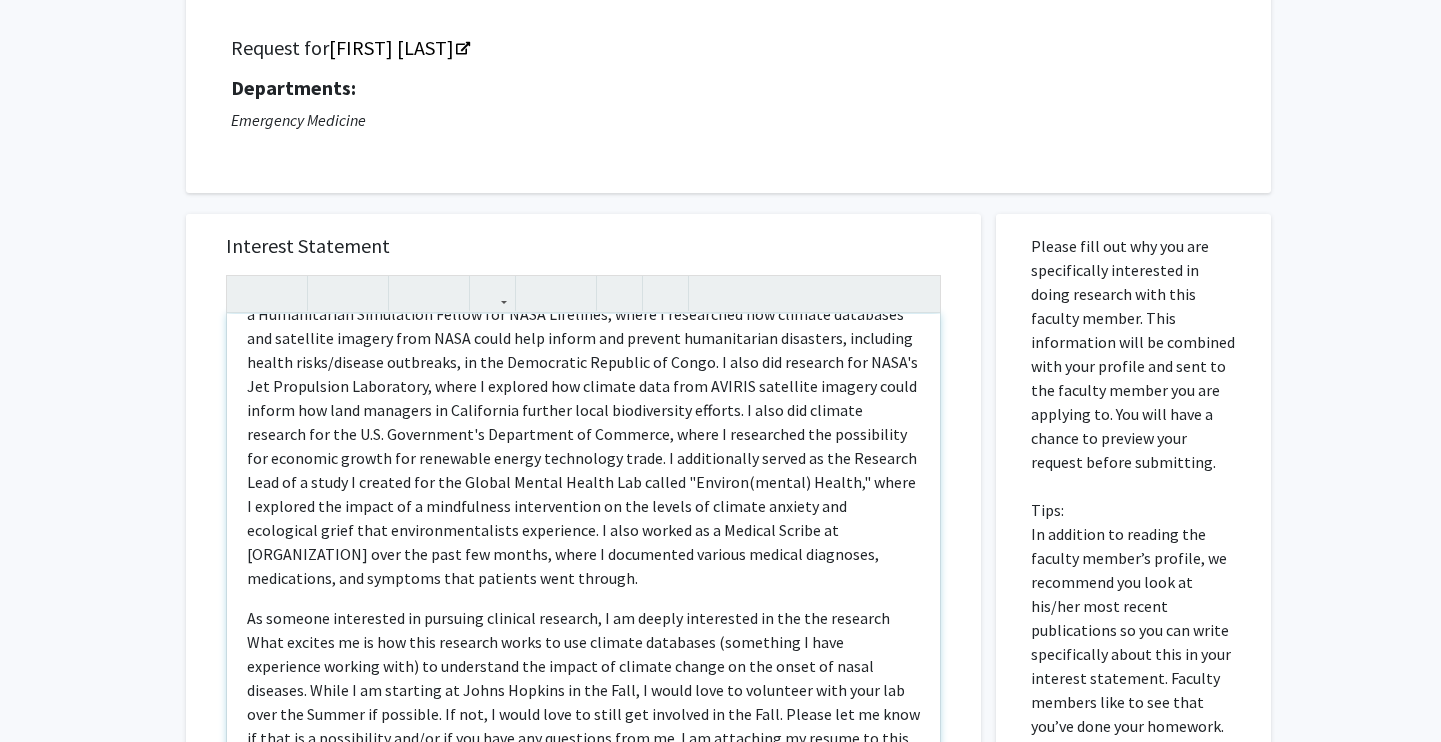 scroll, scrollTop: 294, scrollLeft: 0, axis: vertical 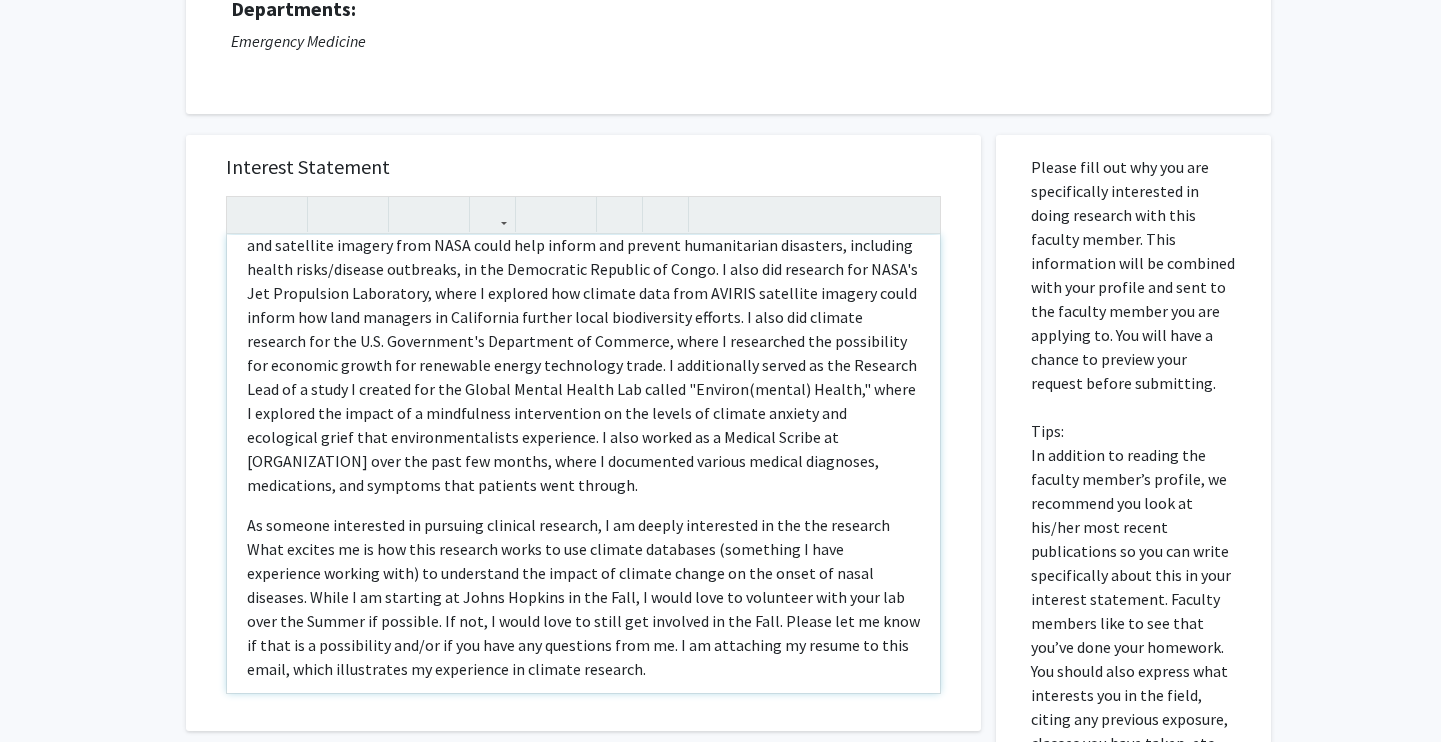 click on "As someone interested in pursuing clinical research, I am deeply interested in the the research What excites me is how this research works to use climate databases (something I have experience working with) to understand the impact of climate change on the onset of nasal diseases. While I am starting at Johns Hopkins in the Fall, I would love to volunteer with your lab over the Summer if possible. If not, I would love to still get involved in the Fall. Please let me know if that is a possibility and/or if you have any questions from me. I am attaching my resume to this email, which illustrates my experience in climate research." at bounding box center [583, 597] 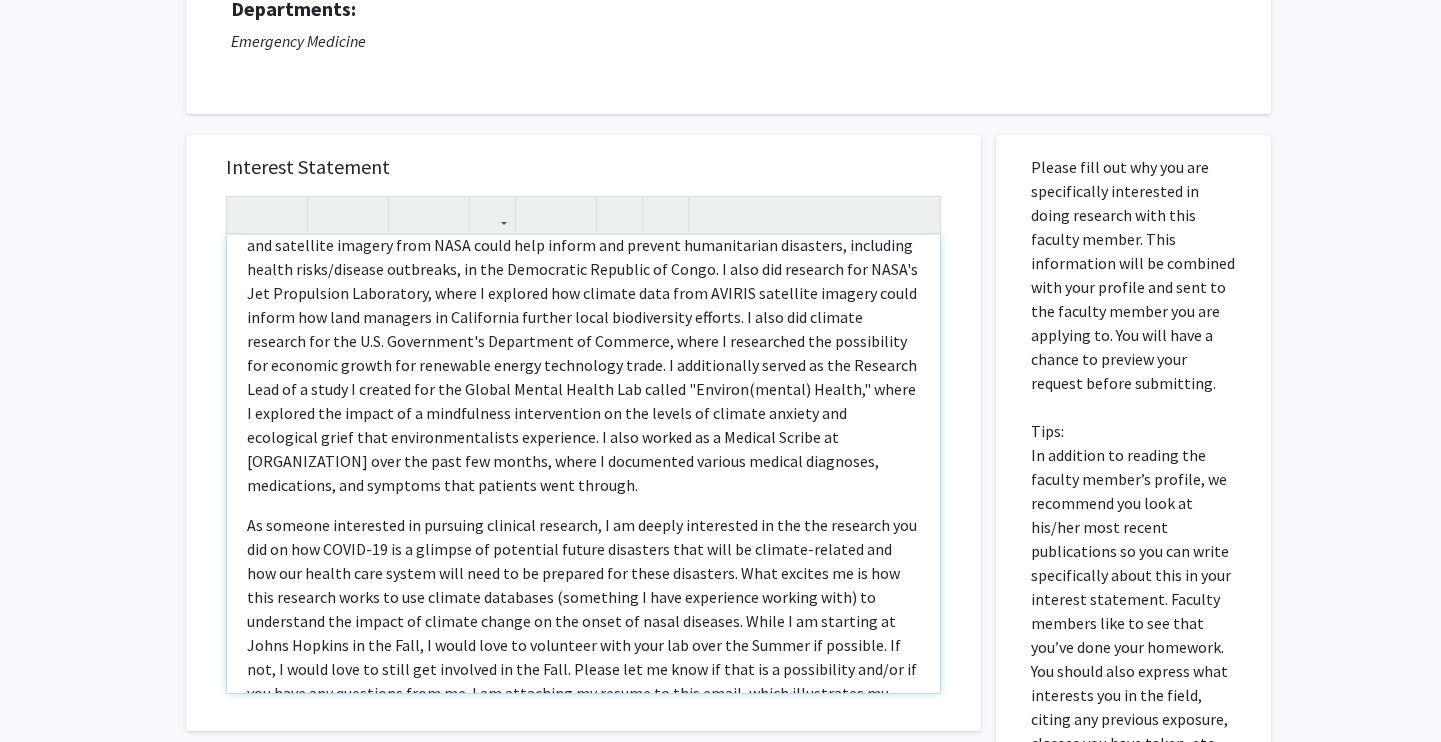 click on "As someone interested in pursuing clinical research, I am deeply interested in the the research you did on how COVID-19 is a glimpse of potential future disasters that will be climate-related and how our health care system will need to be prepared for these disasters. What excites me is how this research works to use climate databases (something I have experience working with) to understand the impact of climate change on the onset of nasal diseases. While I am starting at Johns Hopkins in the Fall, I would love to volunteer with your lab over the Summer if possible. If not, I would love to still get involved in the Fall. Please let me know if that is a possibility and/or if you have any questions from me. I am attaching my resume to this email, which illustrates my experience in climate research." at bounding box center (583, 621) 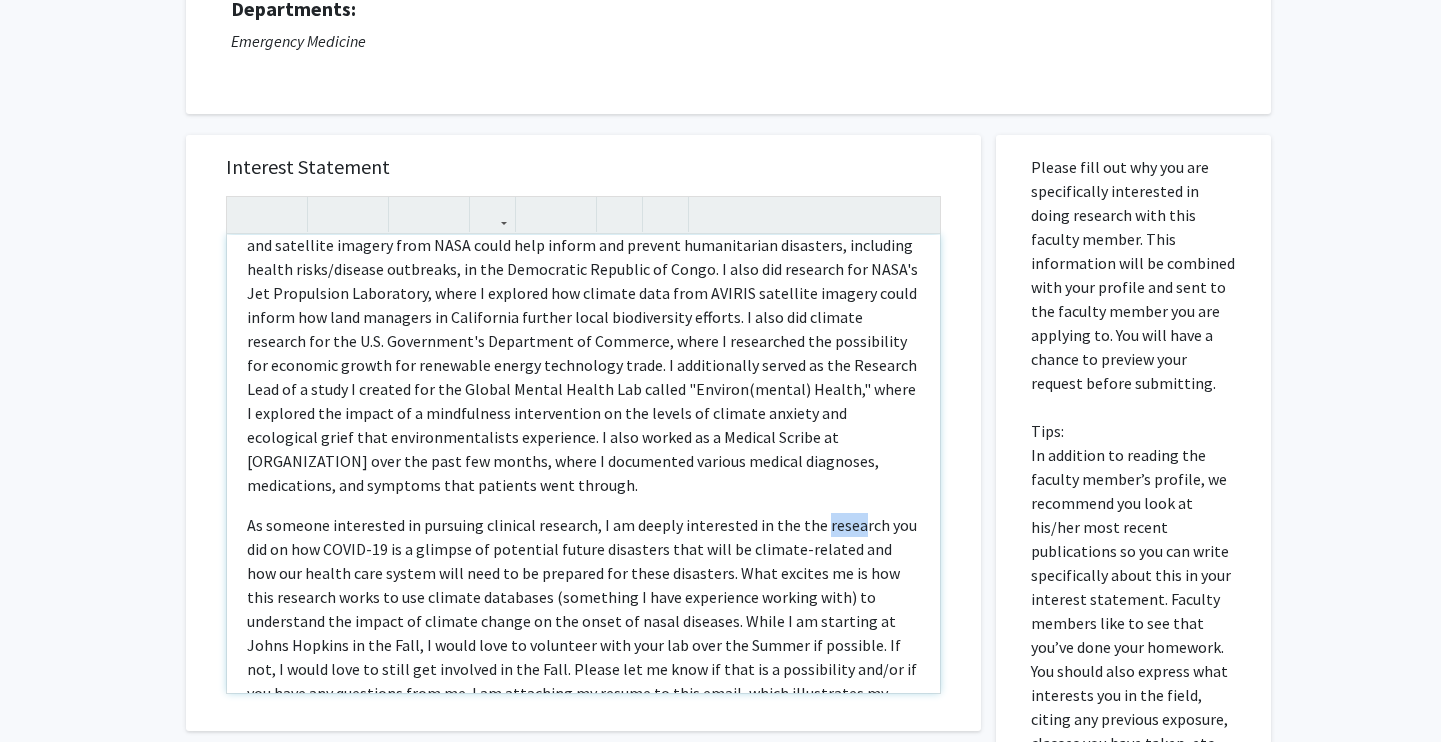 drag, startPoint x: 811, startPoint y: 504, endPoint x: 850, endPoint y: 505, distance: 39.012817 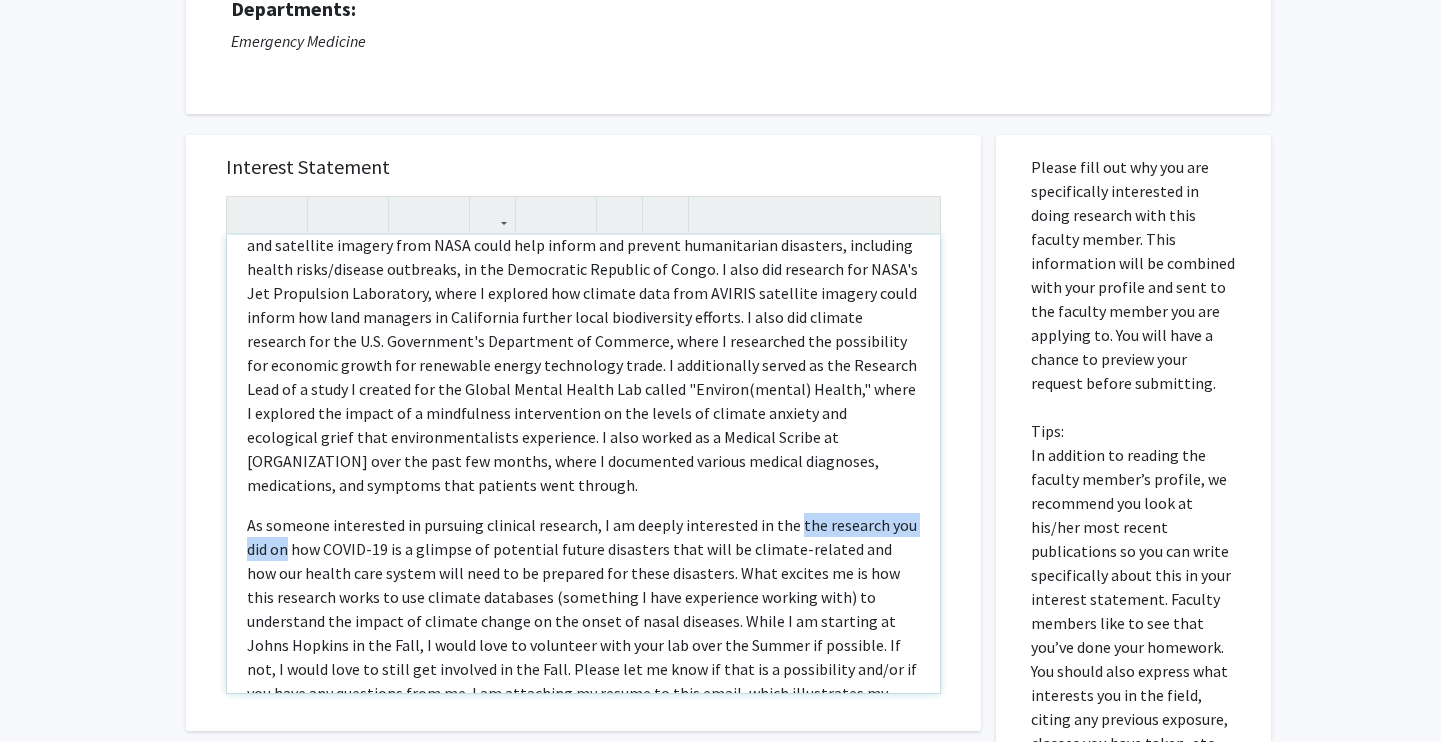 drag, startPoint x: 786, startPoint y: 505, endPoint x: 289, endPoint y: 528, distance: 497.53192 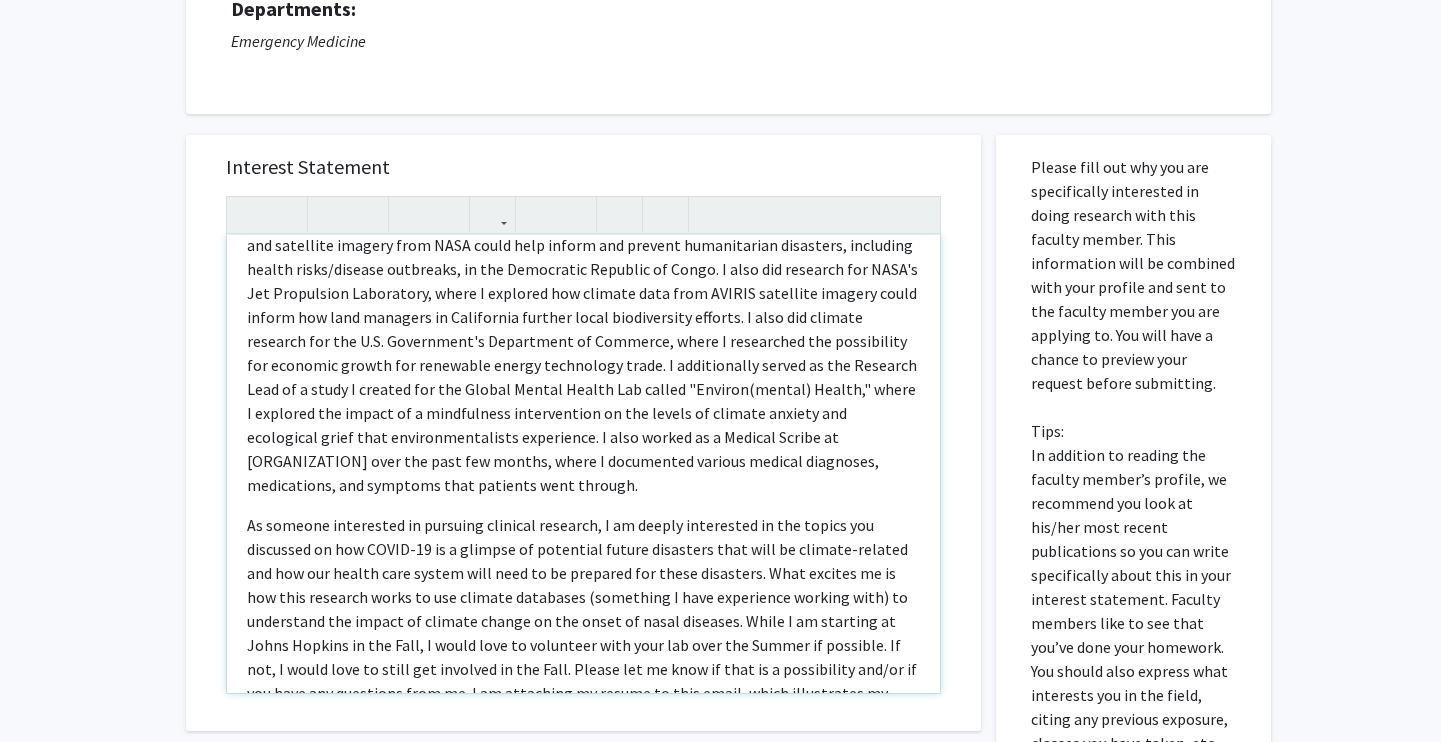 click on "As someone interested in pursuing clinical research, I am deeply interested in the topics you discussed on how COVID-19 is a glimpse of potential future disasters that will be climate-related and how our health care system will need to be prepared for these disasters. What excites me is how this research works to use climate databases (something I have experience working with) to understand the impact of climate change on the onset of nasal diseases. While I am starting at Johns Hopkins in the Fall, I would love to volunteer with your lab over the Summer if possible. If not, I would love to still get involved in the Fall. Please let me know if that is a possibility and/or if you have any questions from me. I am attaching my resume to this email, which illustrates my experience in climate research." at bounding box center (583, 621) 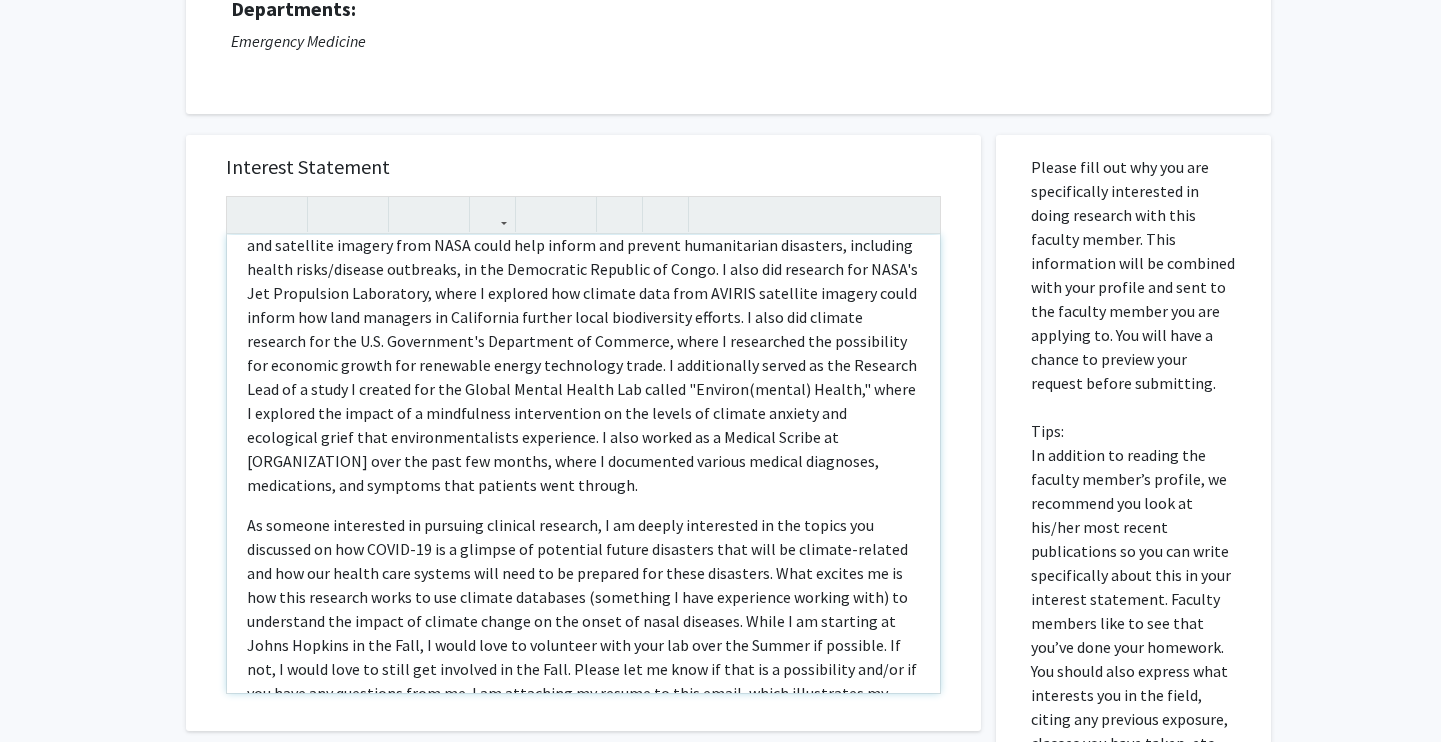 click on "As someone interested in pursuing clinical research, I am deeply interested in the topics you discussed on how COVID-19 is a glimpse of potential future disasters that will be climate-related and how our health care systems will need to be prepared for these disasters. What excites me is how this research works to use climate databases (something I have experience working with) to understand the impact of climate change on the onset of nasal diseases. While I am starting at Johns Hopkins in the Fall, I would love to volunteer with your lab over the Summer if possible. If not, I would love to still get involved in the Fall. Please let me know if that is a possibility and/or if you have any questions from me. I am attaching my resume to this email, which illustrates my experience in climate research." at bounding box center (583, 621) 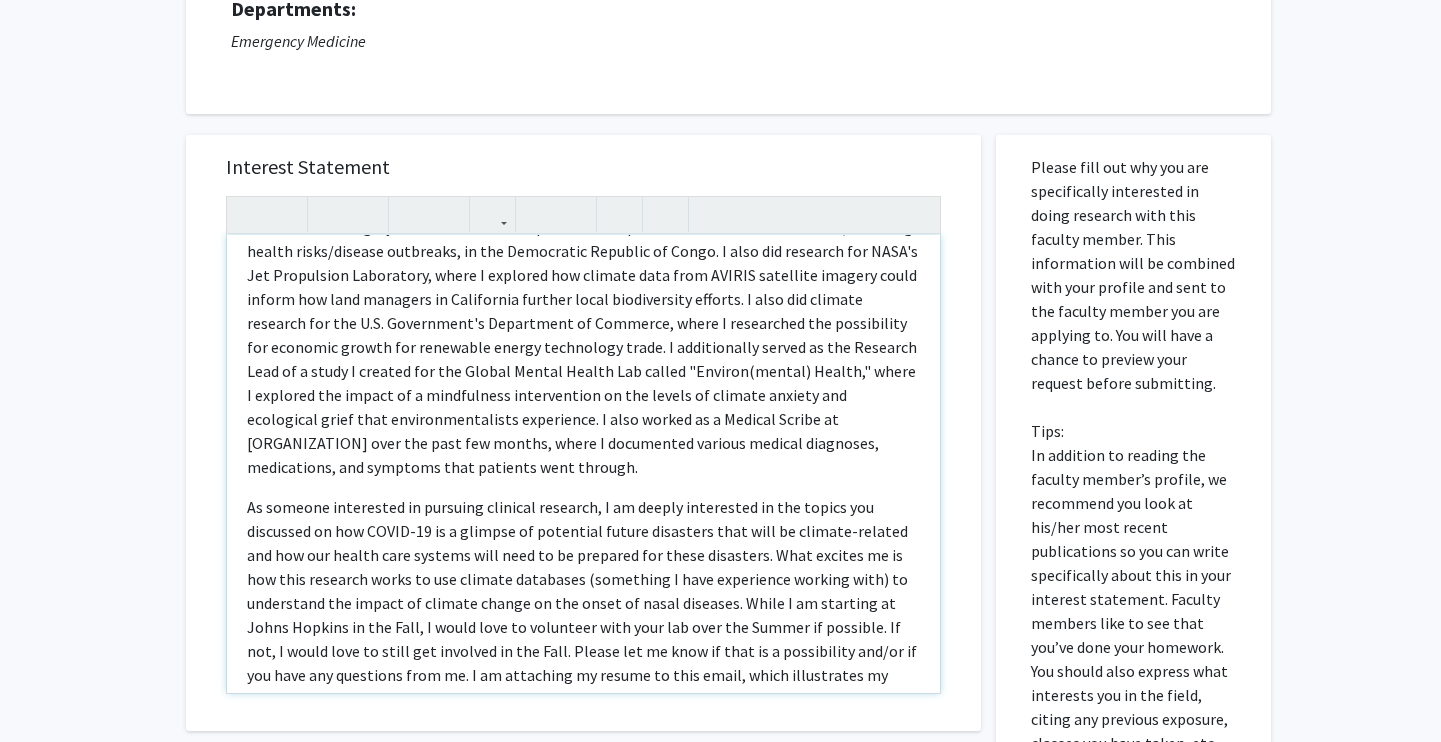 scroll, scrollTop: 313, scrollLeft: 0, axis: vertical 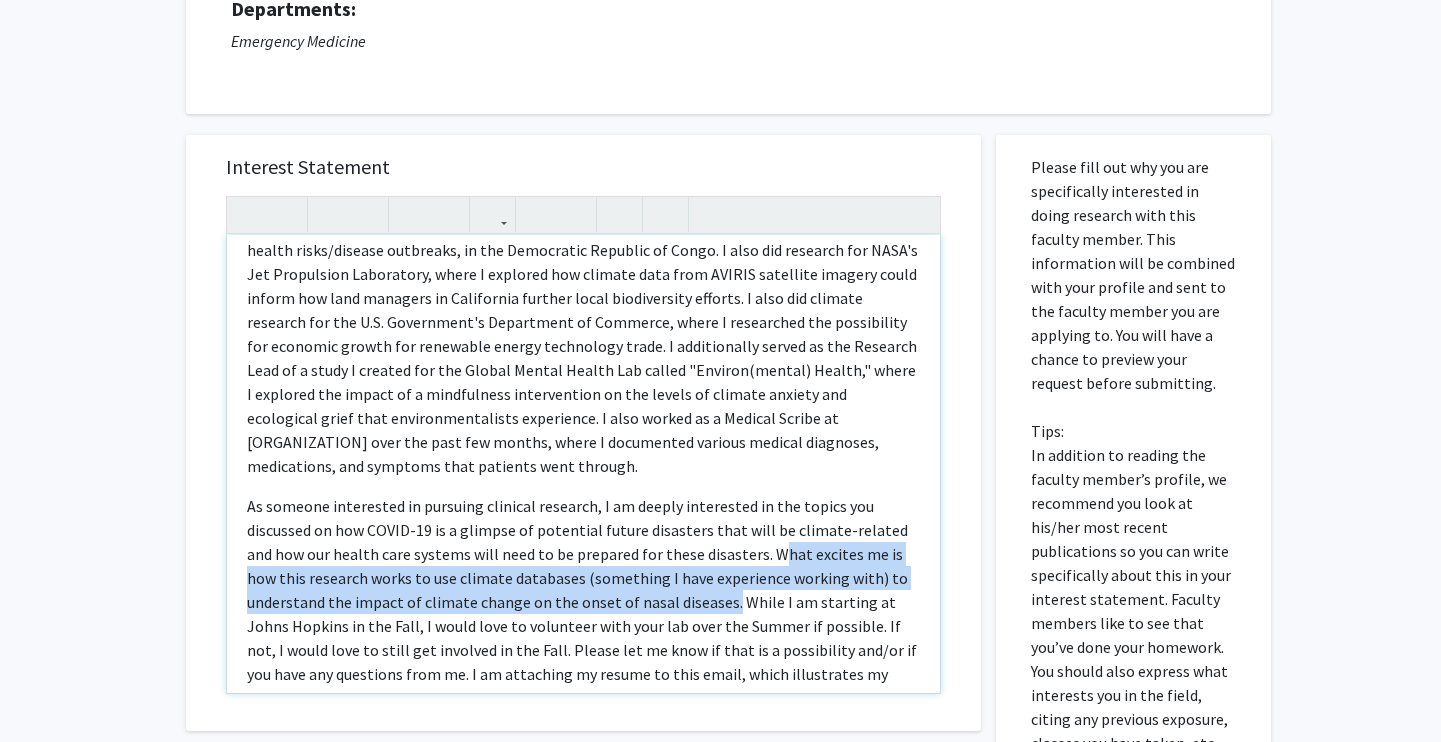 drag, startPoint x: 740, startPoint y: 525, endPoint x: 646, endPoint y: 582, distance: 109.9318 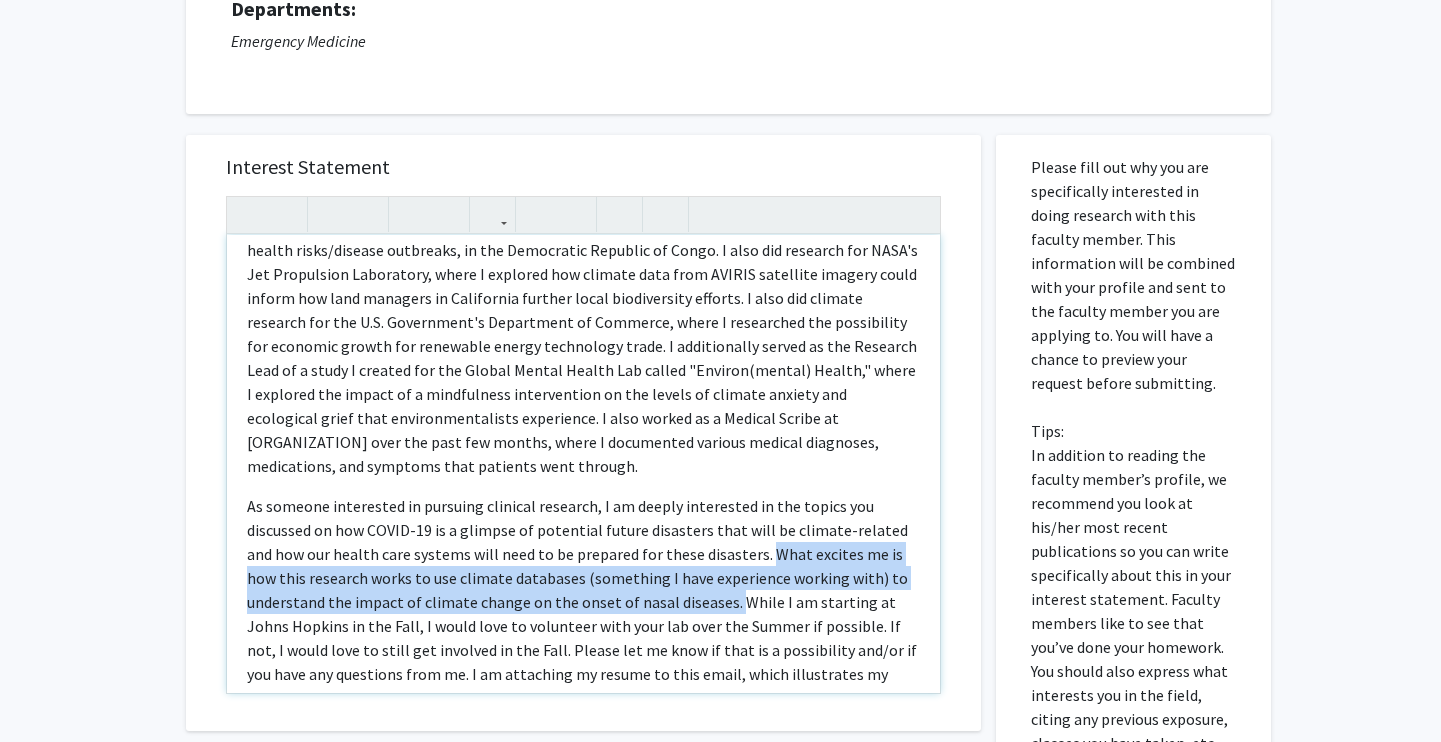 drag, startPoint x: 732, startPoint y: 529, endPoint x: 648, endPoint y: 576, distance: 96.25487 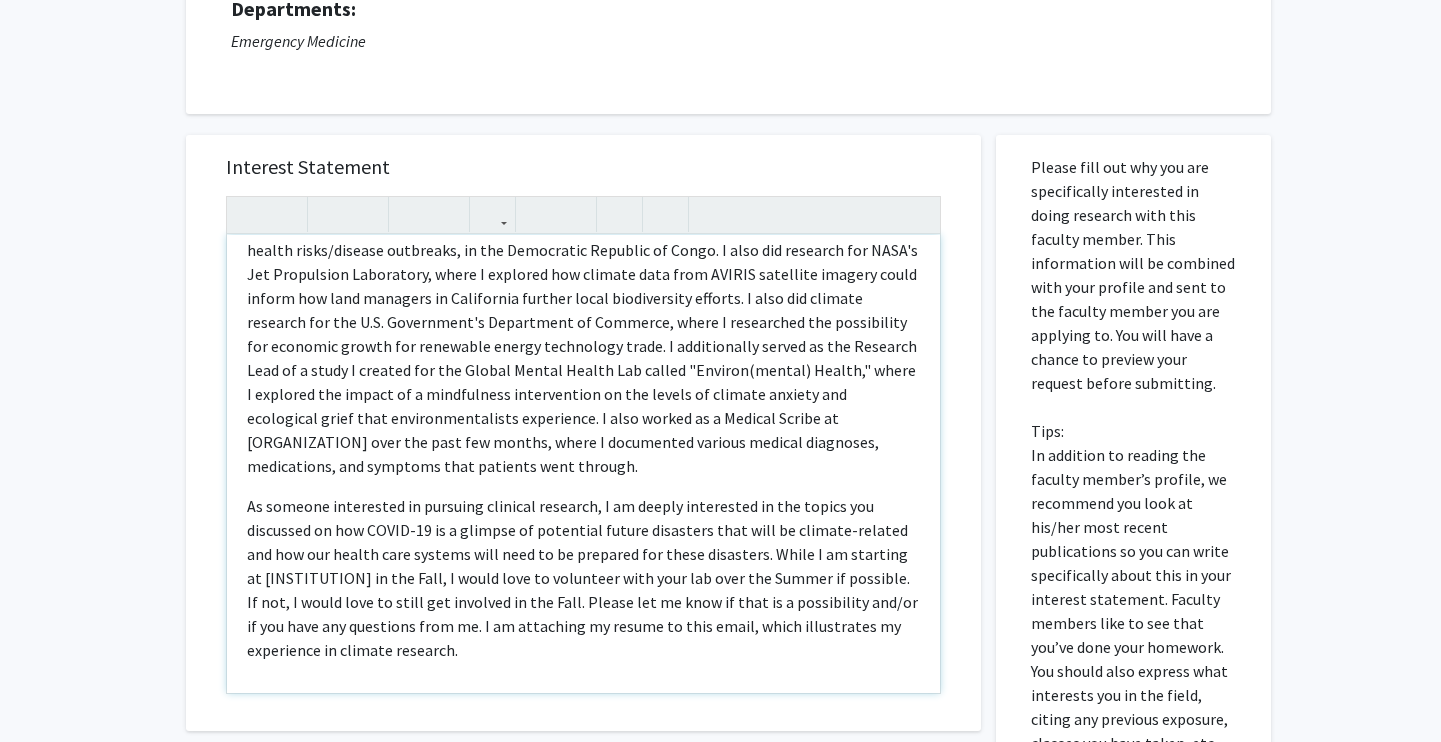 scroll, scrollTop: 294, scrollLeft: 0, axis: vertical 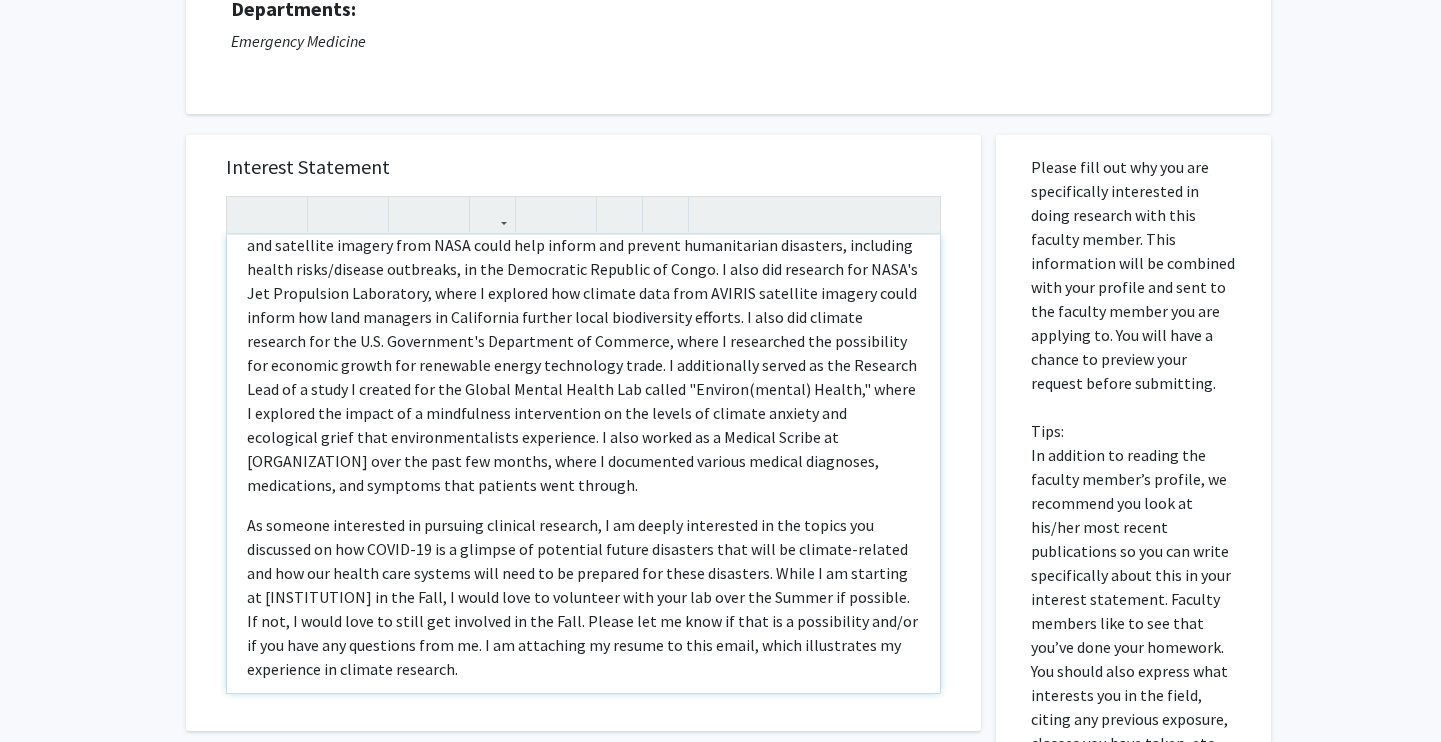 click on "As someone interested in pursuing clinical research, I am deeply interested in the topics you discussed on how COVID-19 is a glimpse of potential future disasters that will be climate-related and how our health care systems will need to be prepared for these disasters. While I am starting at [INSTITUTION] in the Fall, I would love to volunteer with your lab over the Summer if possible. If not, I would love to still get involved in the Fall. Please let me know if that is a possibility and/or if you have any questions from me. I am attaching my resume to this email, which illustrates my experience in climate research." at bounding box center [583, 597] 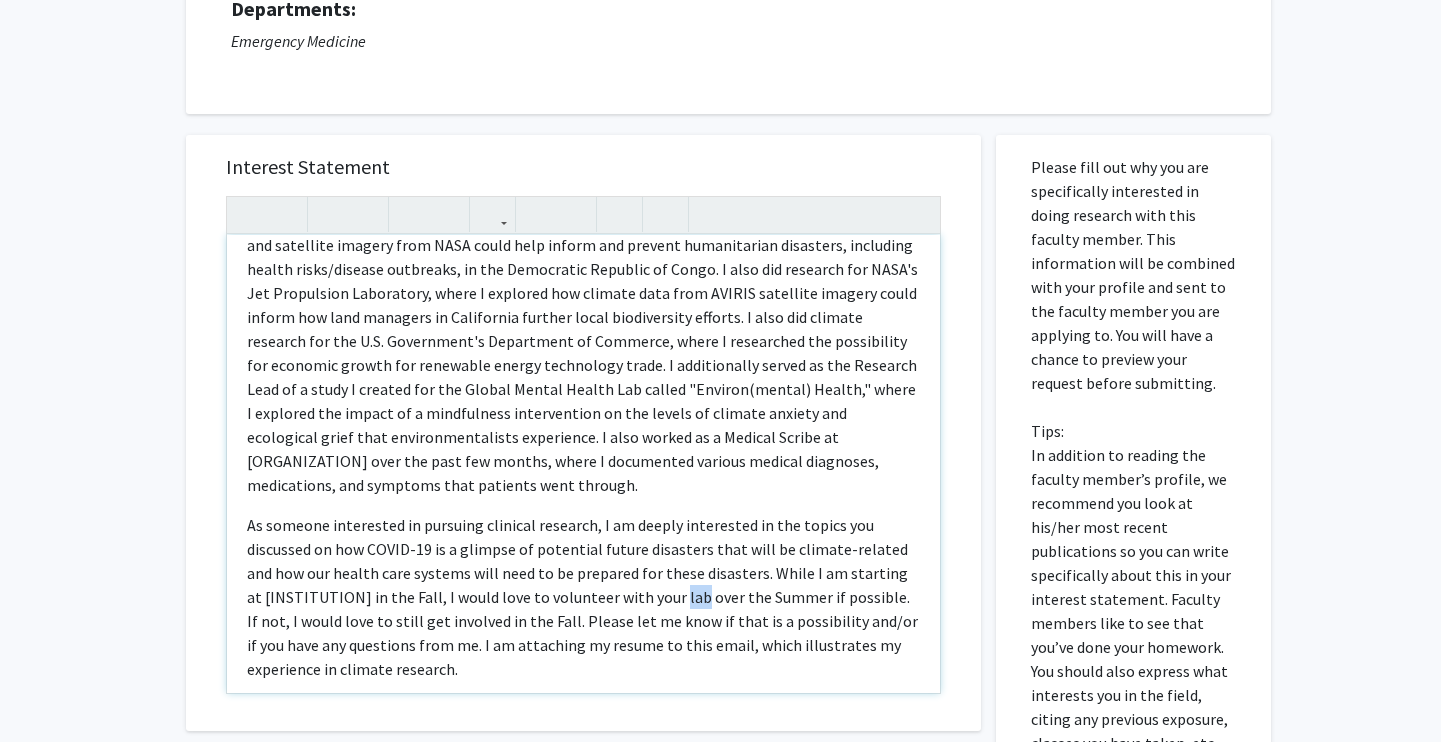 click on "As someone interested in pursuing clinical research, I am deeply interested in the topics you discussed on how COVID-19 is a glimpse of potential future disasters that will be climate-related and how our health care systems will need to be prepared for these disasters. While I am starting at [INSTITUTION] in the Fall, I would love to volunteer with your lab over the Summer if possible. If not, I would love to still get involved in the Fall. Please let me know if that is a possibility and/or if you have any questions from me. I am attaching my resume to this email, which illustrates my experience in climate research." at bounding box center (583, 597) 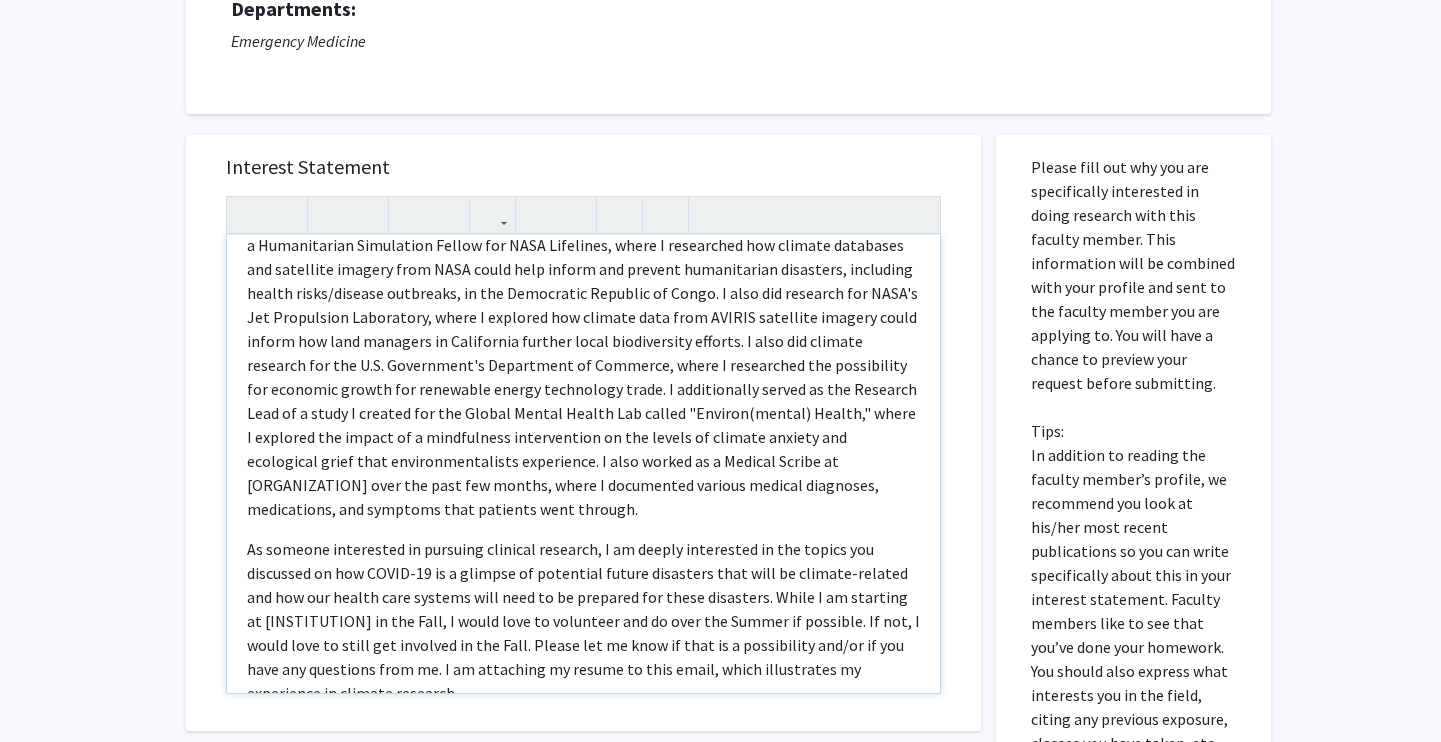 scroll, scrollTop: 294, scrollLeft: 0, axis: vertical 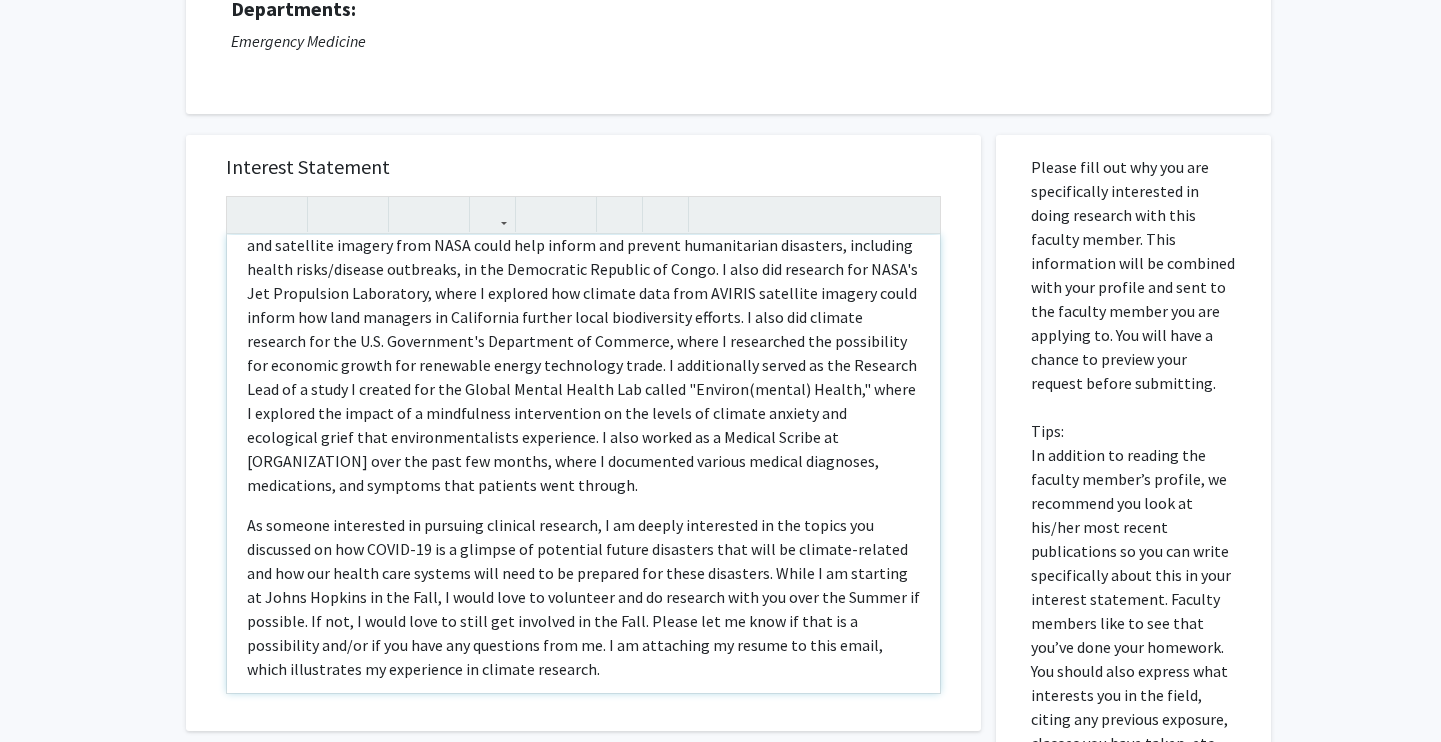 click on "As someone interested in pursuing clinical research, I am deeply interested in the topics you discussed on how COVID-19 is a glimpse of potential future disasters that will be climate-related and how our health care systems will need to be prepared for these disasters. While I am starting at Johns Hopkins in the Fall, I would love to volunteer and do research with you over the Summer if possible. If not, I would love to still get involved in the Fall. Please let me know if that is a possibility and/or if you have any questions from me. I am attaching my resume to this email, which illustrates my experience in climate research." at bounding box center (583, 597) 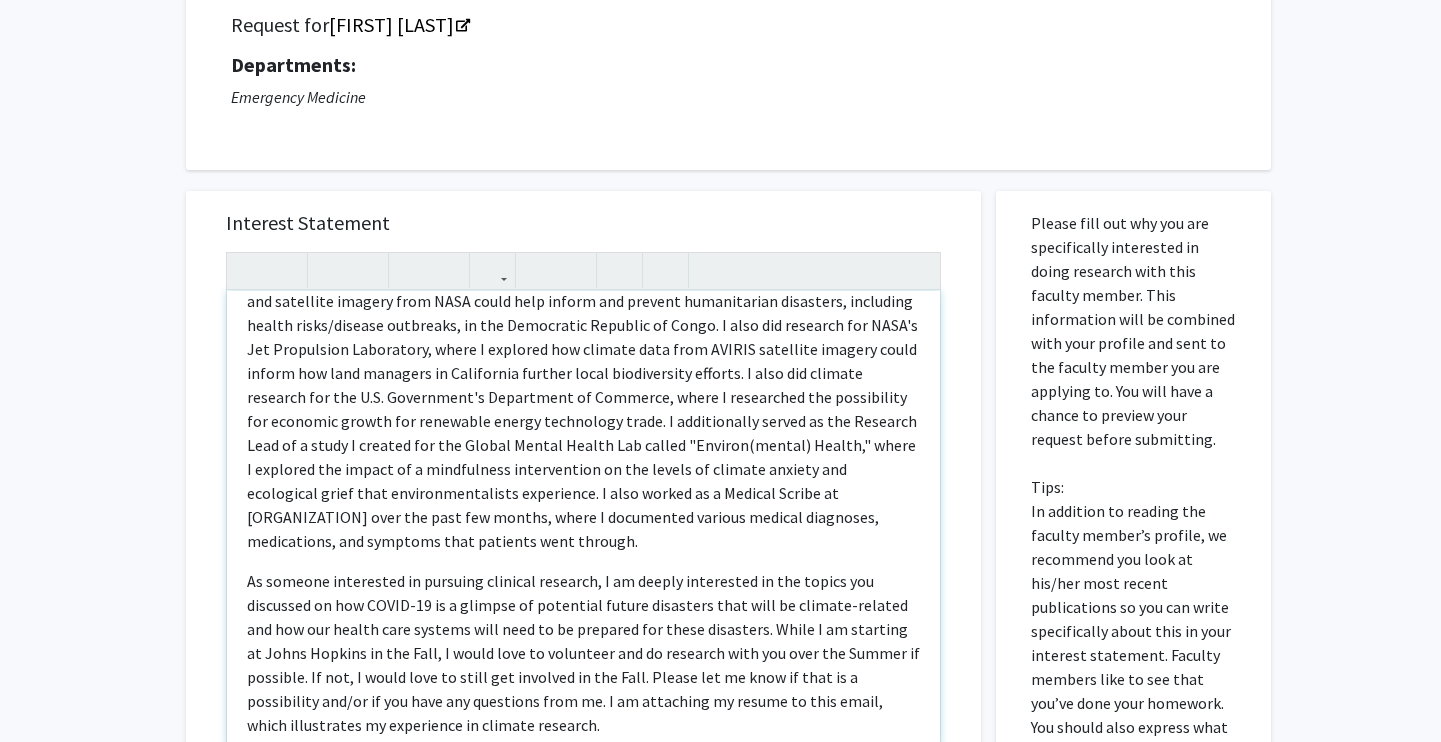 scroll, scrollTop: 98, scrollLeft: 0, axis: vertical 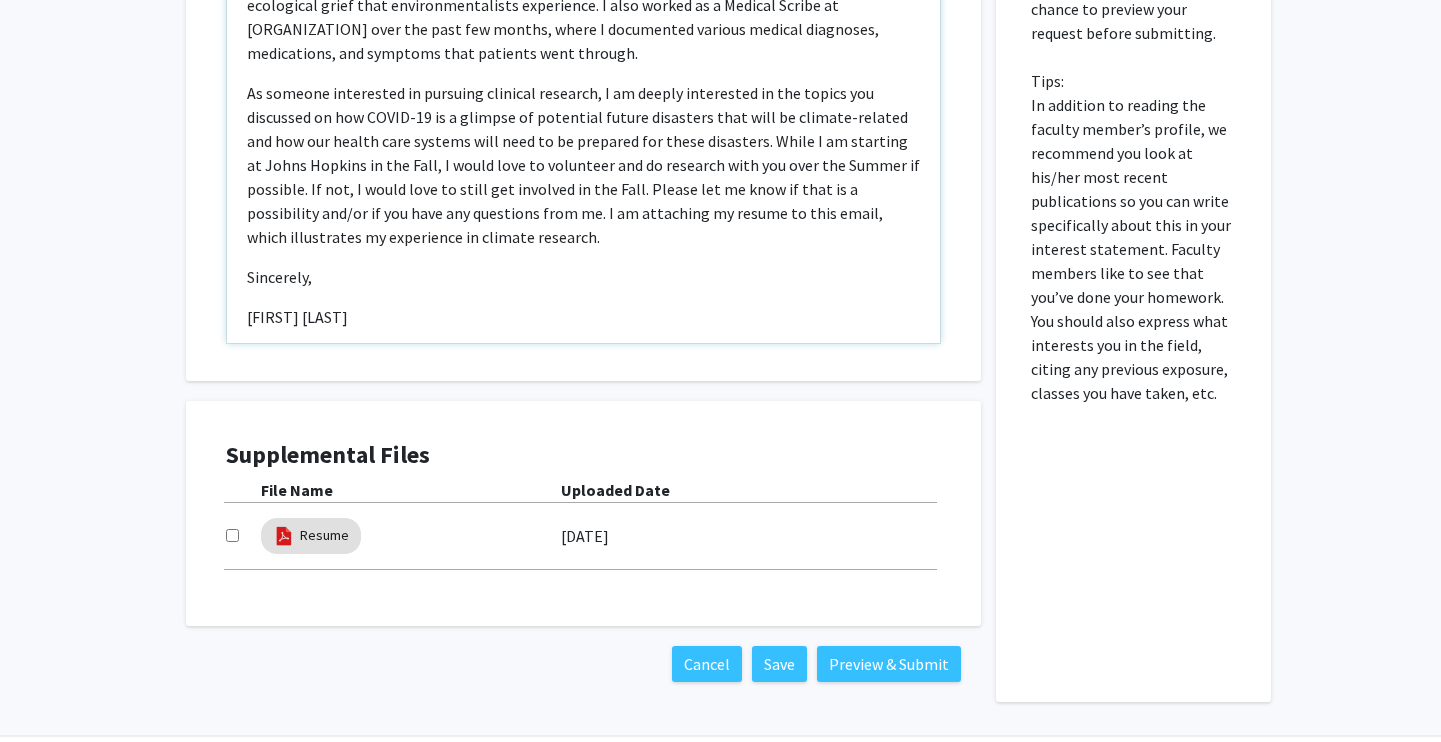 drag, startPoint x: 381, startPoint y: 328, endPoint x: 222, endPoint y: 326, distance: 159.01257 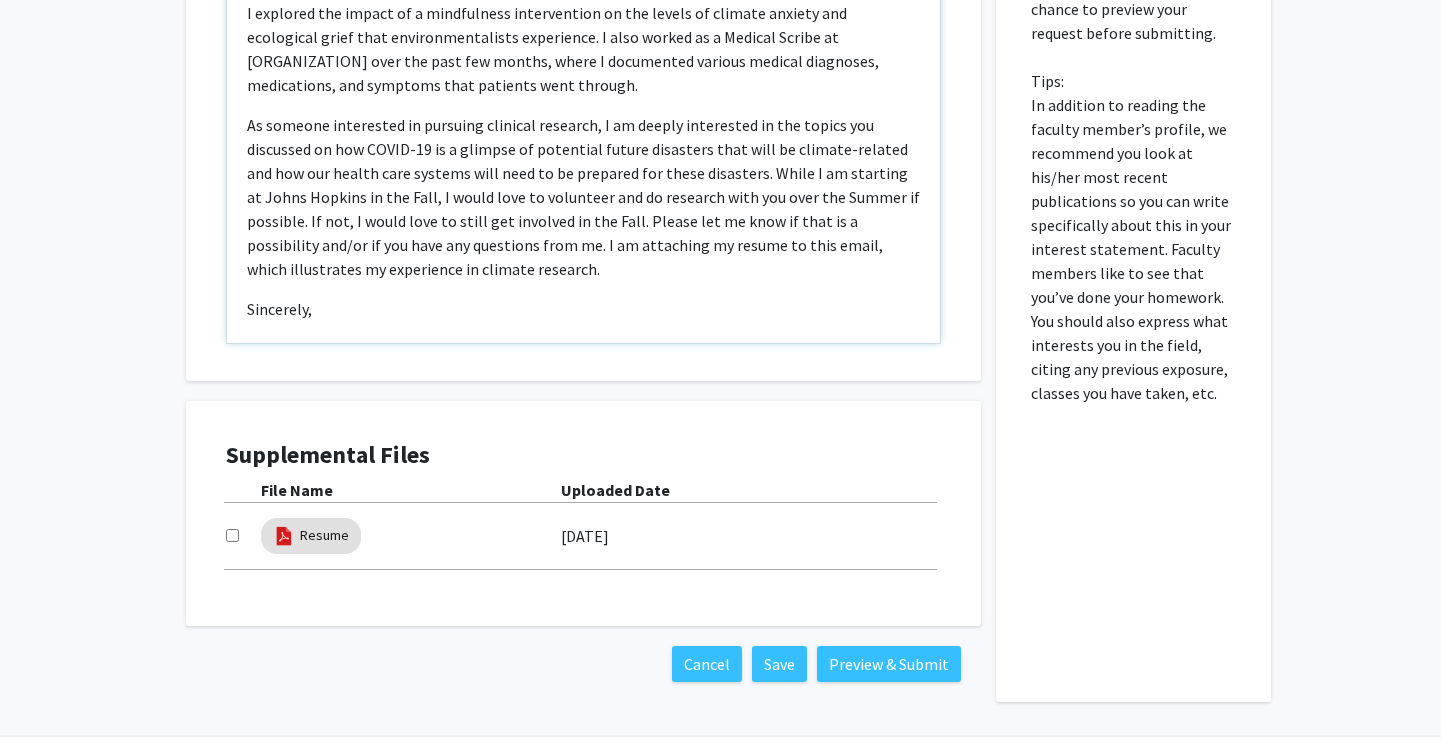 scroll, scrollTop: 357, scrollLeft: 0, axis: vertical 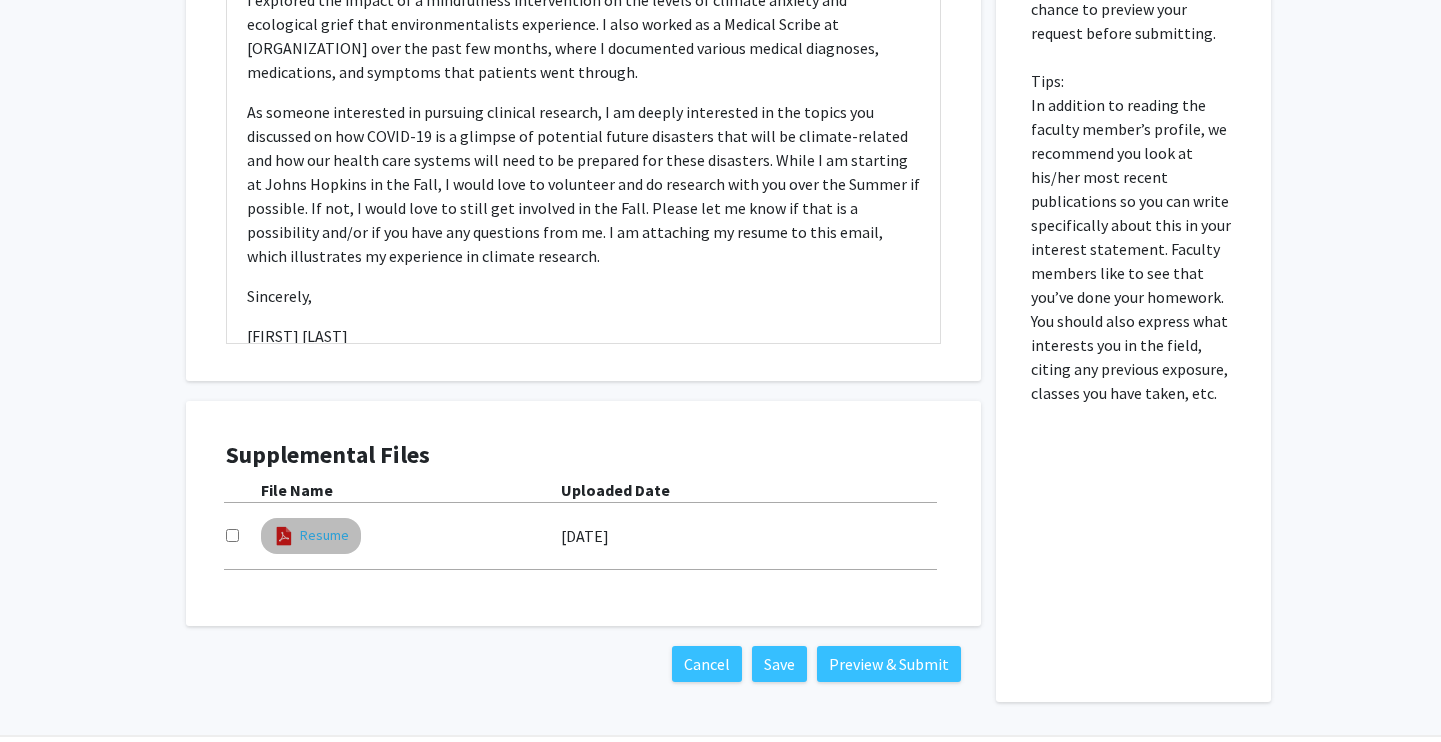 click on "Resume" at bounding box center [324, 535] 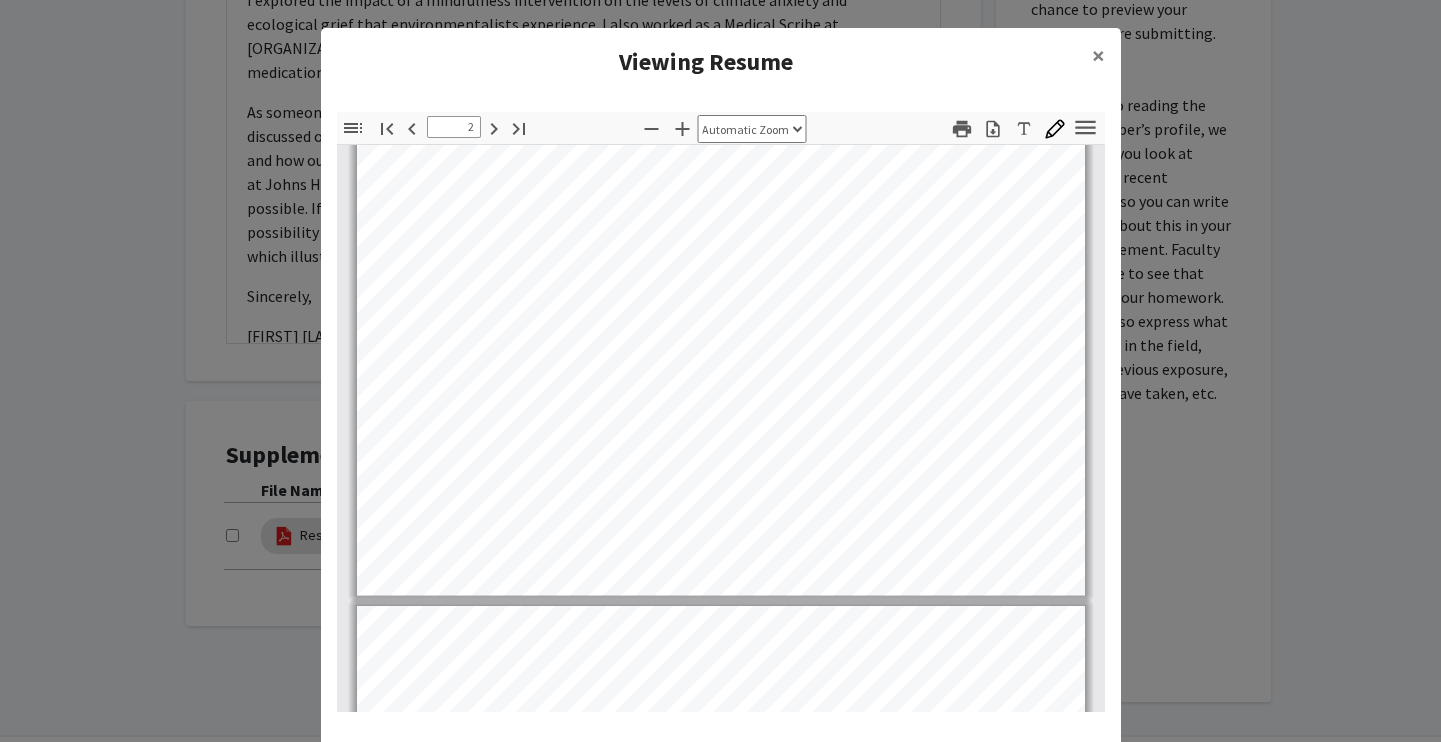 scroll, scrollTop: 1460, scrollLeft: 0, axis: vertical 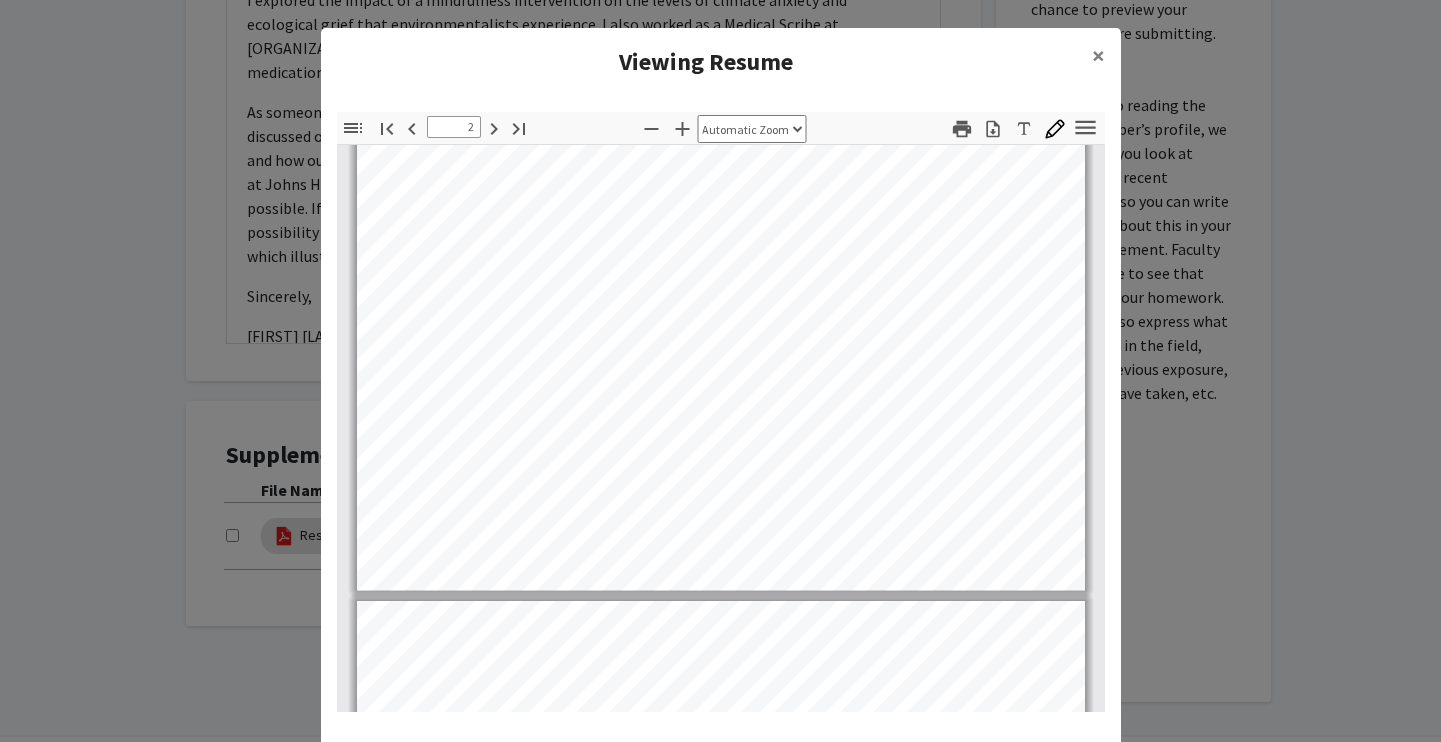 click on "Viewing Resume × Thumbnails Document Outline Attachments Layers Current Outline Item Toggle Sidebar Find Go to First Page Previous 2 of 4 Next Go to Last Page Zoom Out Zoom In Automatic Zoom Actual Size Page Fit Page Width 50% 100% 125% 150% 200% 300% 400% NaN% Hand Tool Text Selection Tool Presentation Mode Open Print Download Text Draw Tools Color #000000 Size Color #000000 Thickness Opacity Presentation Mode Open Print Download Go to First Page Previous Next Go to Last Page Rotate Clockwise Rotate Counterclockwise Text Selection Tool Hand Tool Page Scrolling Vertical Scrolling Horizontal Scrolling Wrapped Scrolling No Spreads Odd Spreads Even Spreads Document Properties… Multiple search terms. Each line is a search term. Previous Next Highlight All Match Case Current page only Pages (e.g. 6-10 or 2,4) Whole Words multiple search terms separated by word boundaries Ignore accents and diacritics Fuzzy search More Information Less Information Close Enter the password to open this PDF file. Cancel OK - - - -" at bounding box center [720, 371] 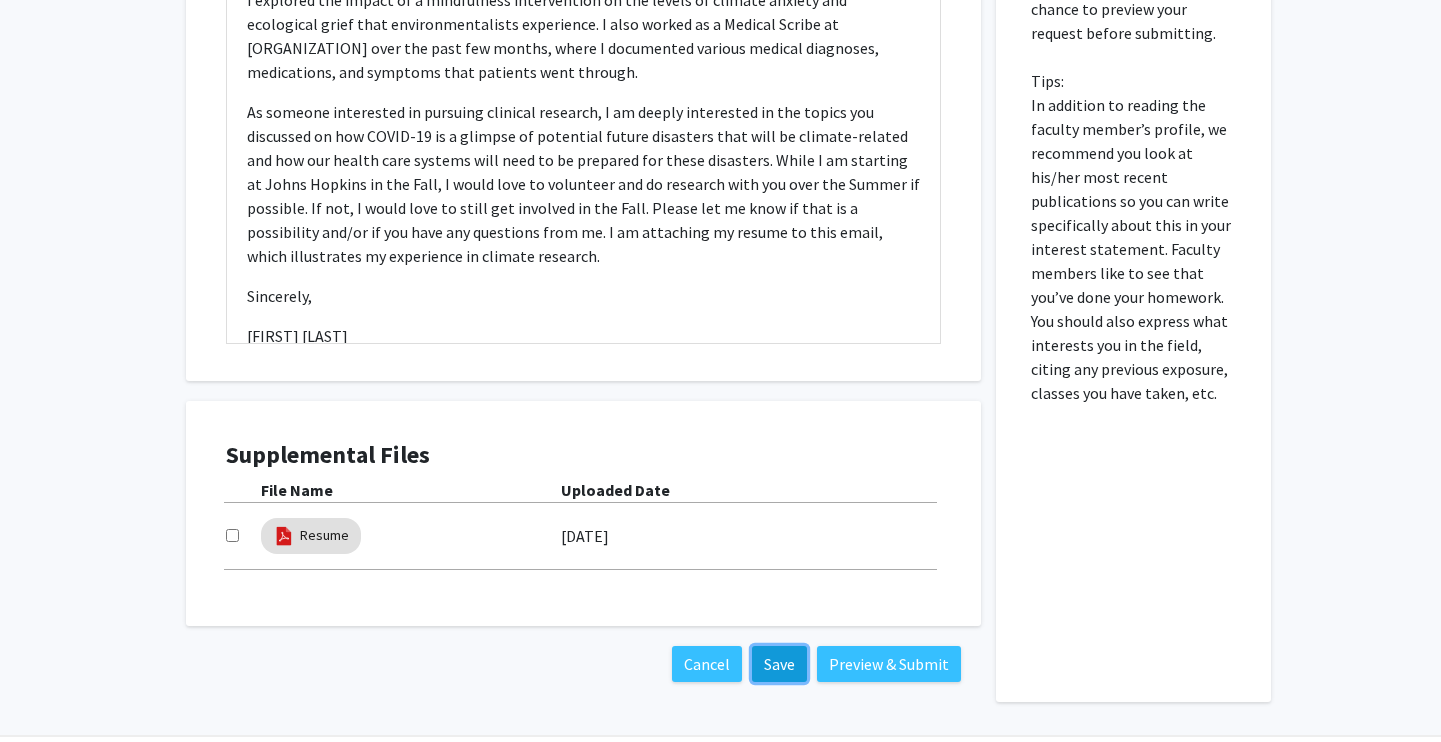 click on "Save" at bounding box center (779, 664) 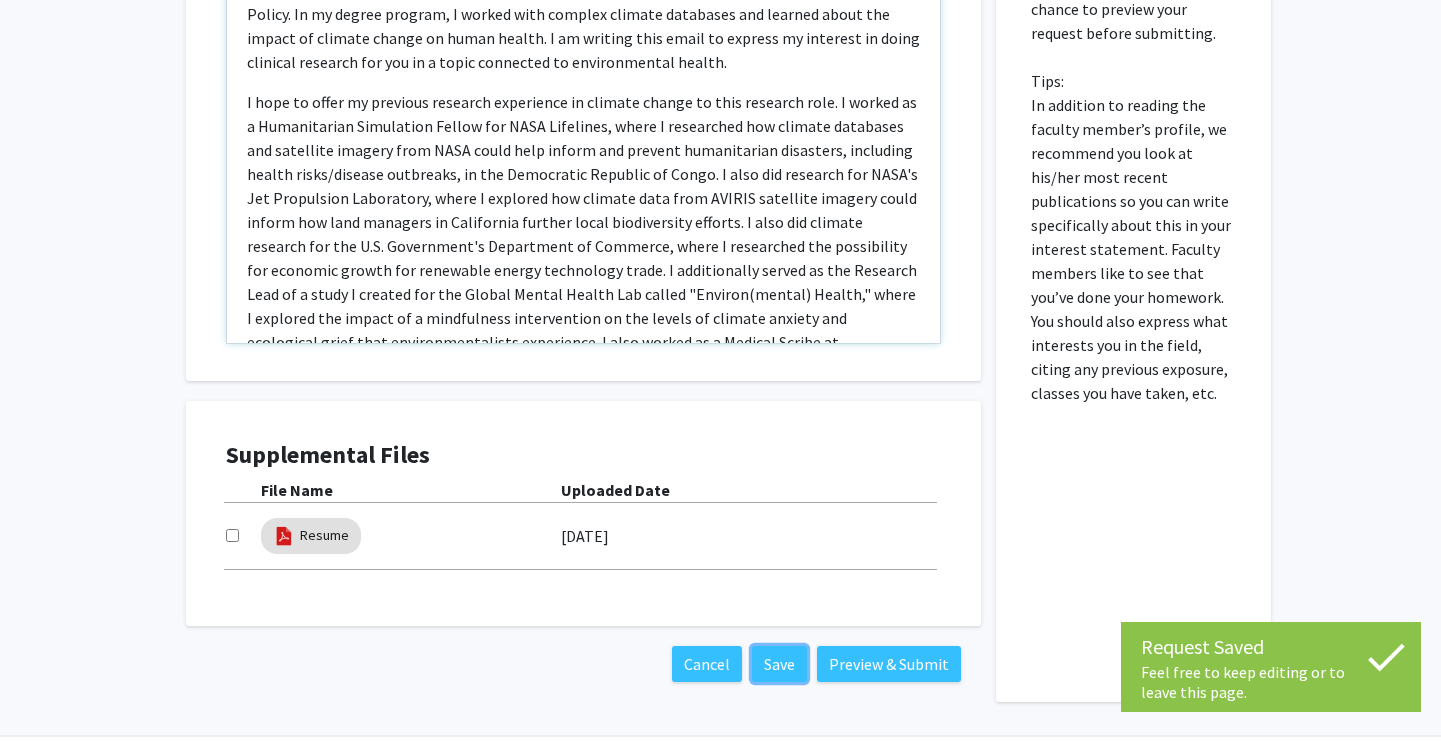 scroll, scrollTop: 0, scrollLeft: 0, axis: both 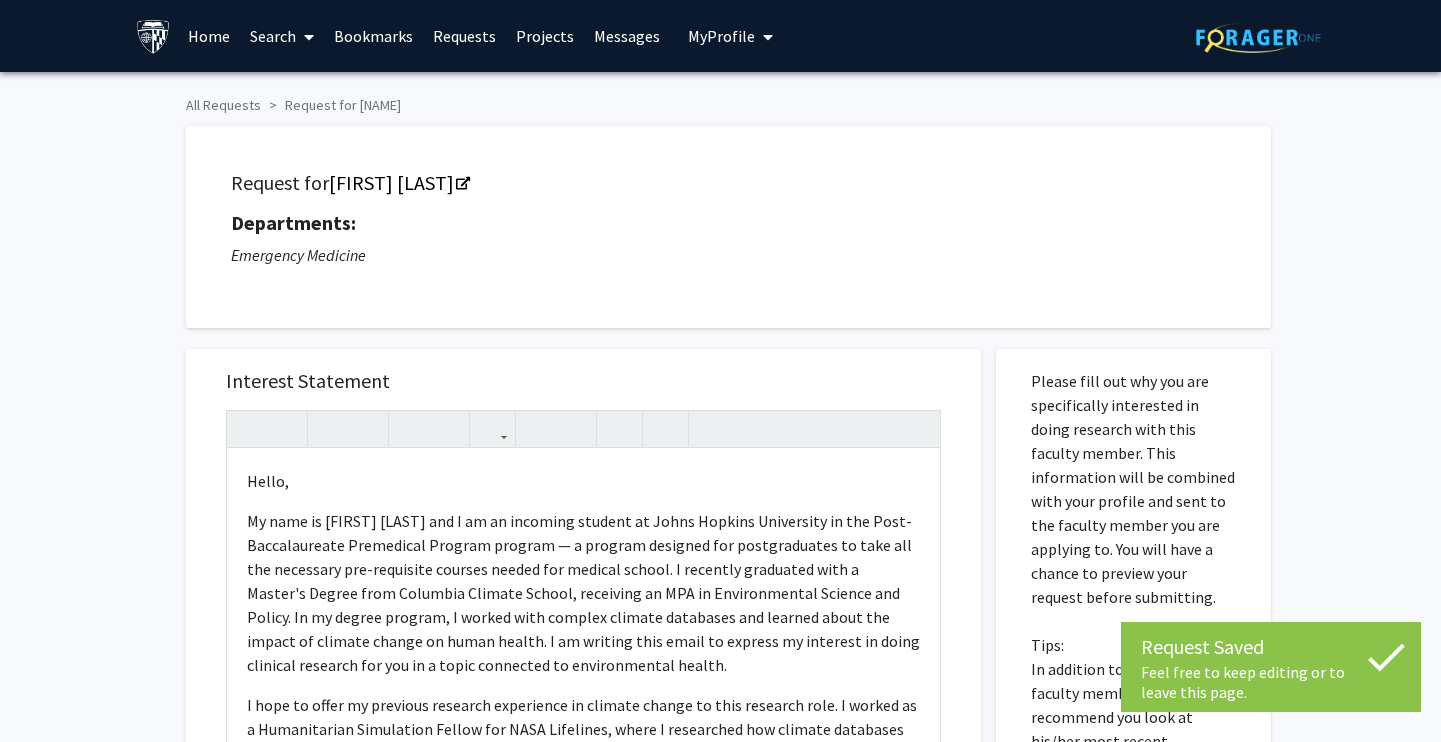 click on "My   Profile" at bounding box center [730, 36] 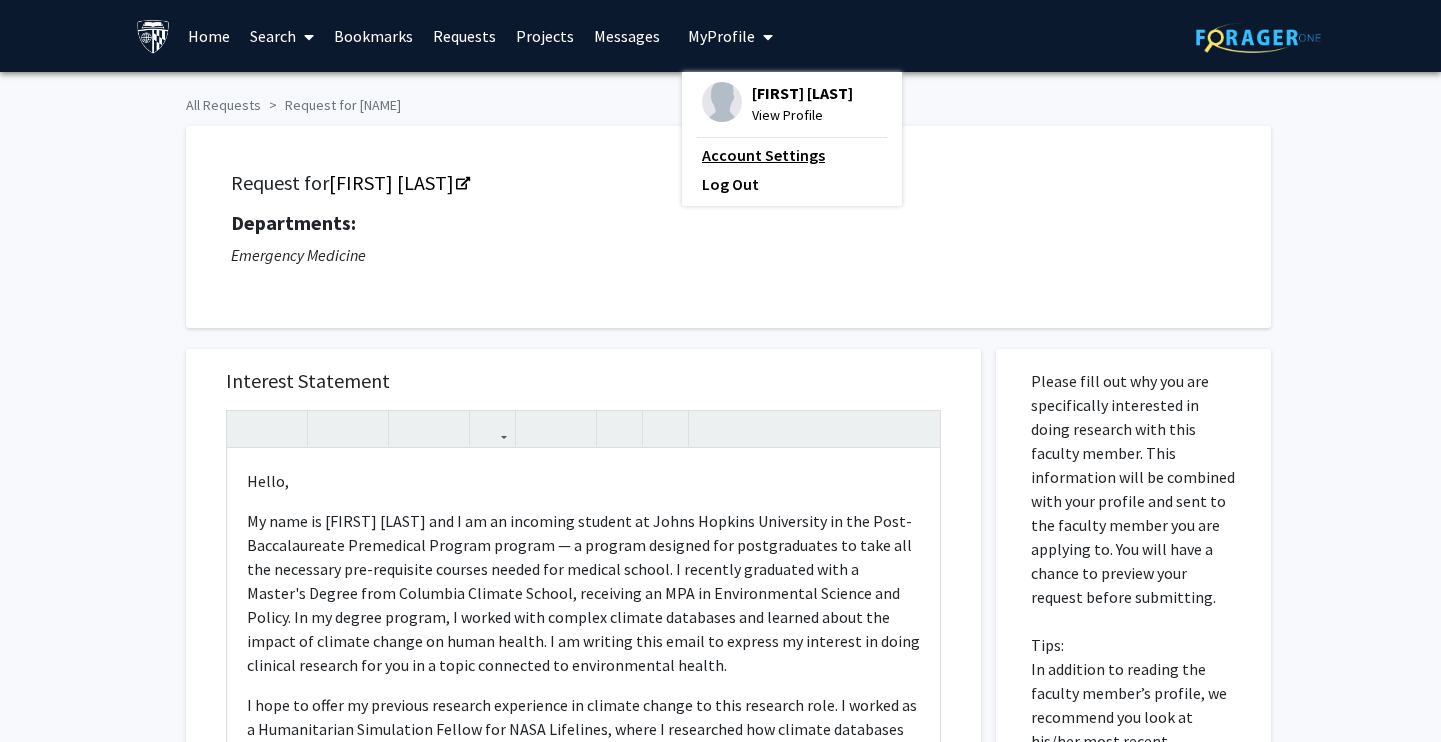 click on "Account Settings" at bounding box center (792, 155) 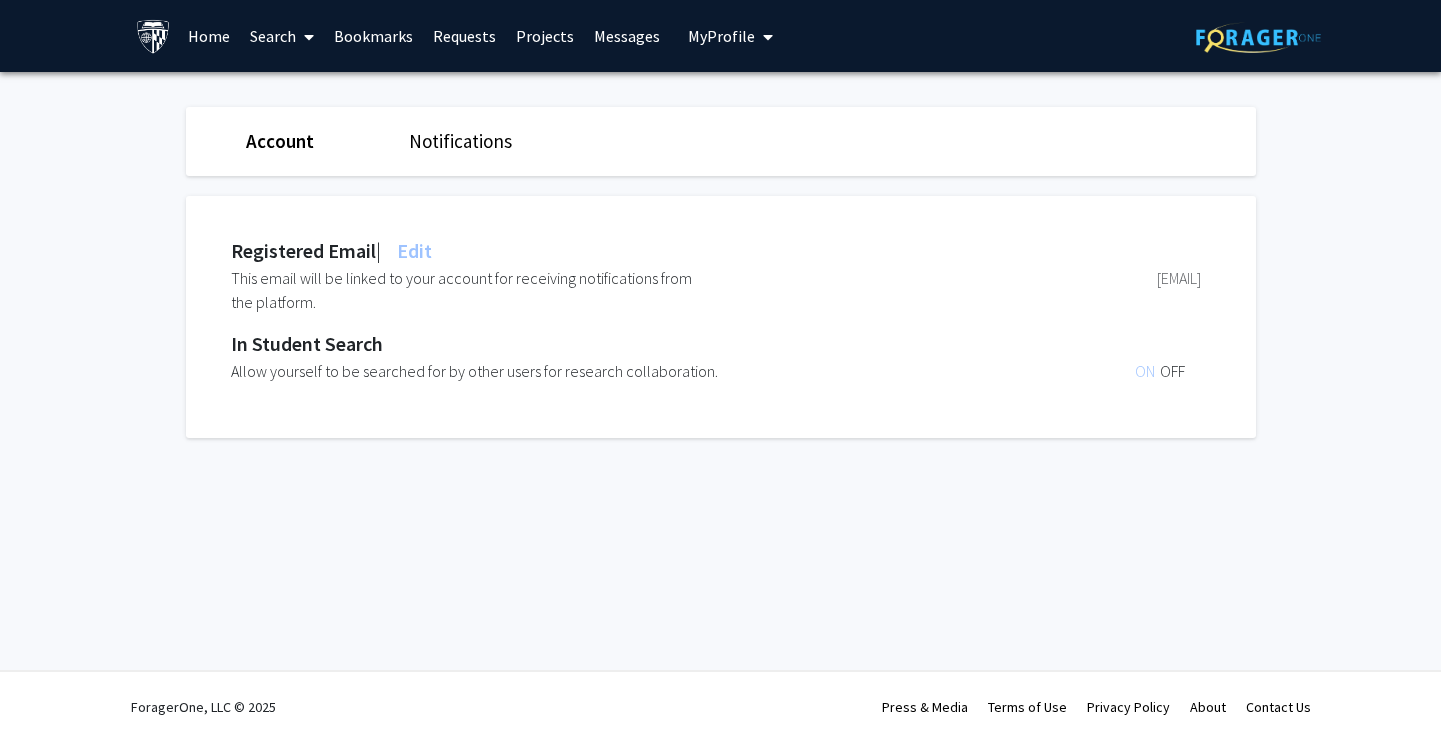 click on "Account Notifications" at bounding box center (721, 141) 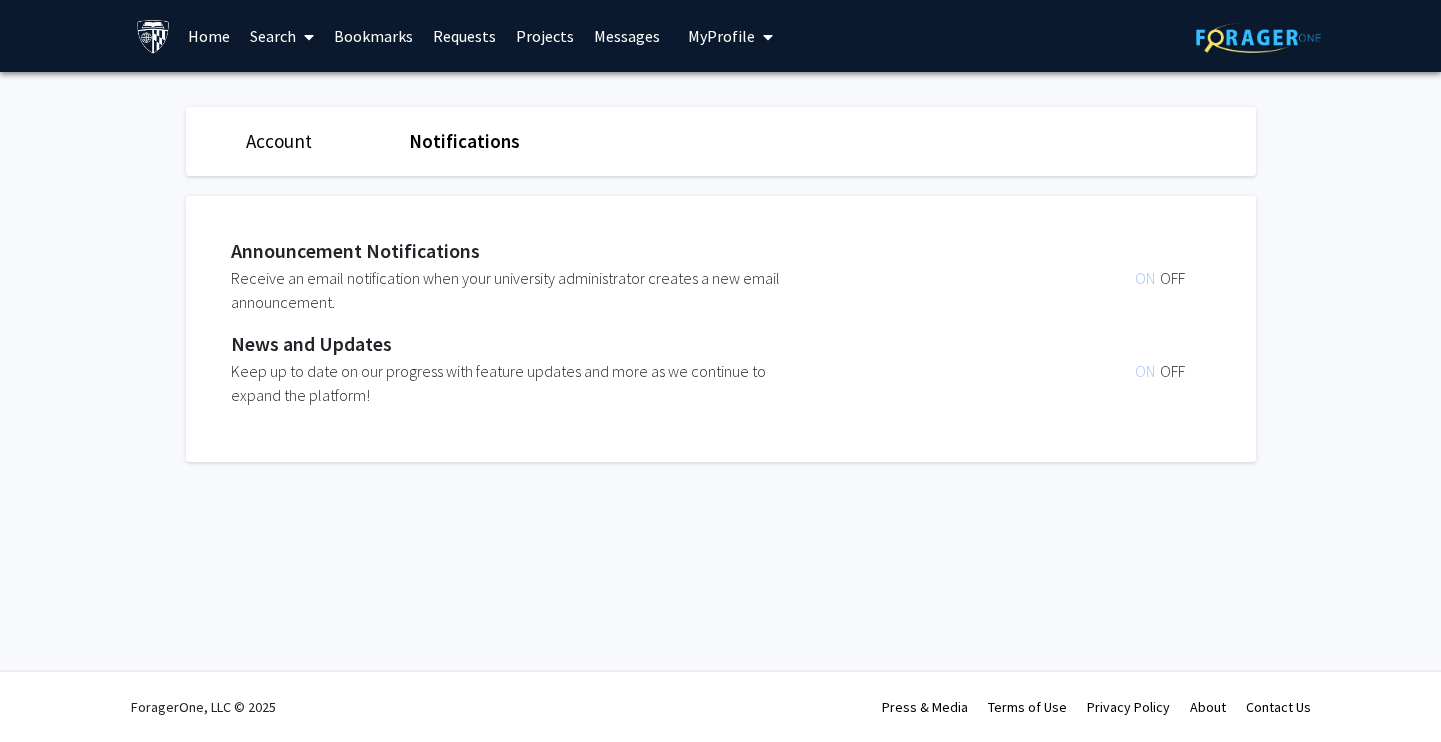 click on "Account" at bounding box center (279, 141) 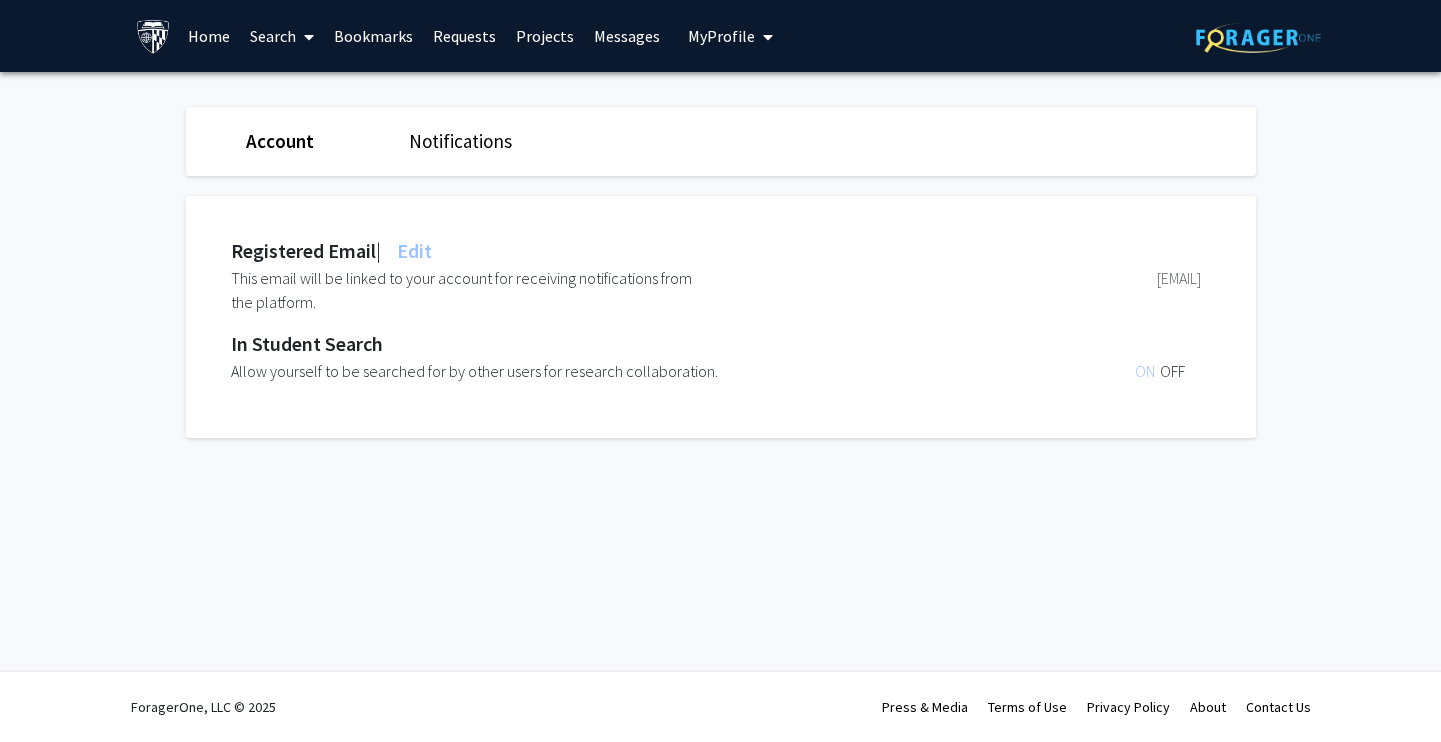 click on "Account" at bounding box center [280, 141] 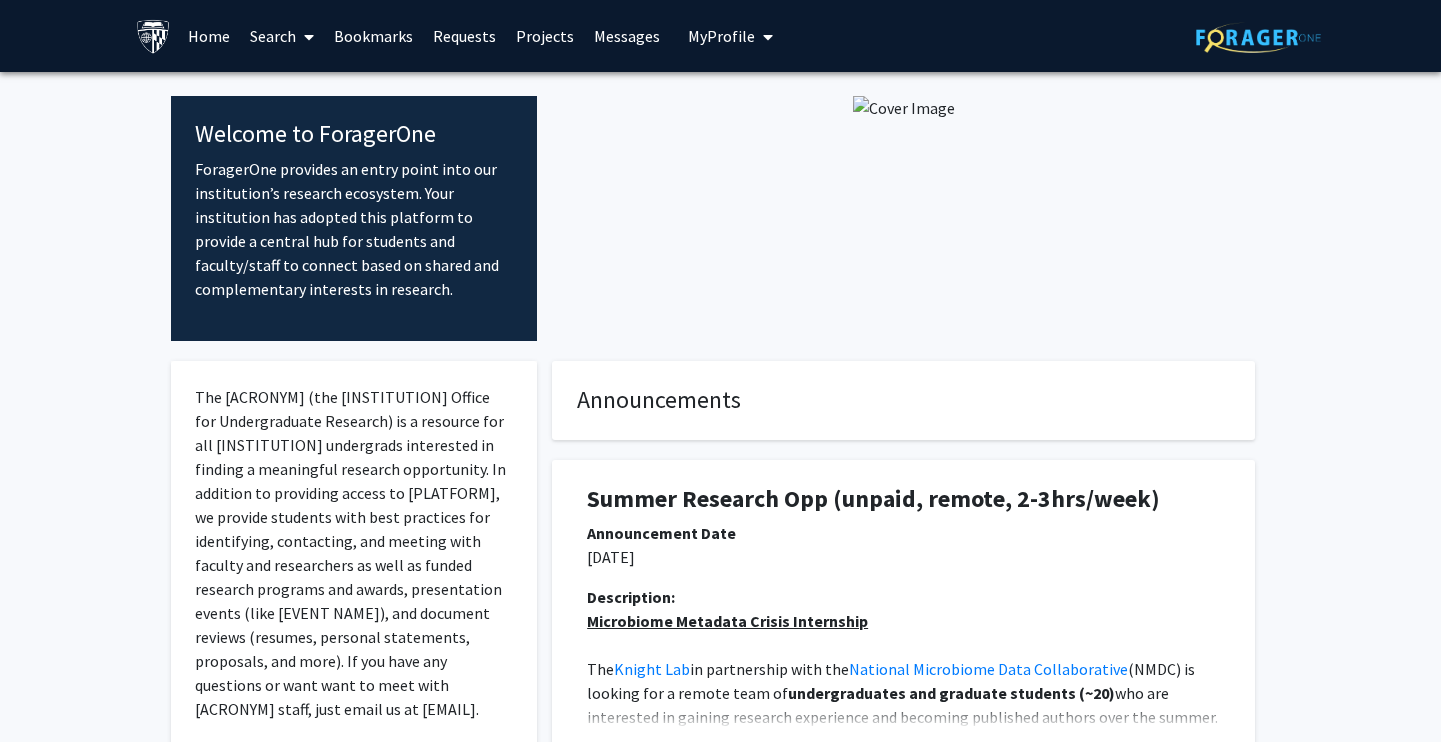 click on "Search" at bounding box center (282, 36) 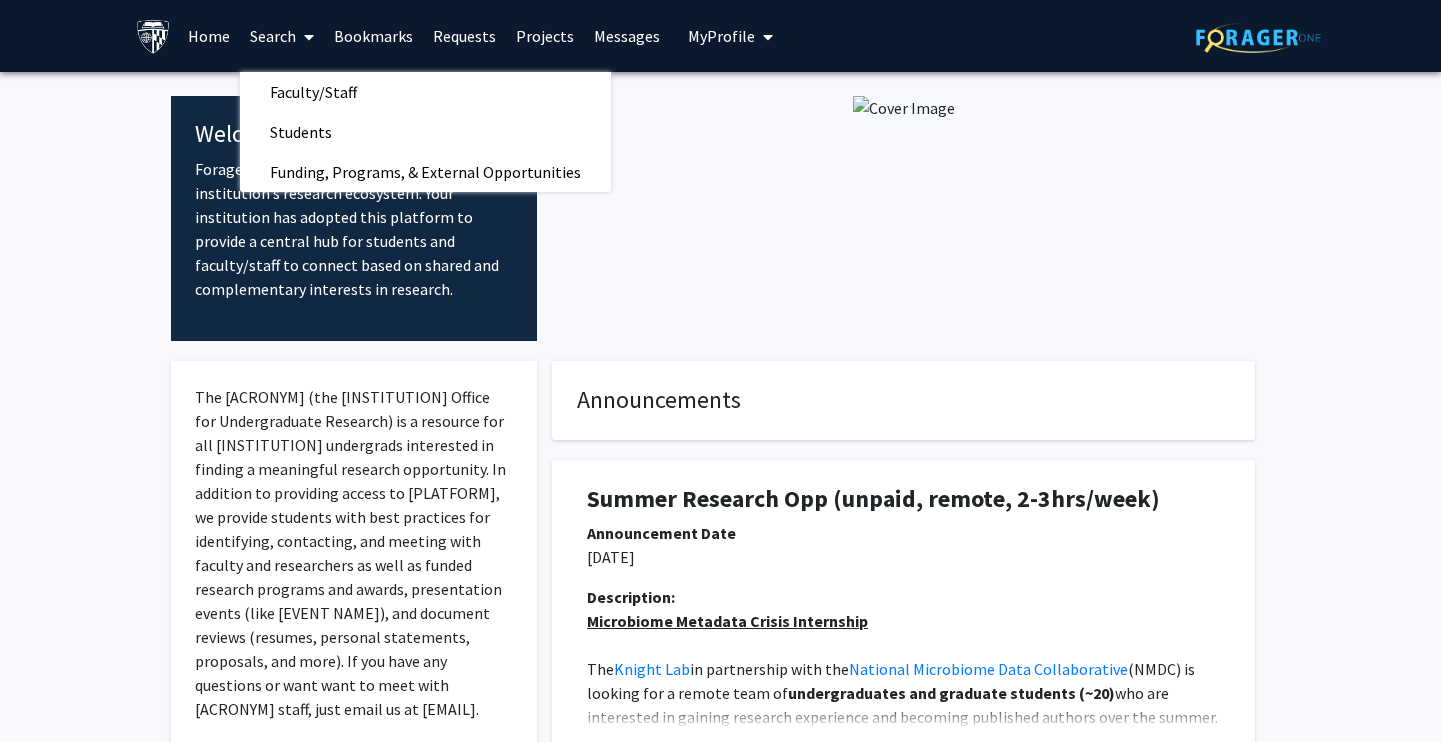 click on "Bookmarks" at bounding box center (373, 36) 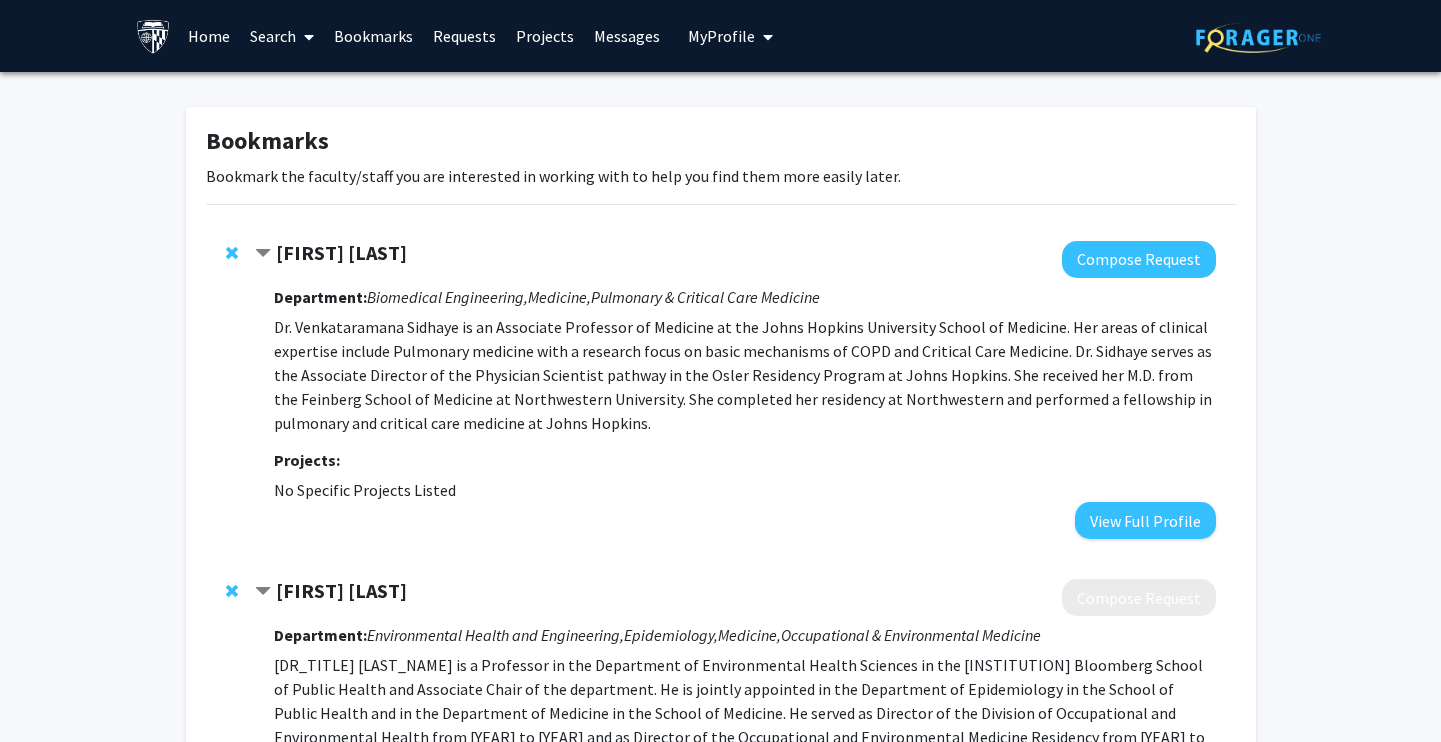 click on "Requests" at bounding box center (464, 36) 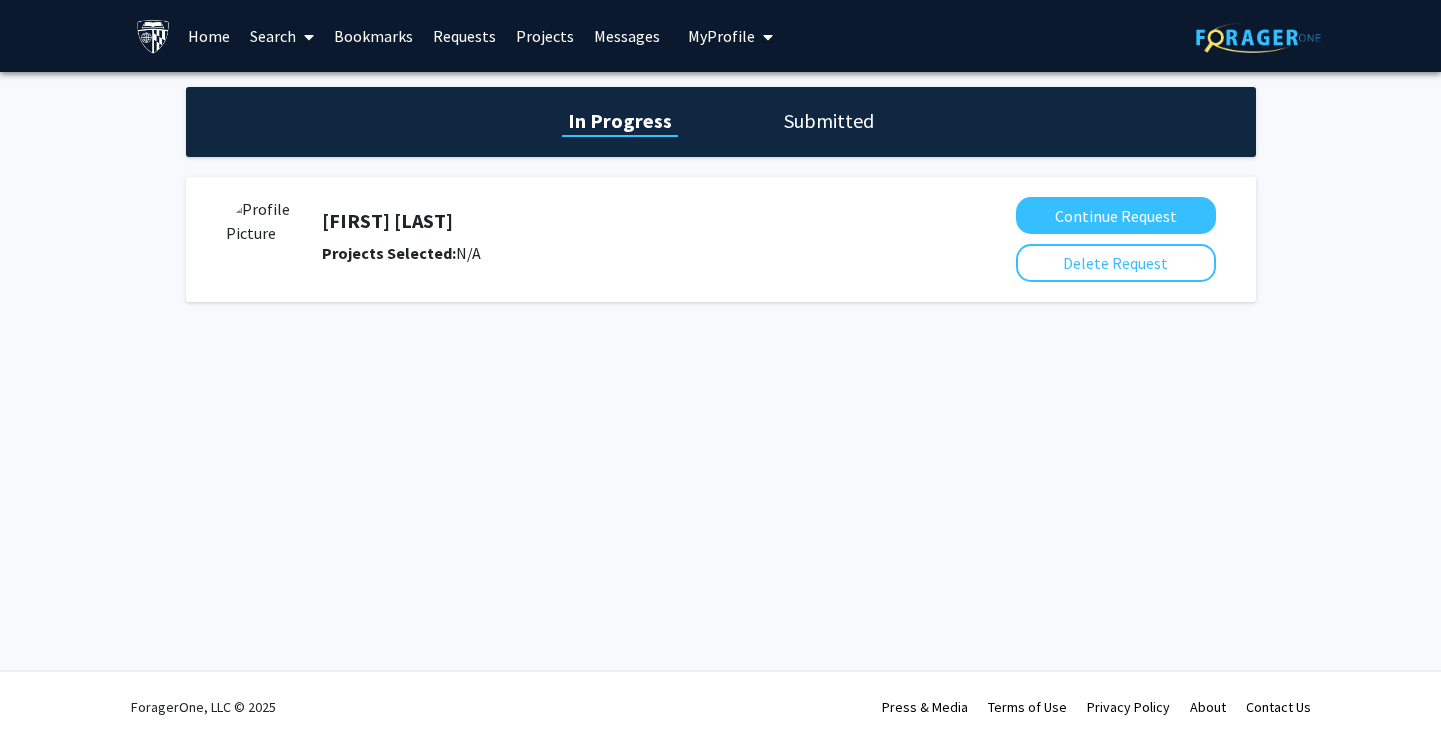 click on "Projects" at bounding box center [545, 36] 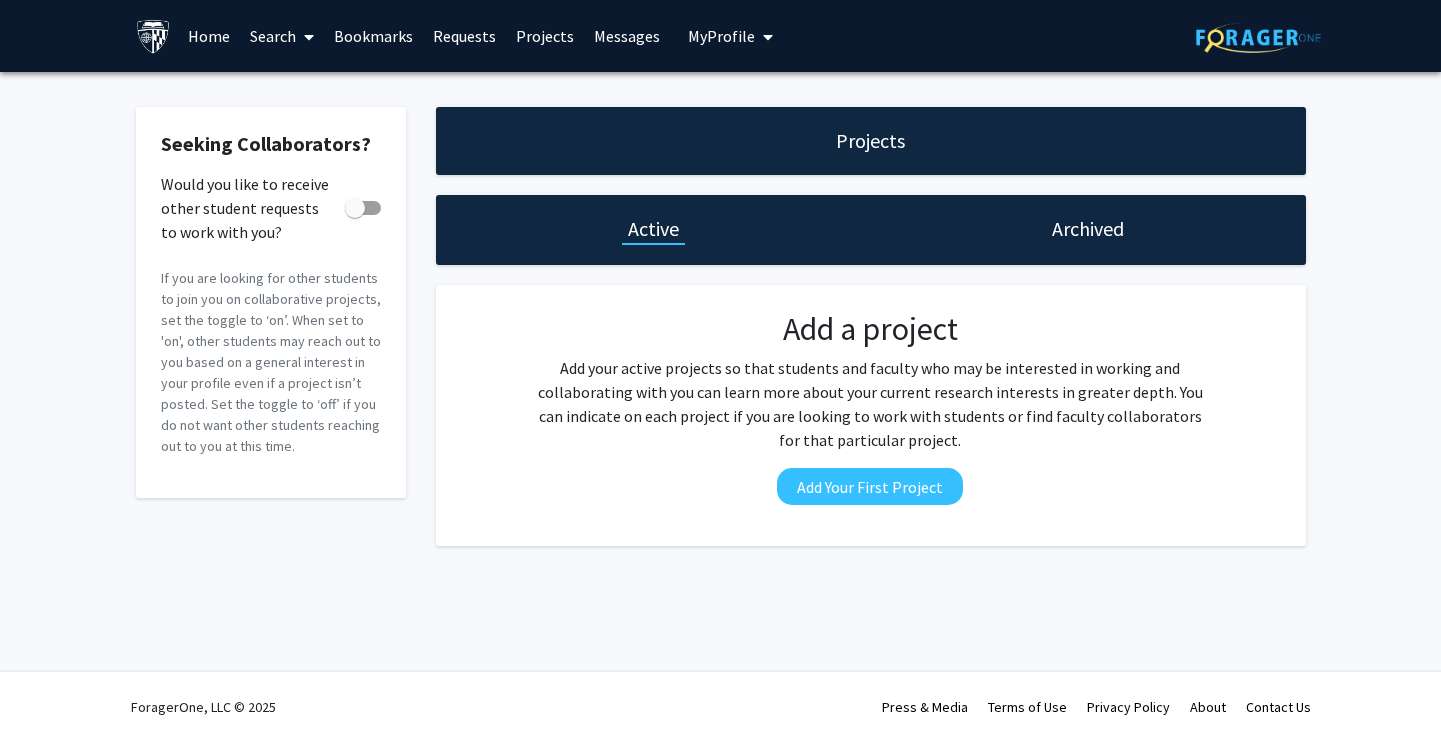 click on "Messages" at bounding box center (627, 36) 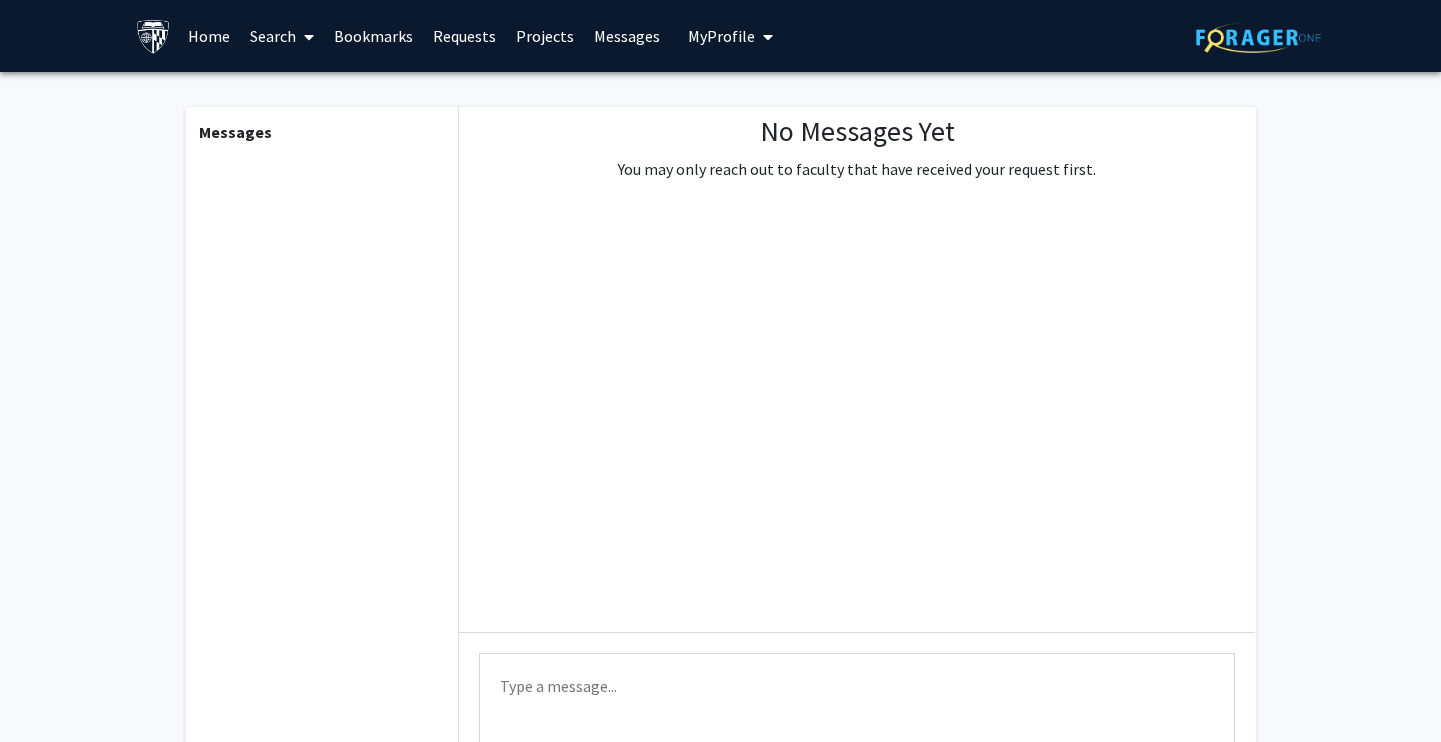click on "My   Profile" at bounding box center (721, 36) 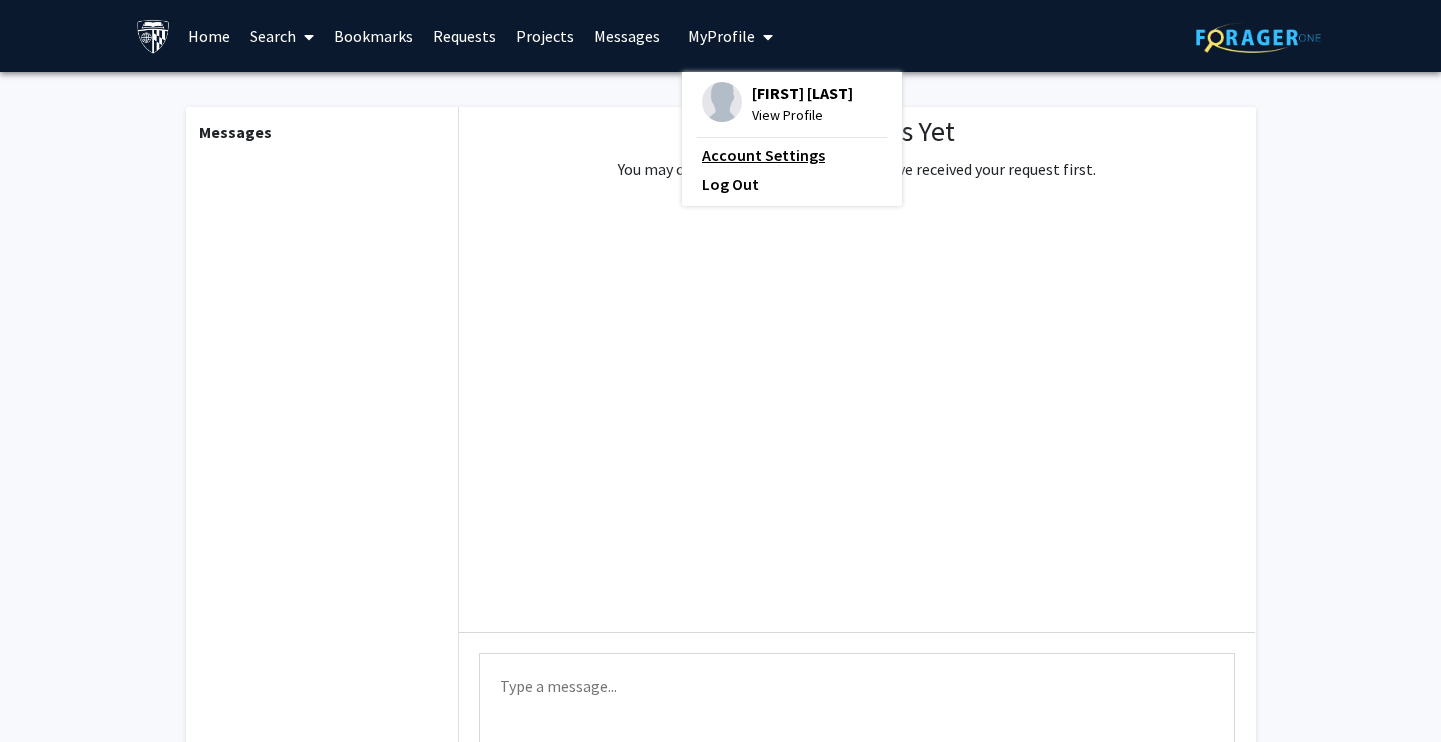 click on "Account Settings" at bounding box center [792, 155] 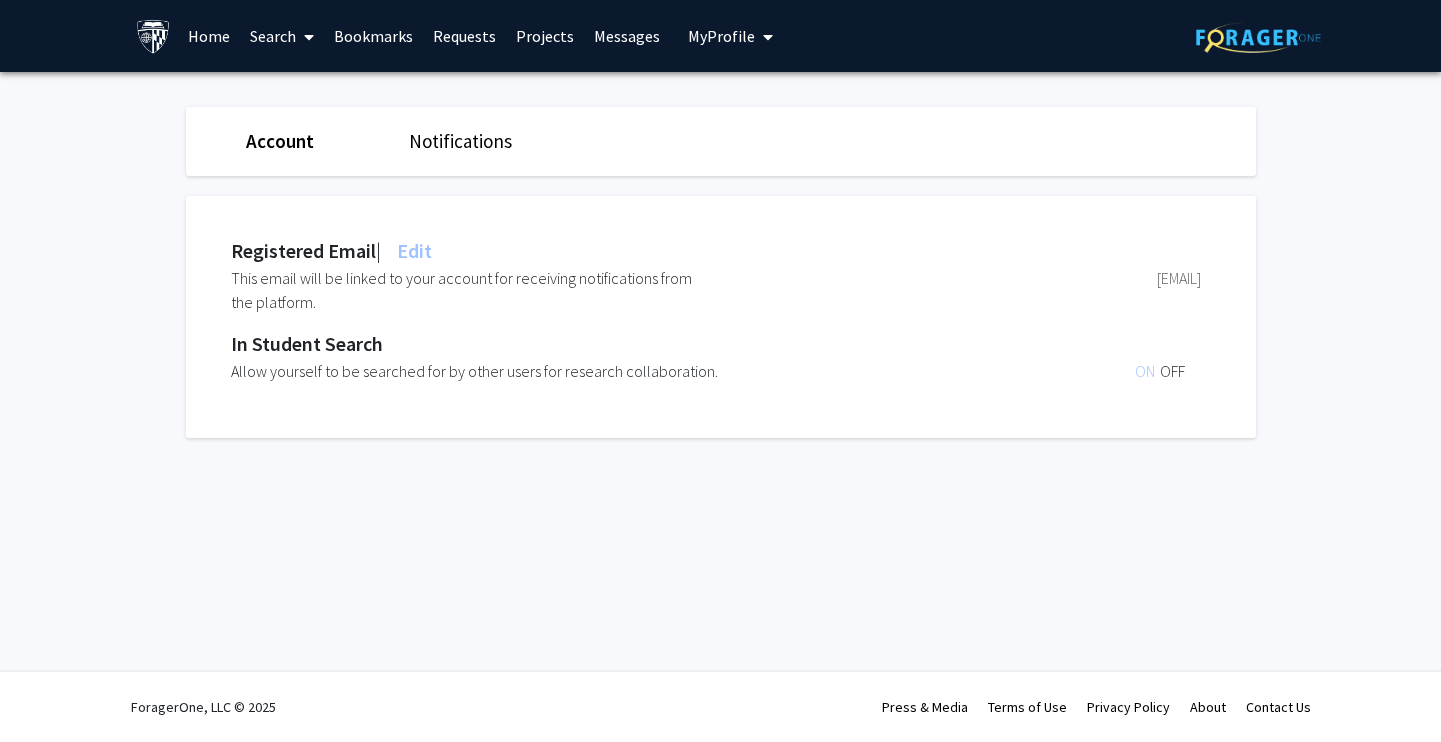 click on "Notifications" at bounding box center [280, 141] 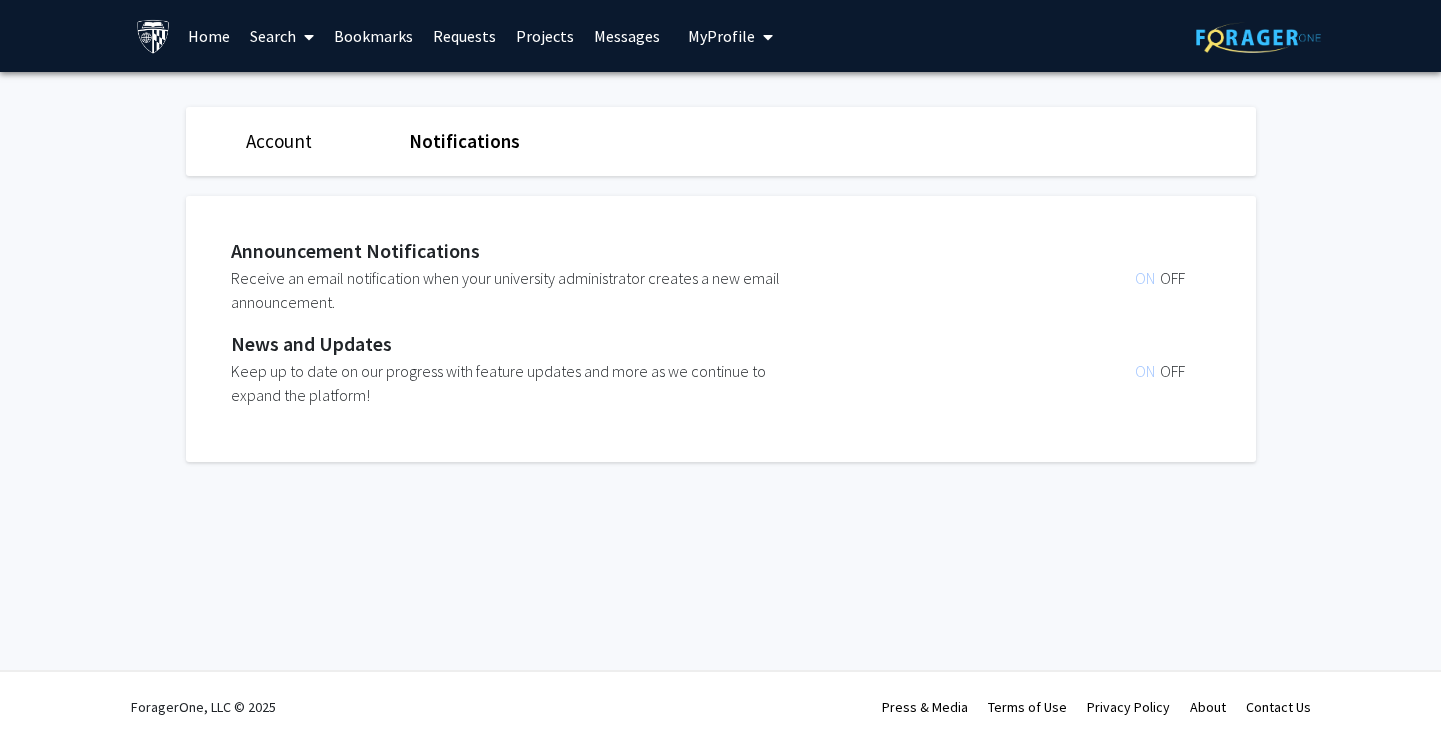 click on "My   Profile" at bounding box center [721, 36] 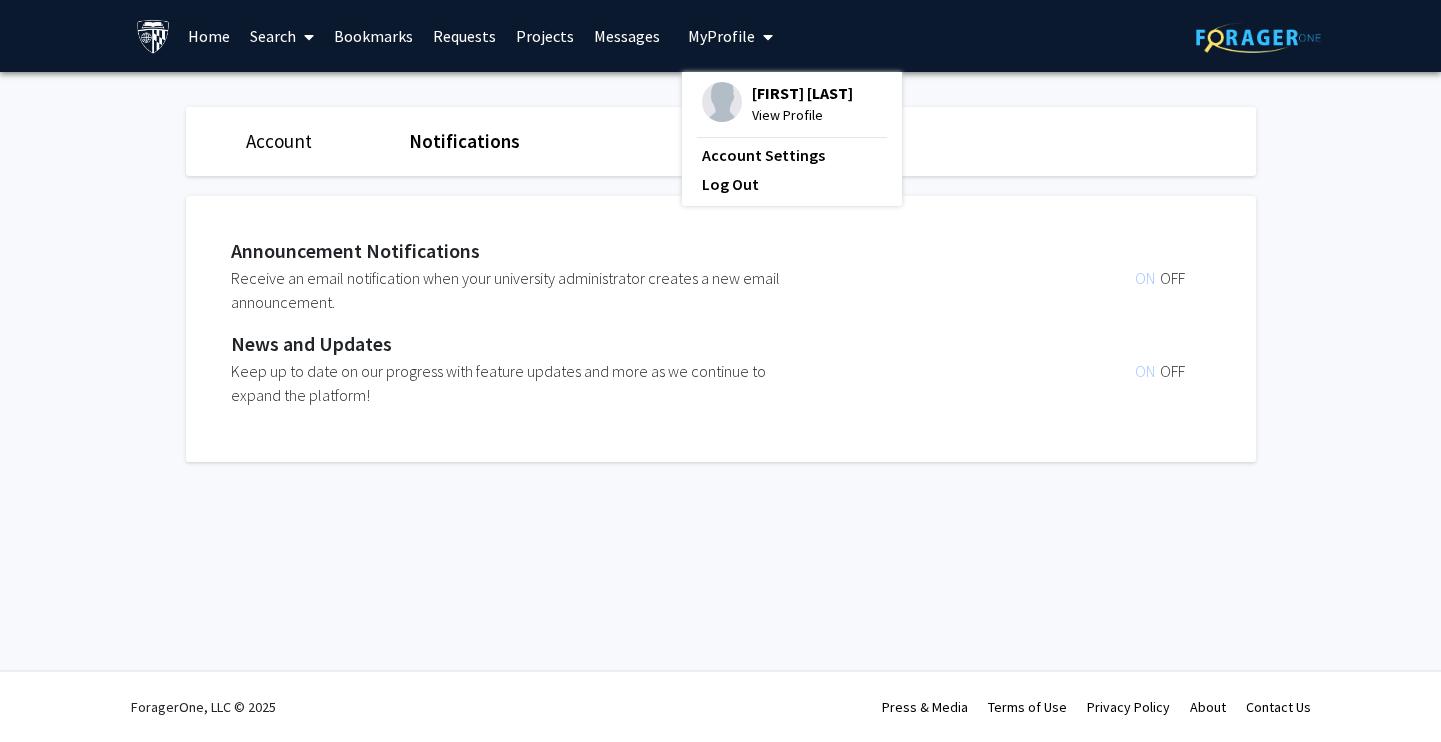 click on "View Profile" at bounding box center (802, 115) 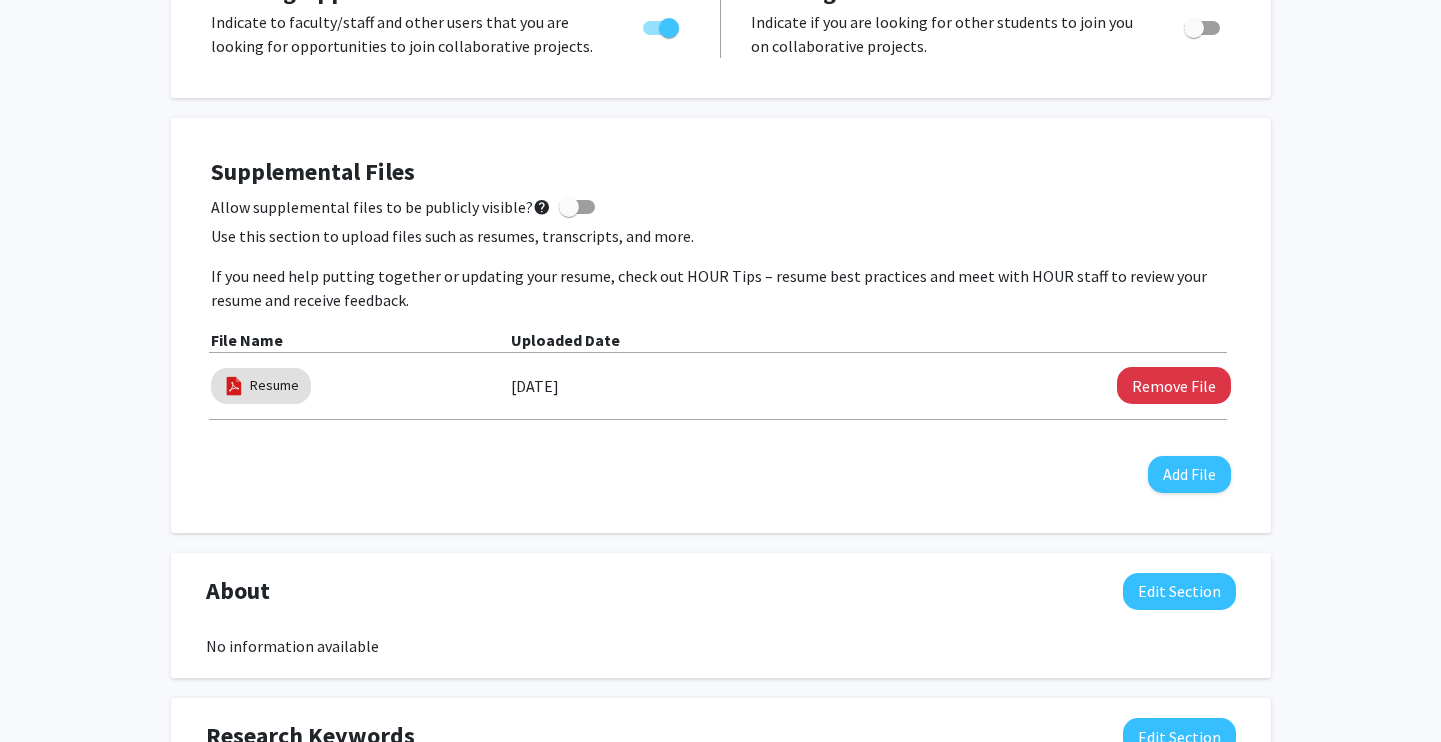 scroll, scrollTop: 494, scrollLeft: 0, axis: vertical 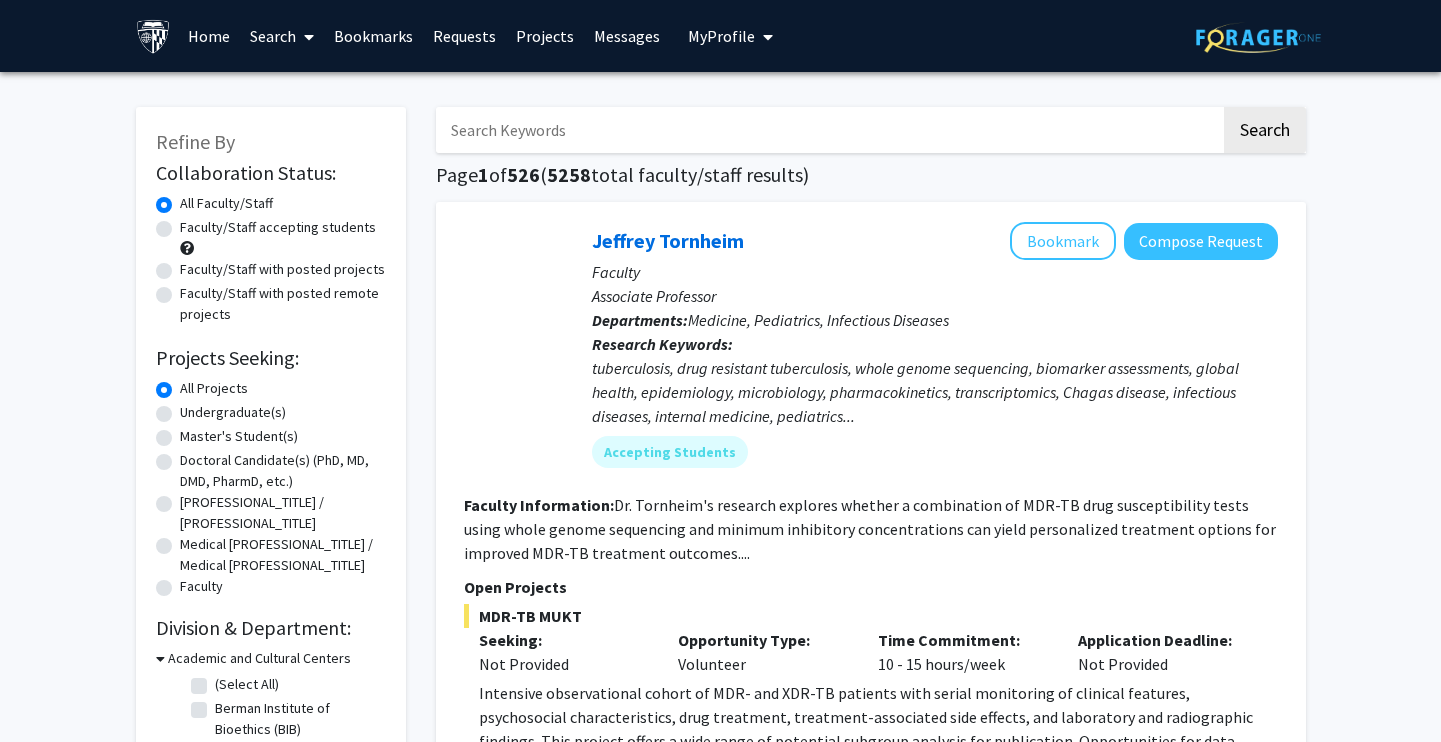 click on "Bookmarks" at bounding box center (373, 36) 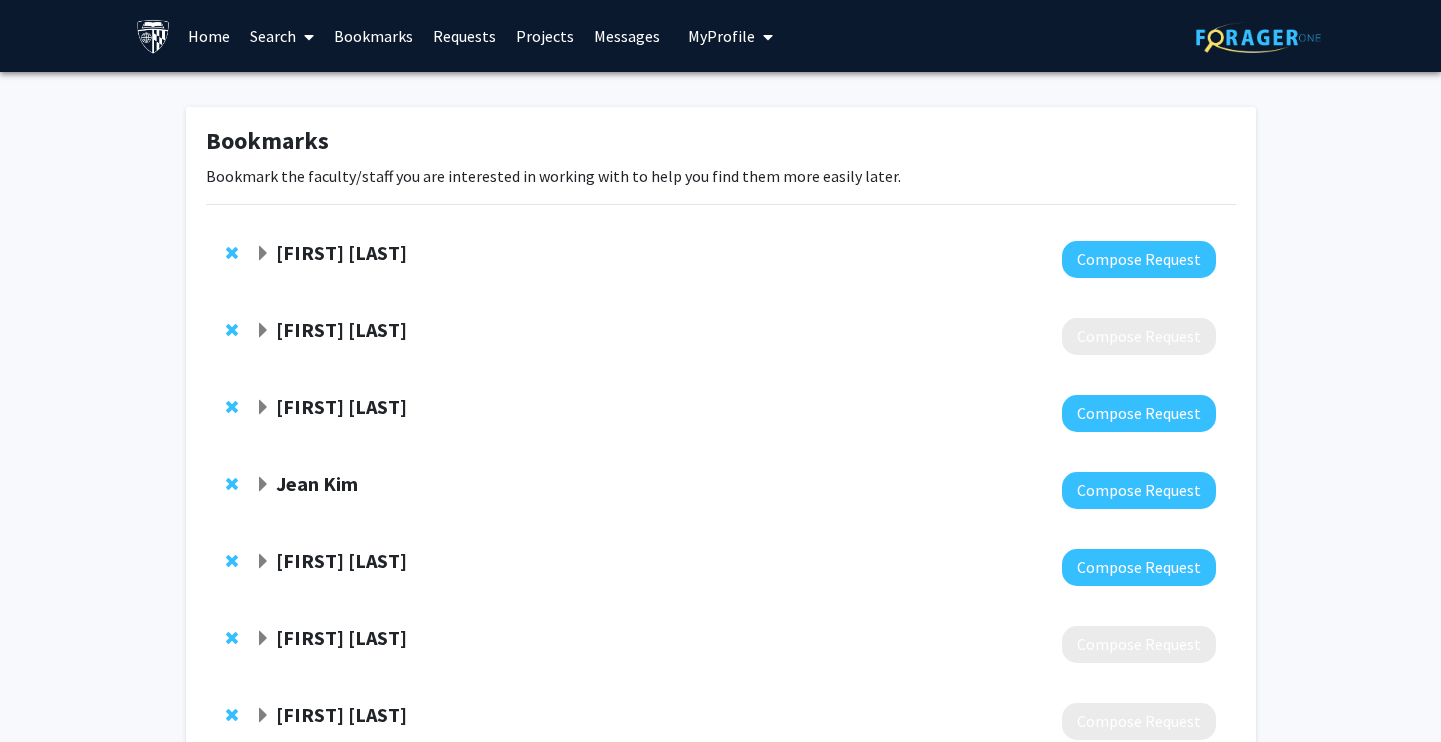click on "[FIRST] [LAST]" at bounding box center [341, 252] 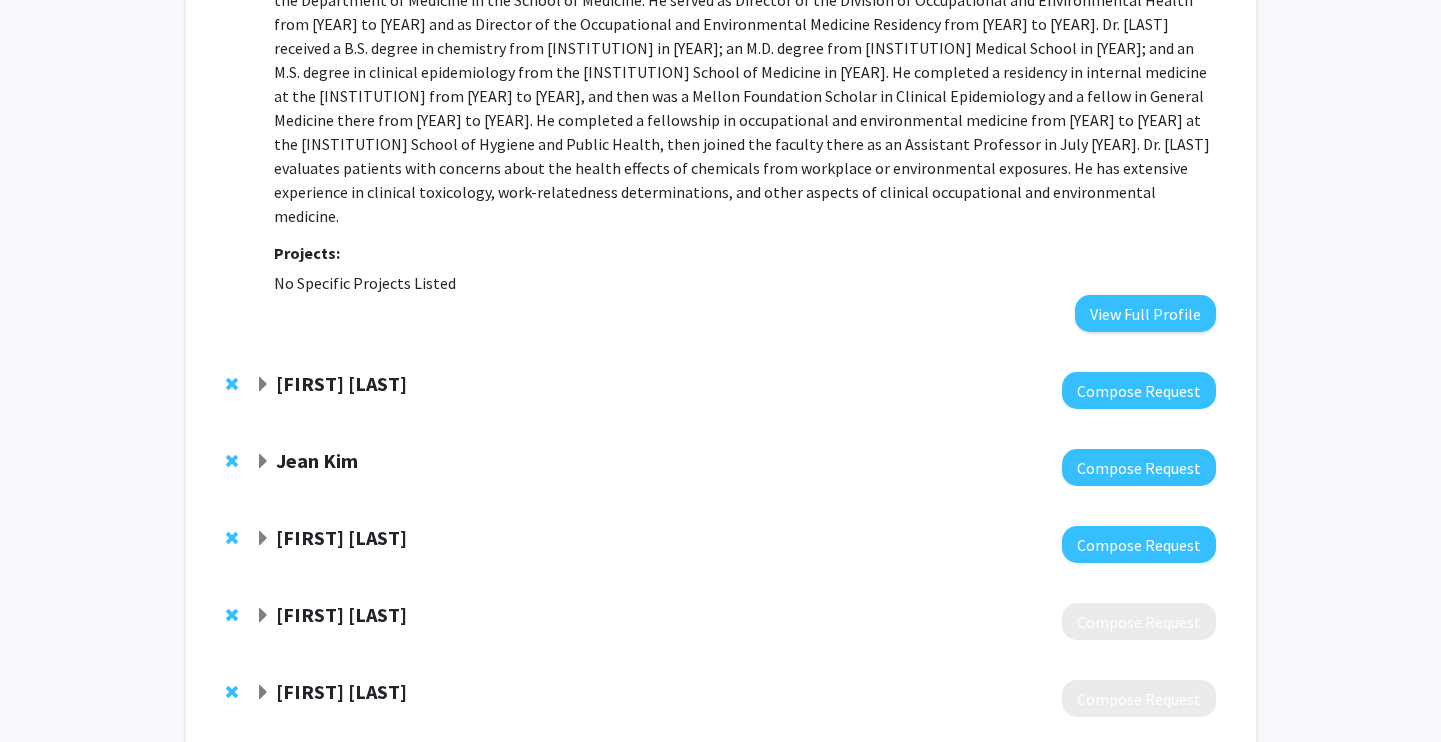 scroll, scrollTop: 548, scrollLeft: 0, axis: vertical 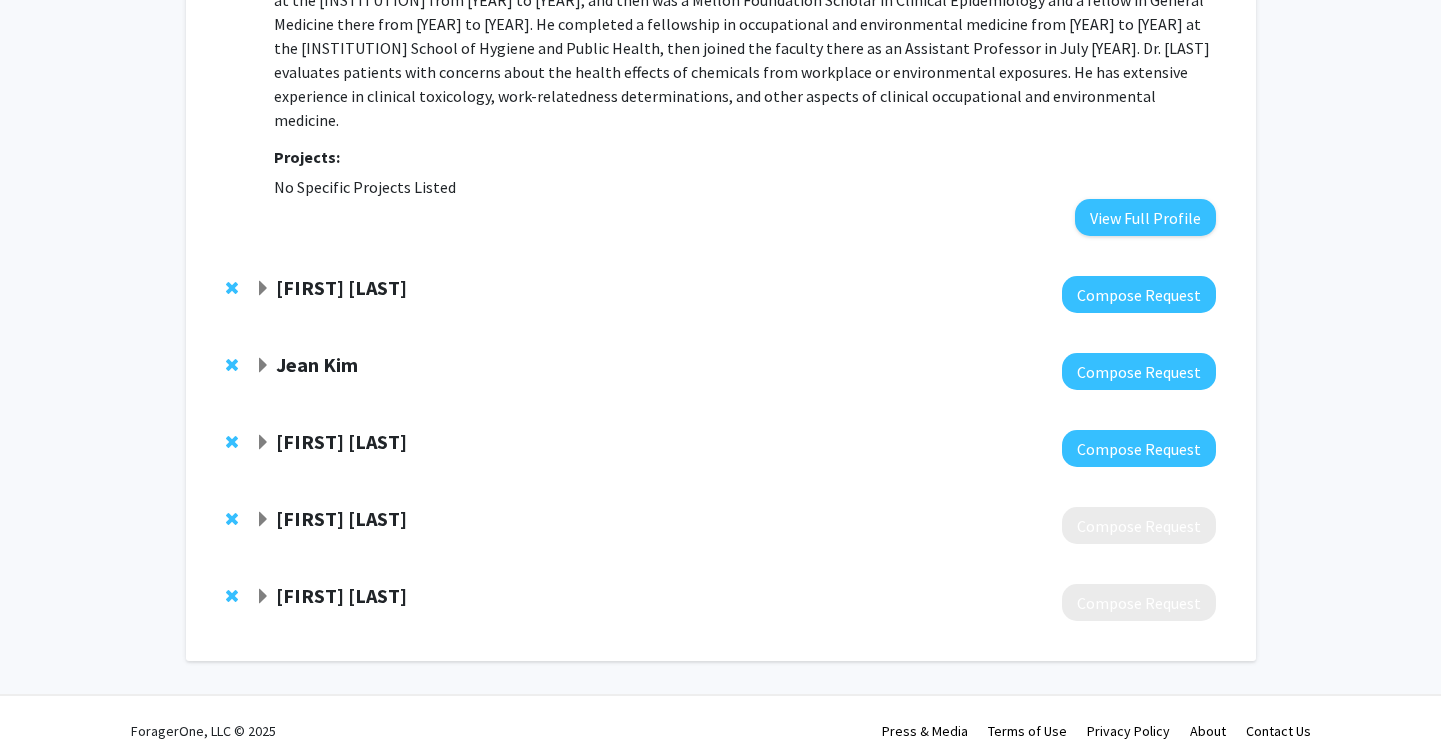 click at bounding box center (263, 597) 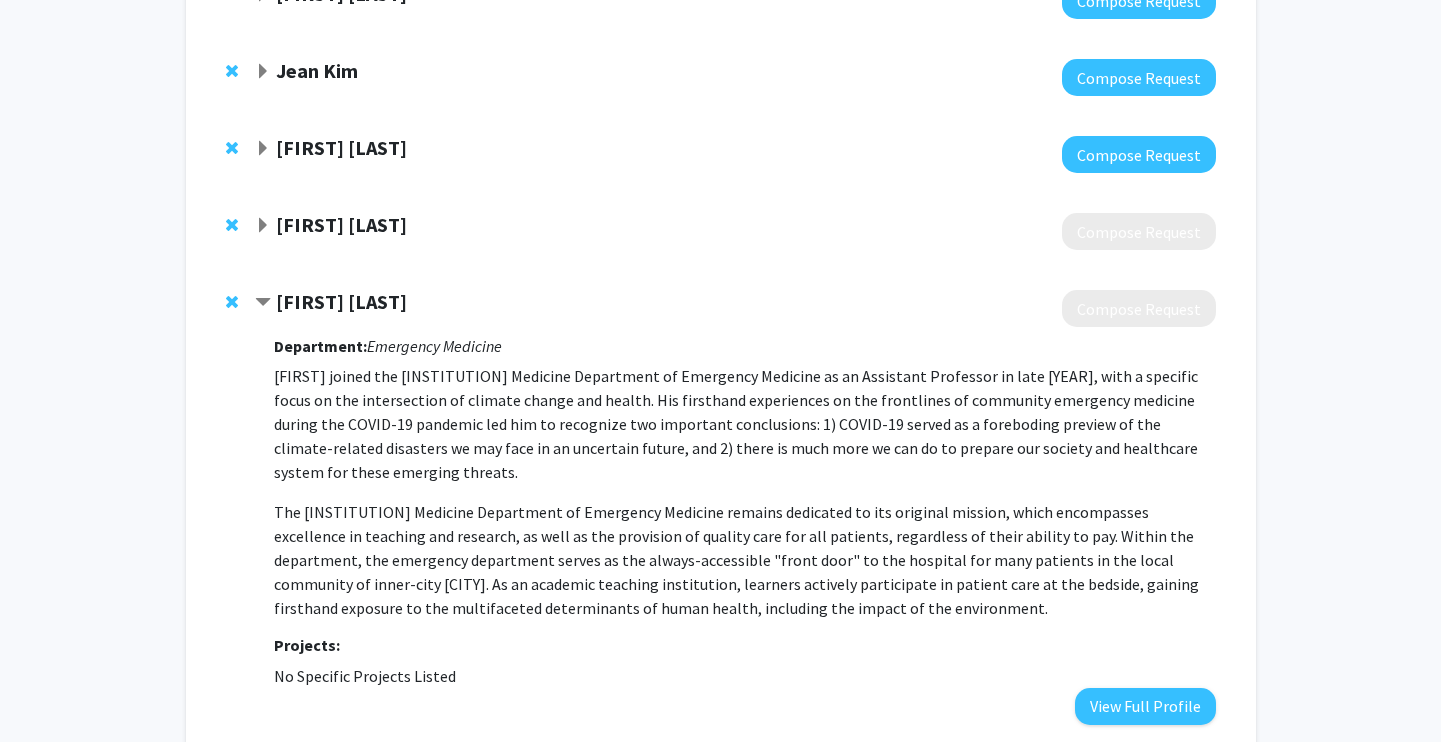 scroll, scrollTop: 843, scrollLeft: 0, axis: vertical 